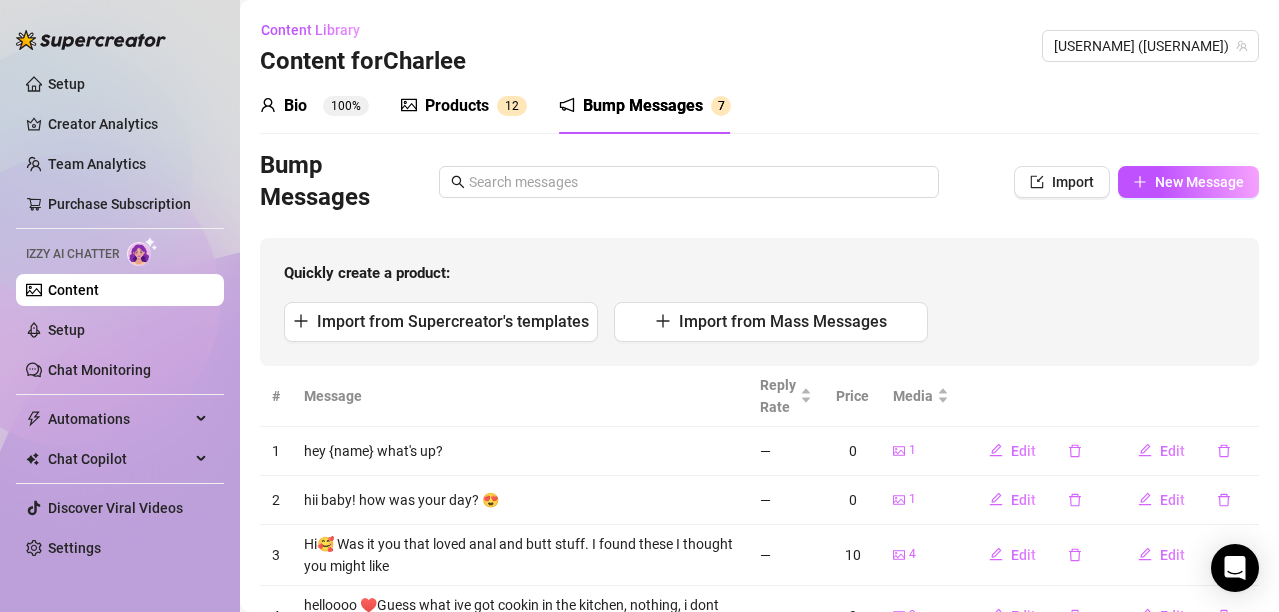 scroll, scrollTop: 0, scrollLeft: 0, axis: both 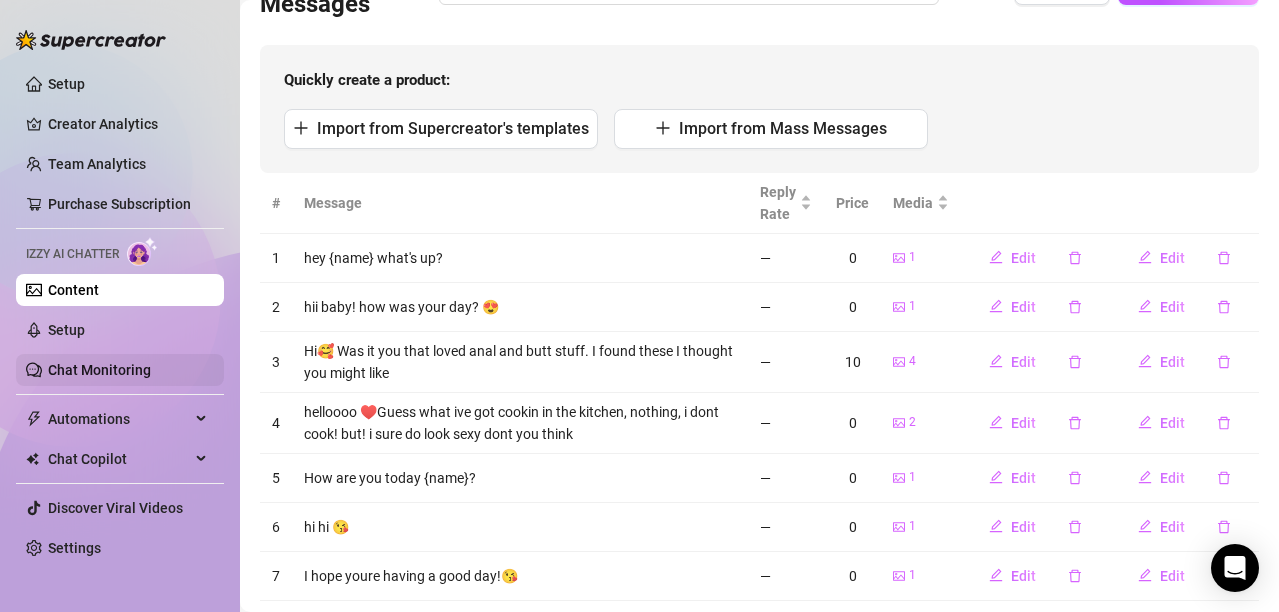 click on "Chat Monitoring" at bounding box center (99, 370) 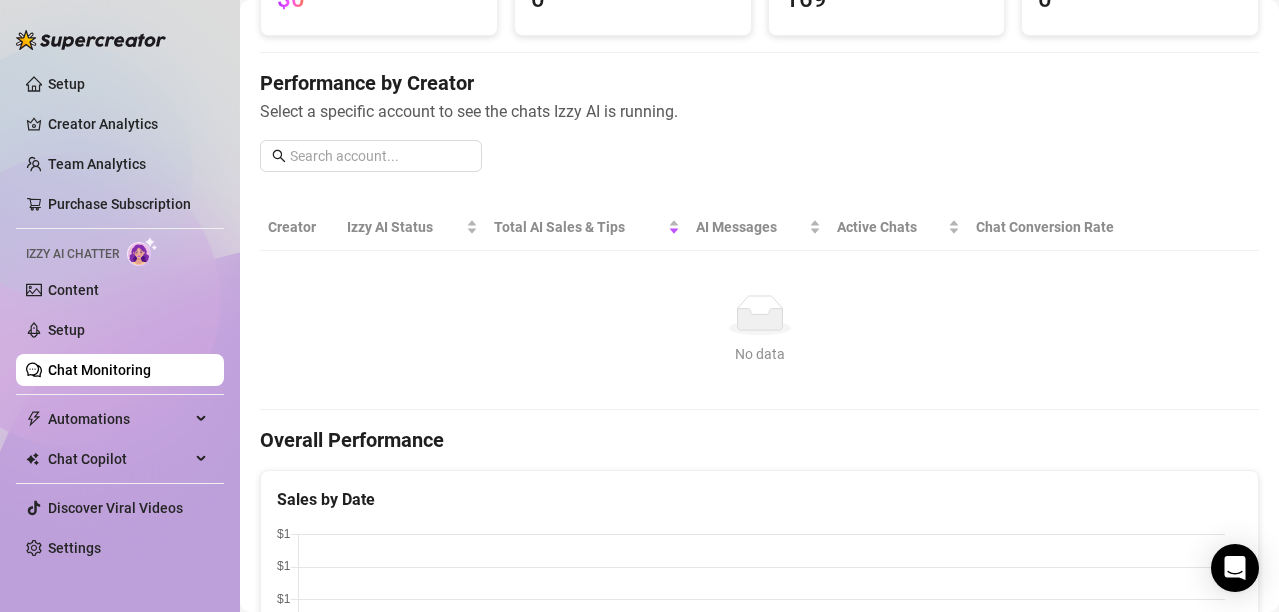 scroll, scrollTop: 0, scrollLeft: 0, axis: both 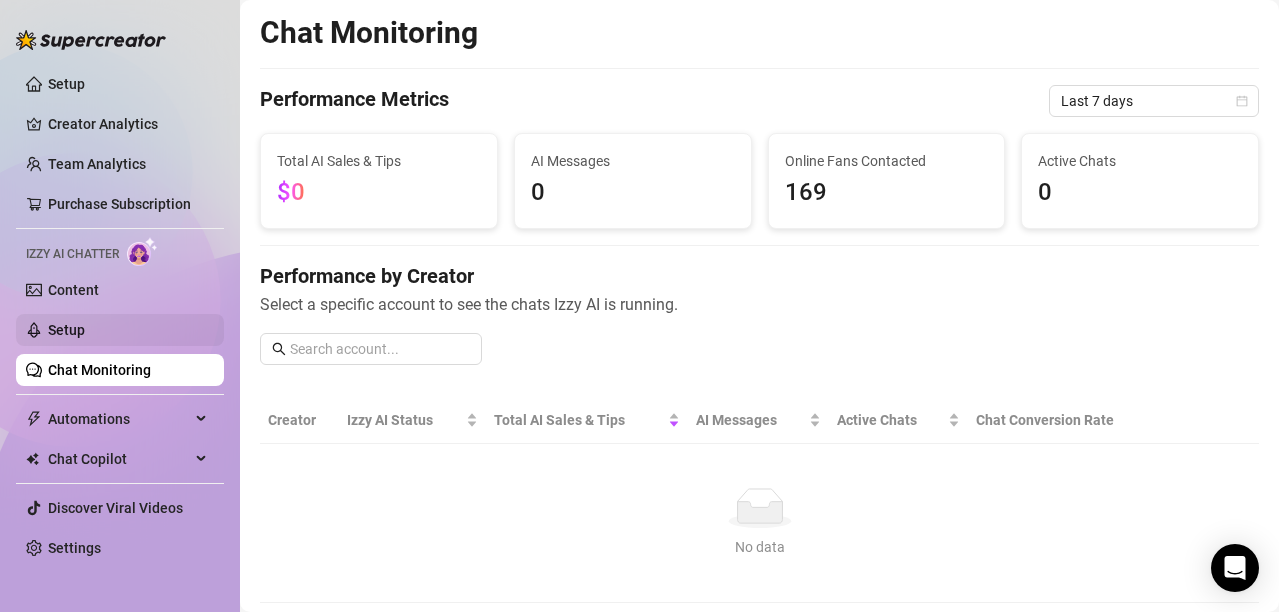 click on "Setup" at bounding box center (66, 330) 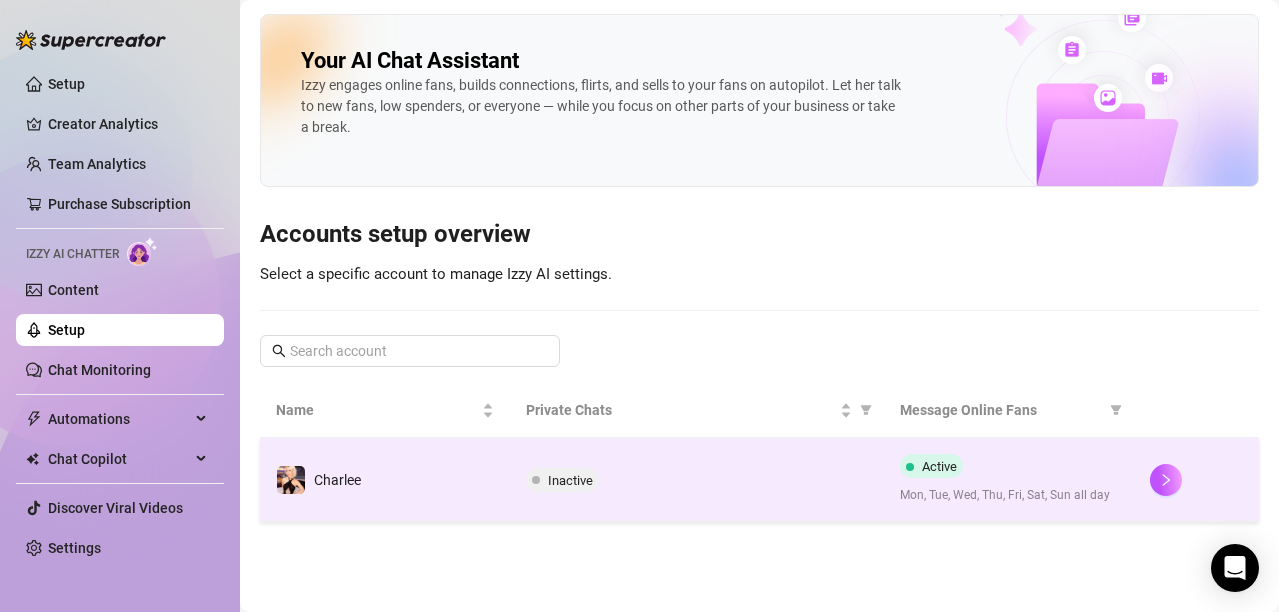 click on "Active" at bounding box center [939, 466] 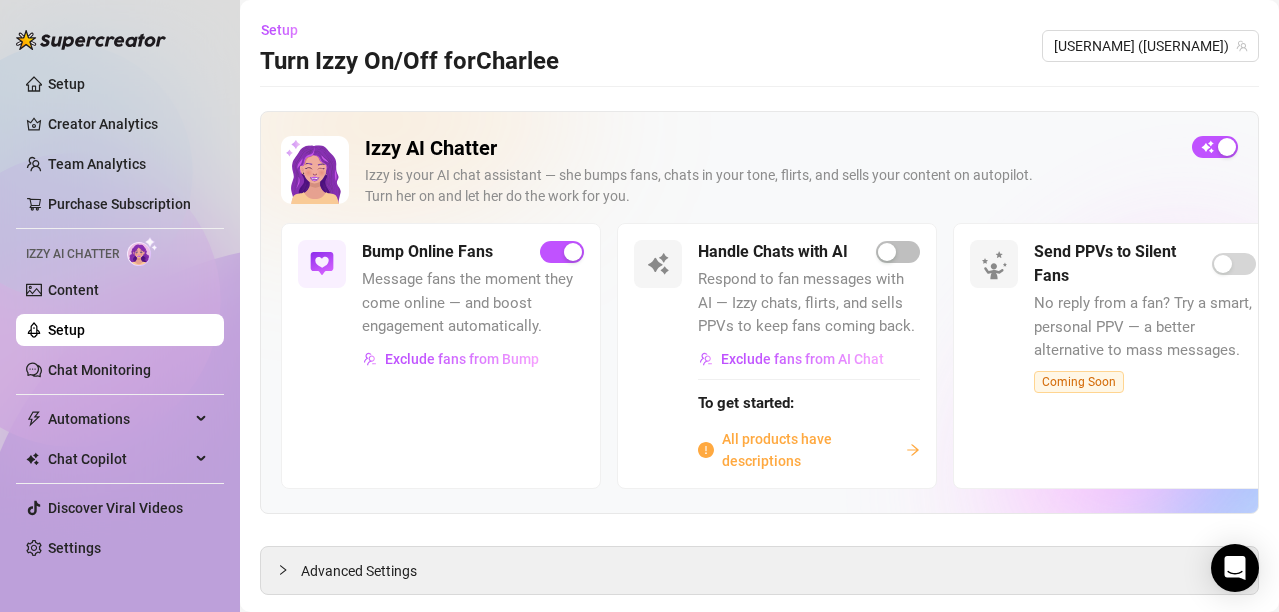 click on "All products have descriptions" at bounding box center (810, 450) 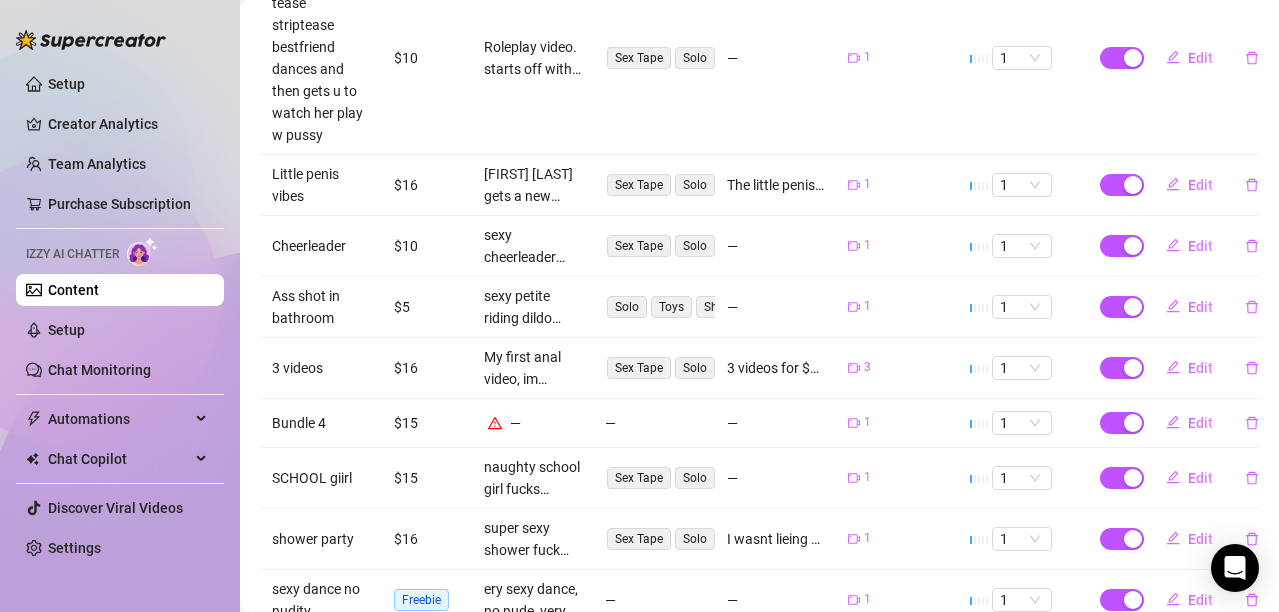 scroll, scrollTop: 700, scrollLeft: 0, axis: vertical 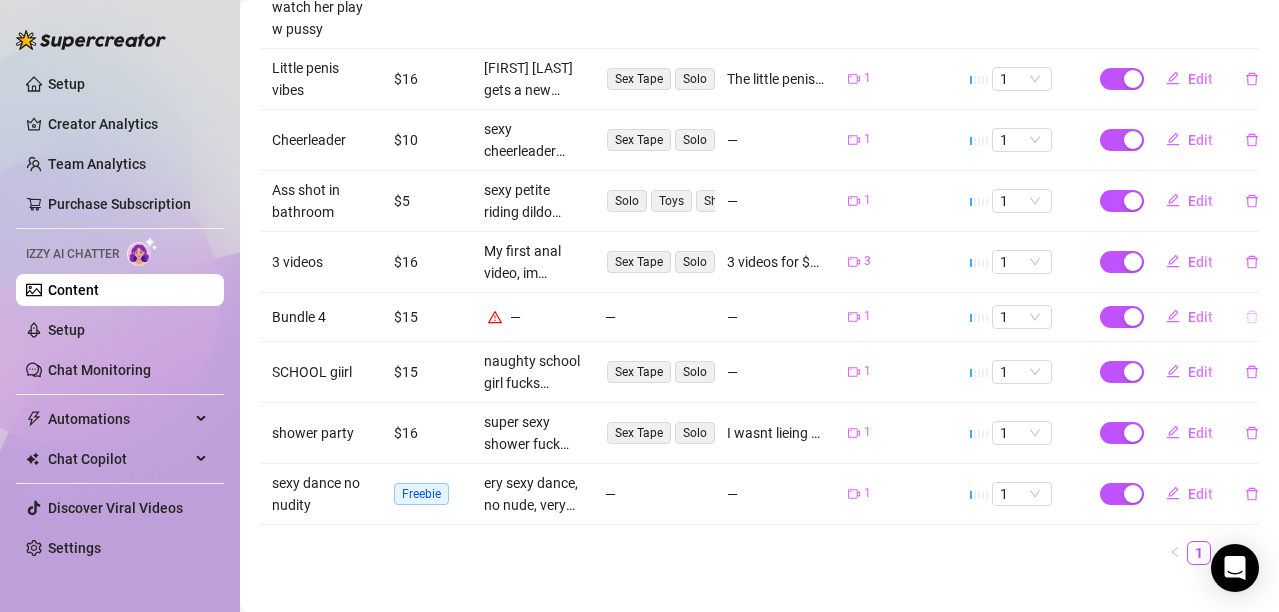 click 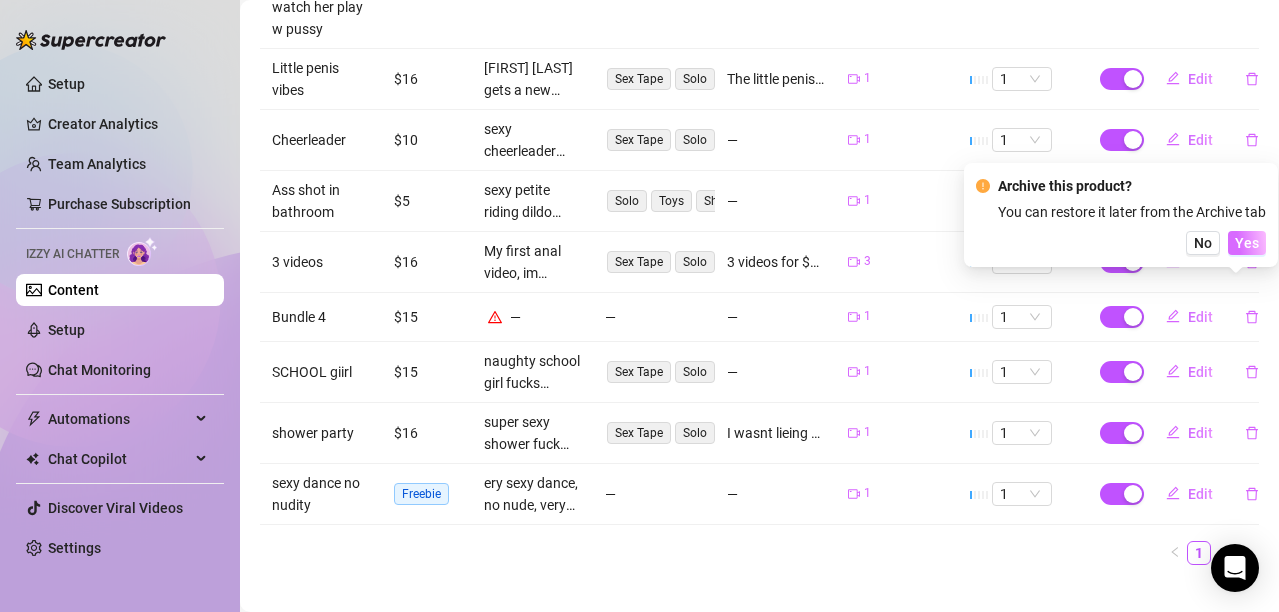 click on "Yes" at bounding box center [1247, 243] 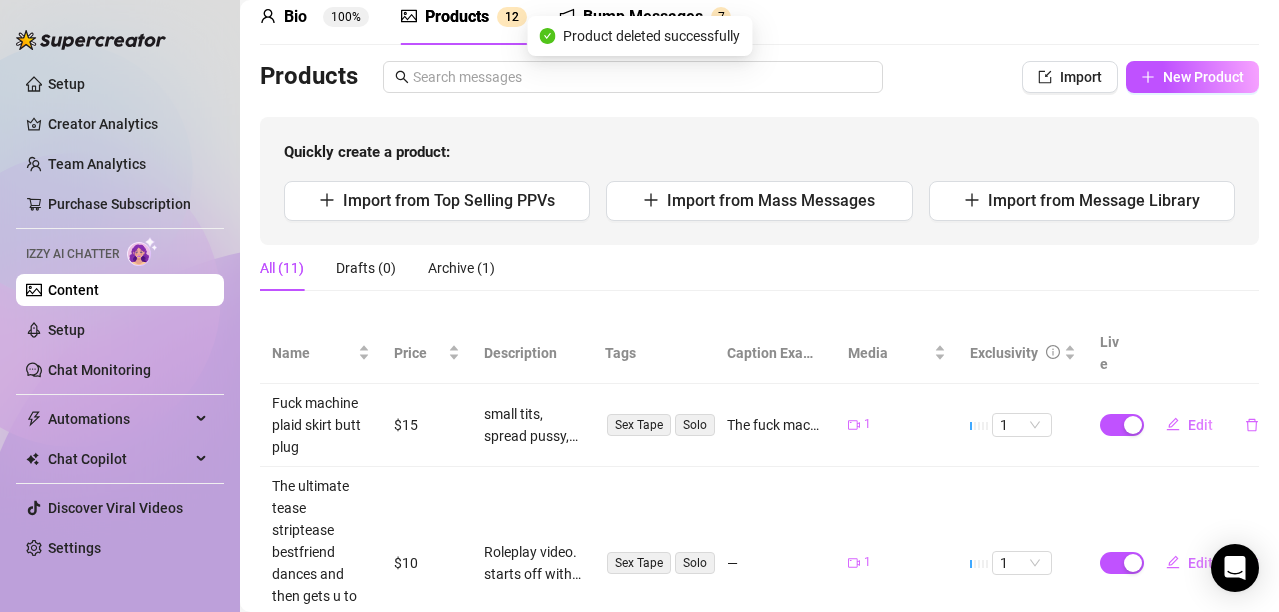 scroll, scrollTop: 0, scrollLeft: 0, axis: both 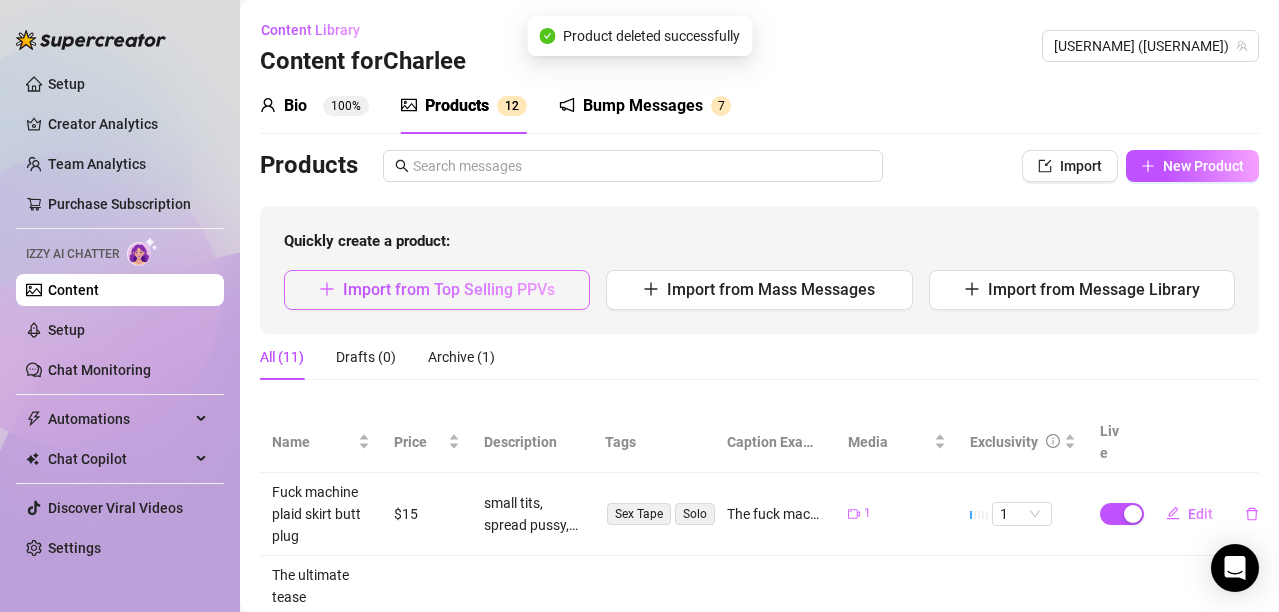 click on "Import from Top Selling PPVs" at bounding box center (449, 289) 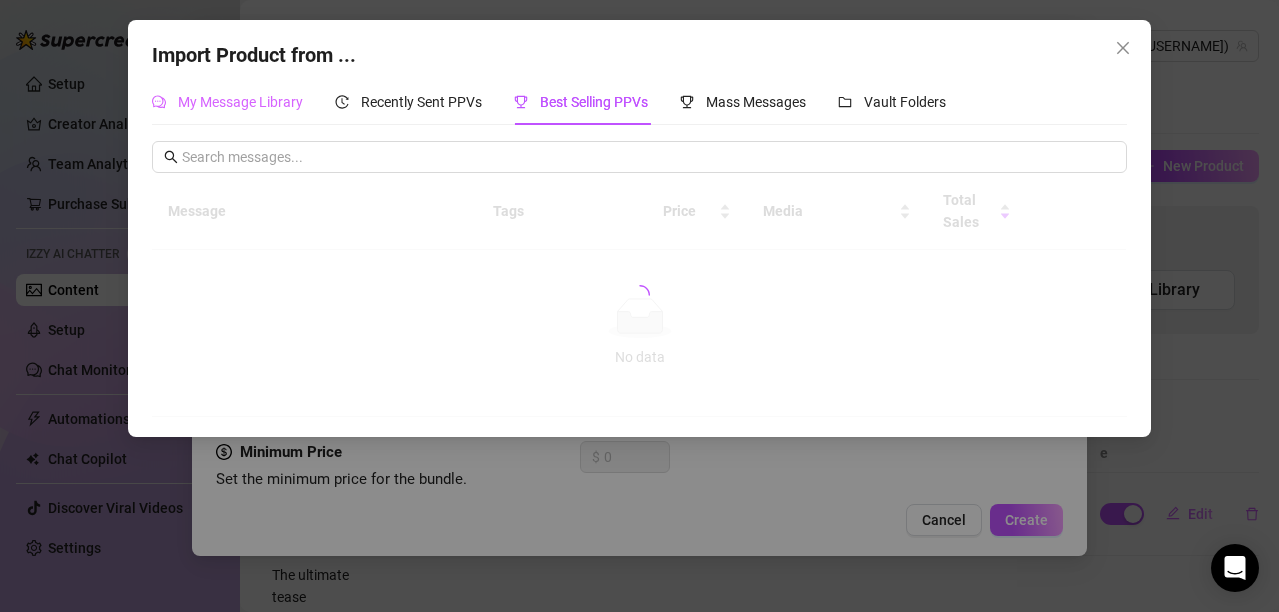 click on "My Message Library" at bounding box center (227, 102) 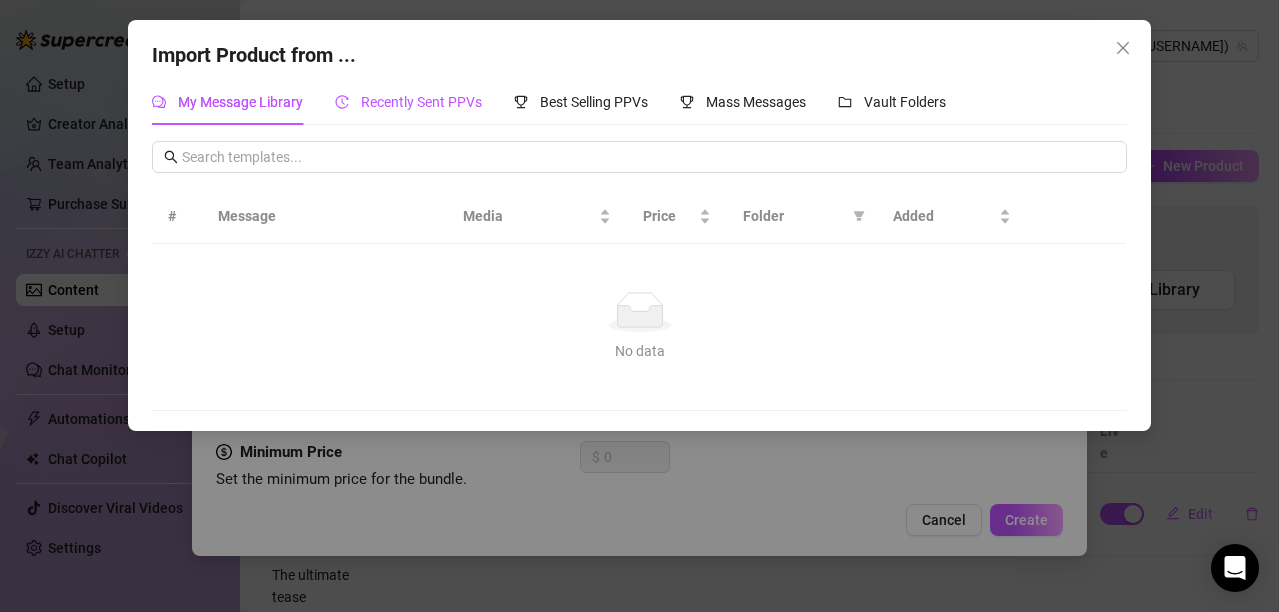 click on "Recently Sent PPVs" at bounding box center (421, 102) 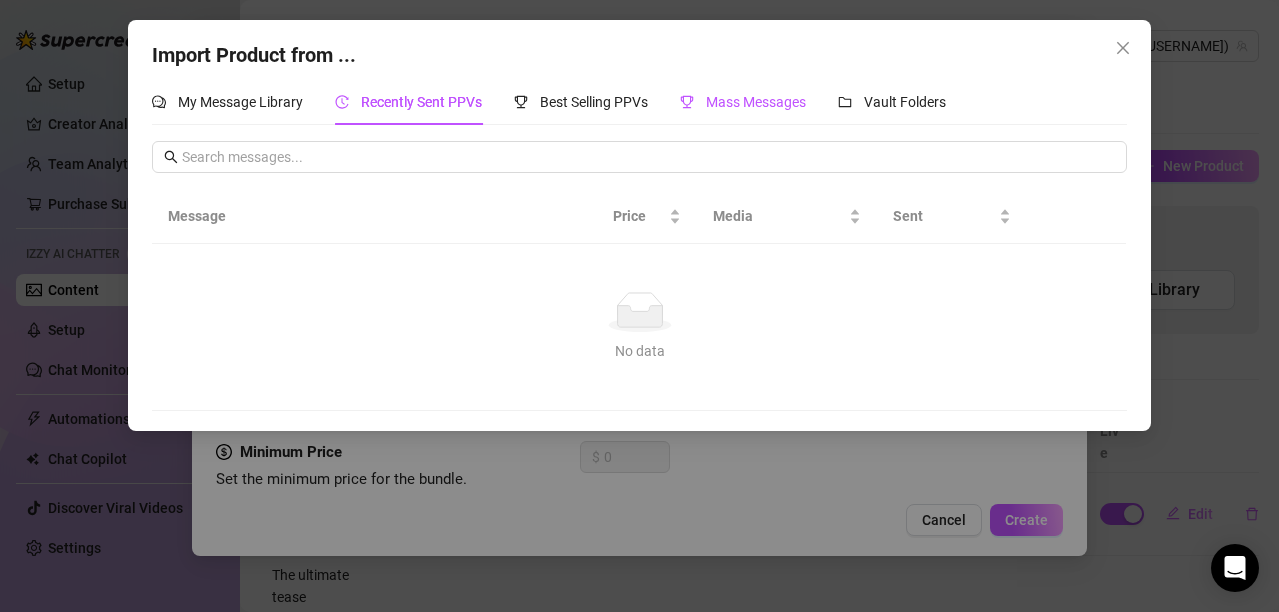 click on "Mass Messages" at bounding box center (756, 102) 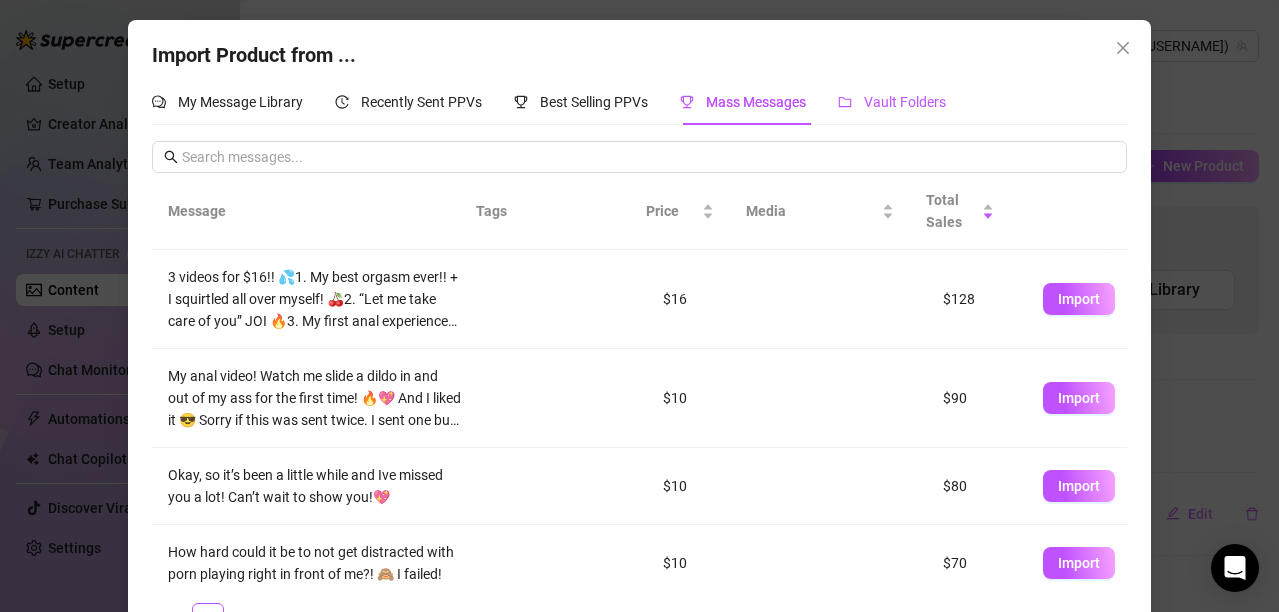 click on "Vault Folders" at bounding box center [905, 102] 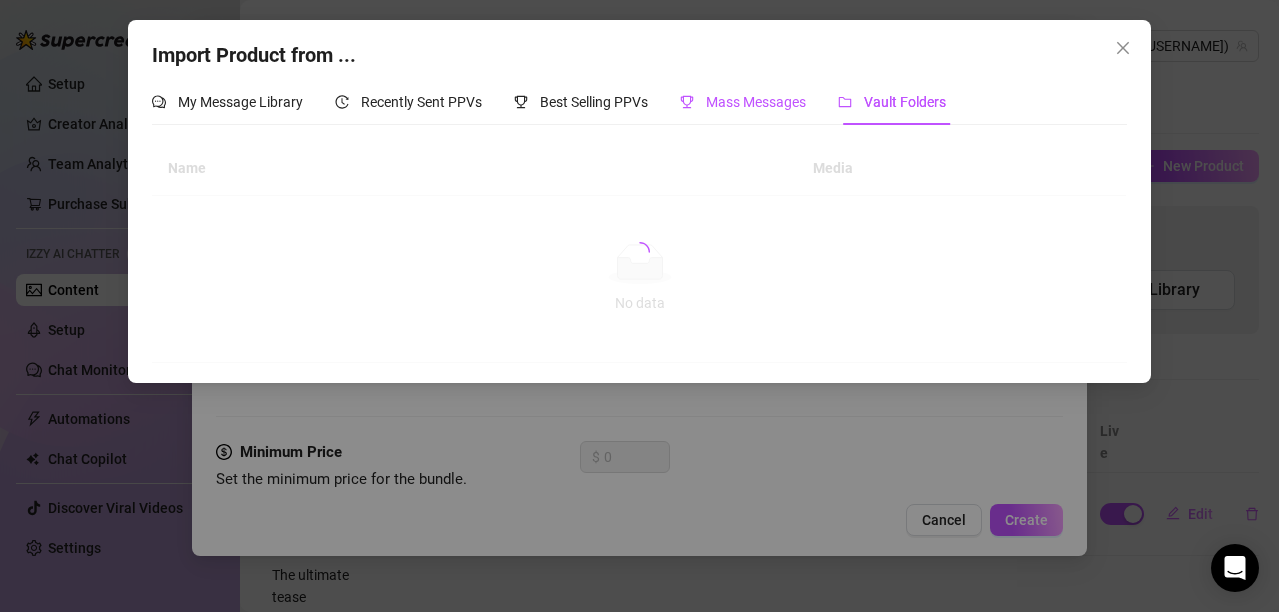 click on "Mass Messages" at bounding box center (756, 102) 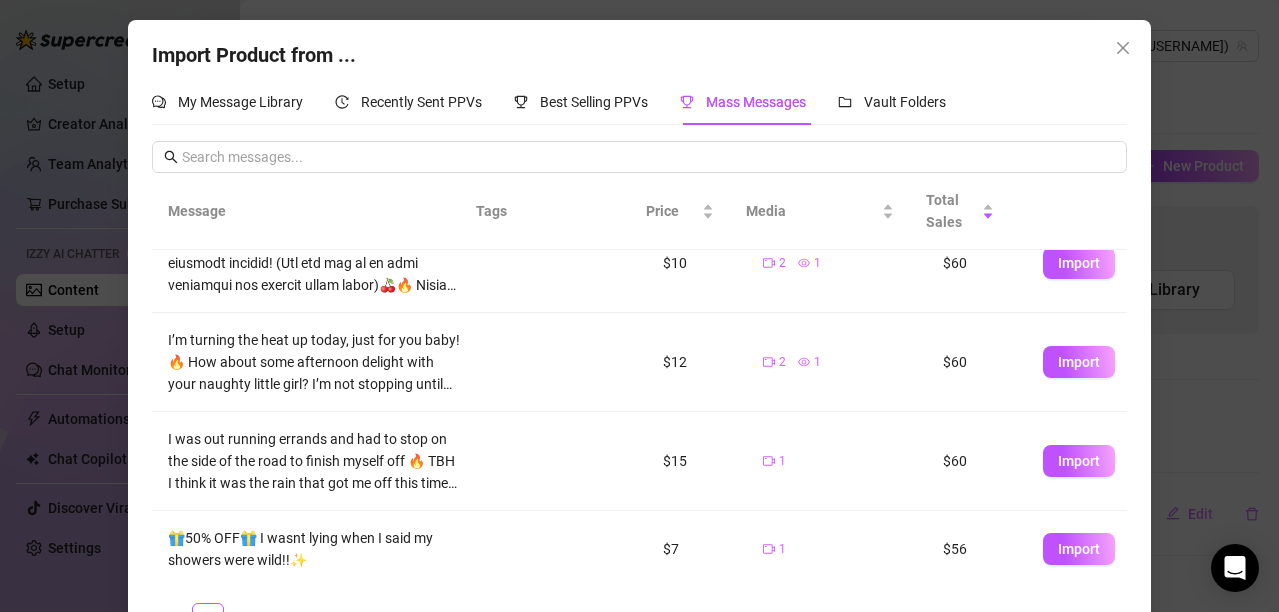 scroll, scrollTop: 609, scrollLeft: 0, axis: vertical 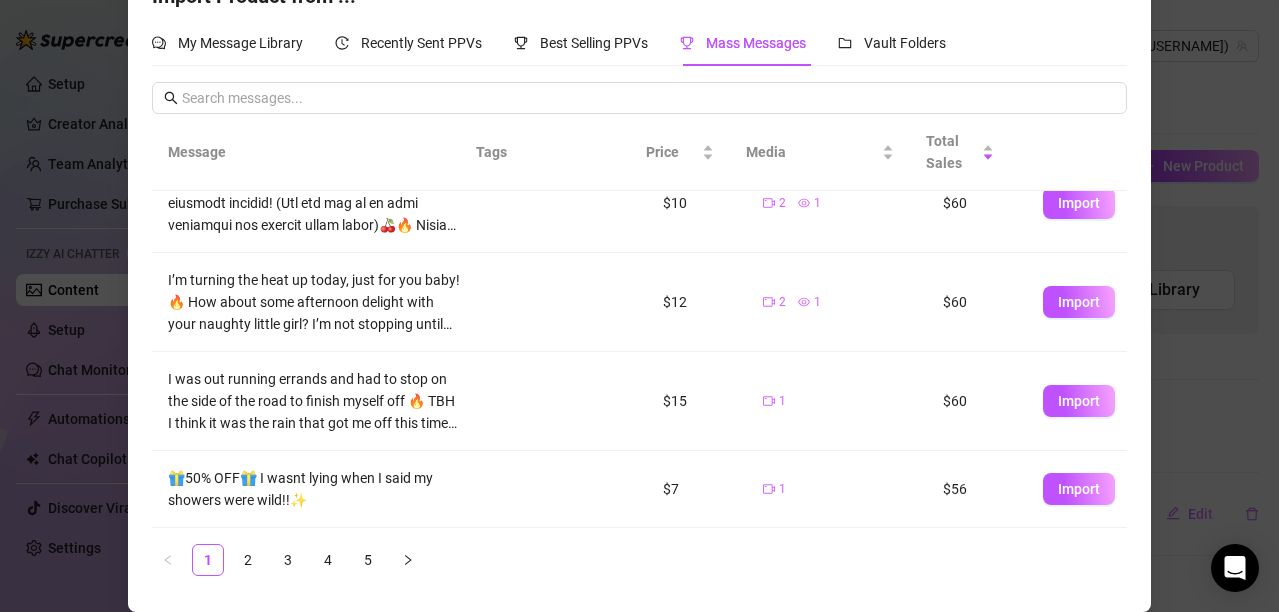 click on "1 2 3 4 5" at bounding box center [639, 560] 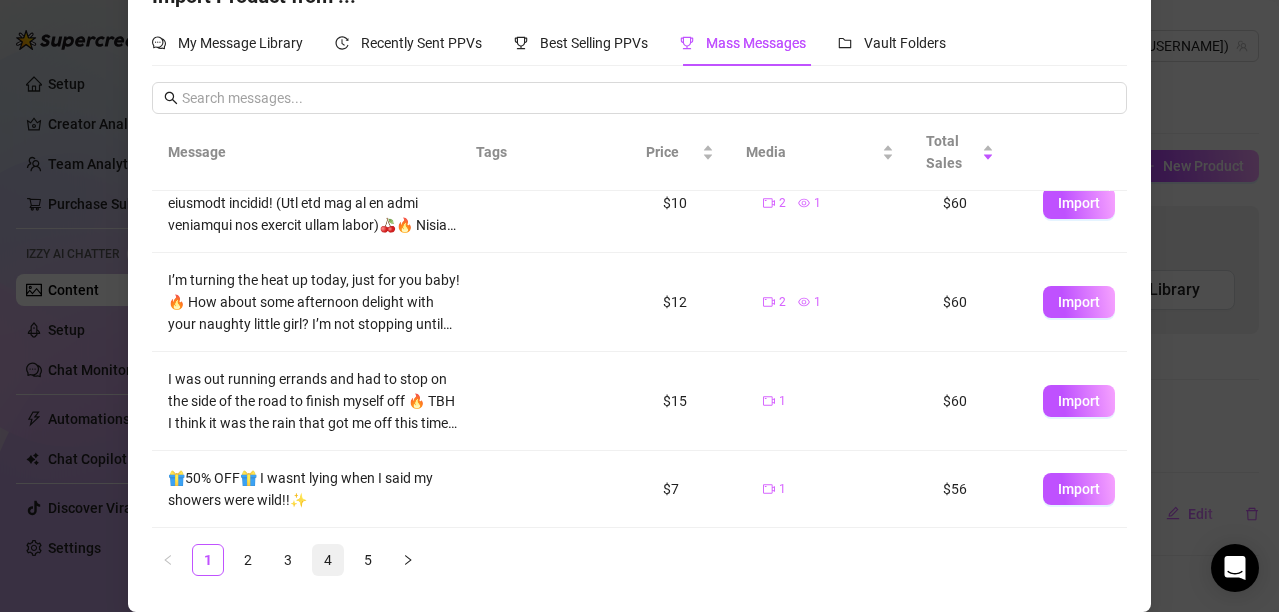 click on "4" at bounding box center [328, 560] 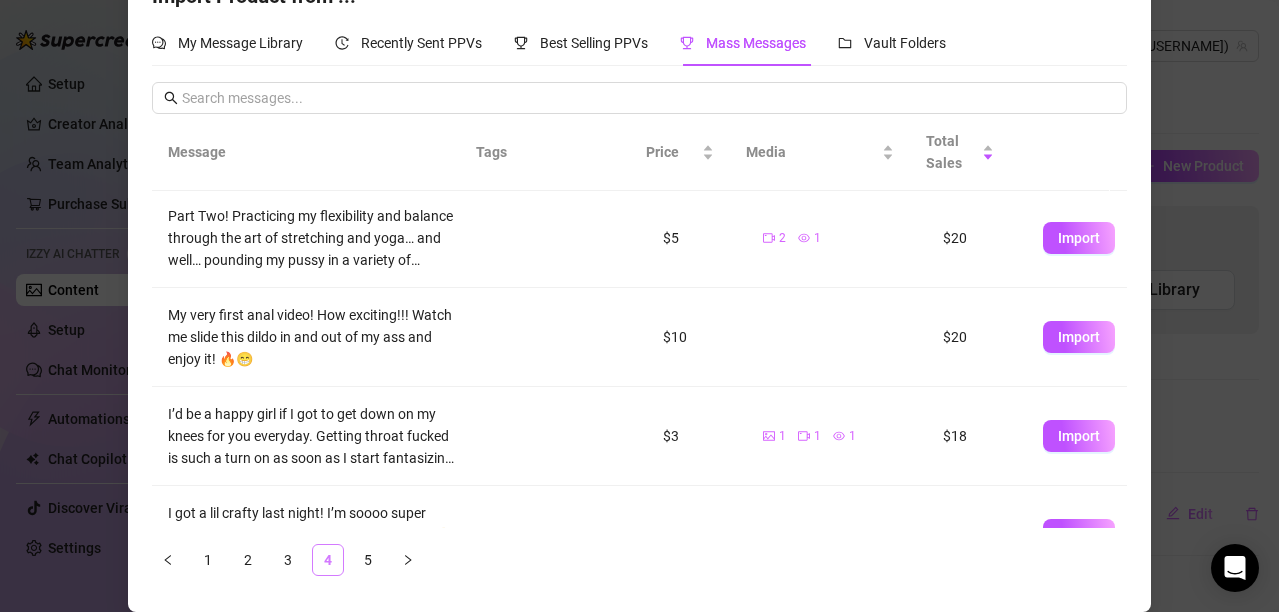 scroll, scrollTop: 0, scrollLeft: 0, axis: both 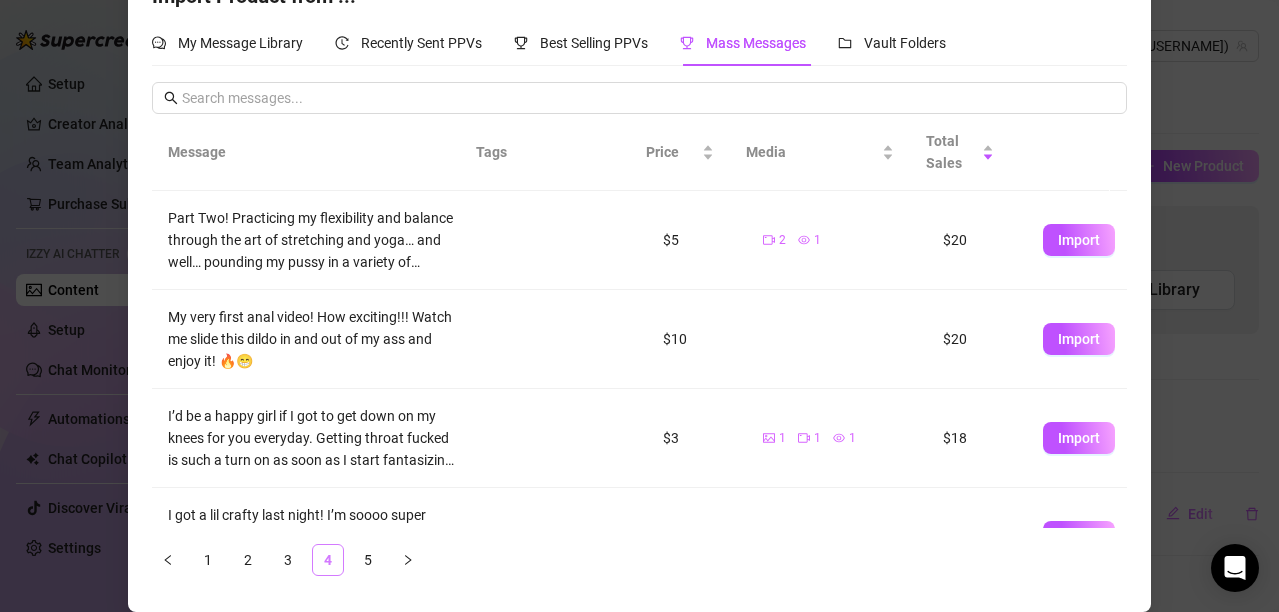 click on "4" at bounding box center [328, 560] 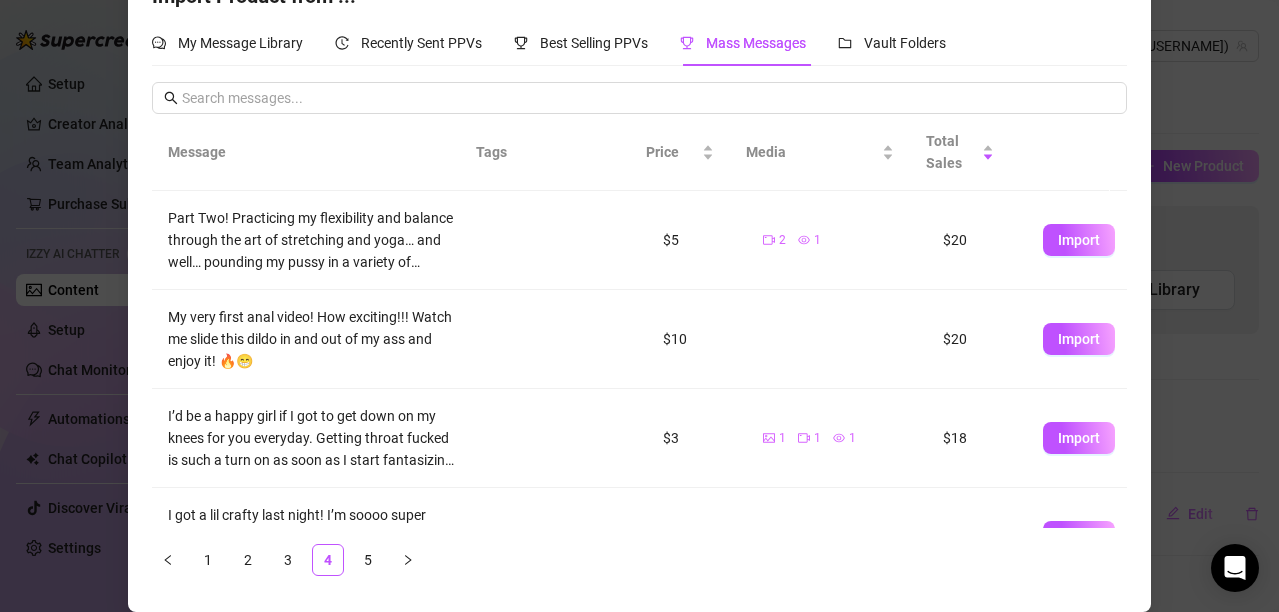 scroll, scrollTop: 0, scrollLeft: 0, axis: both 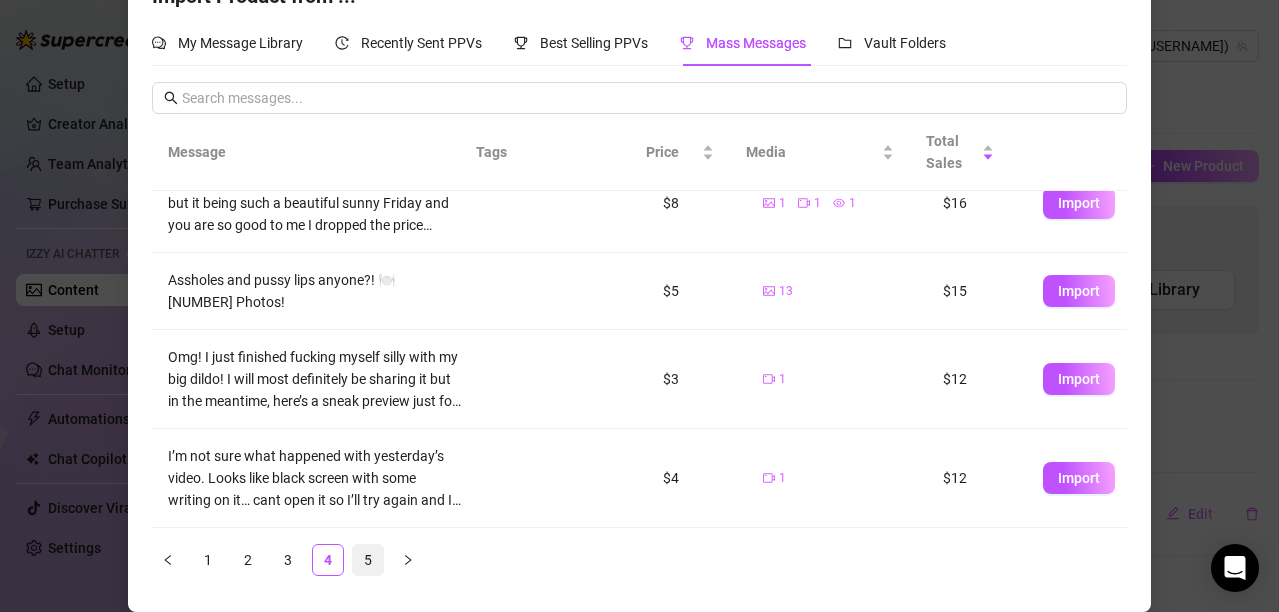 click on "5" at bounding box center (368, 560) 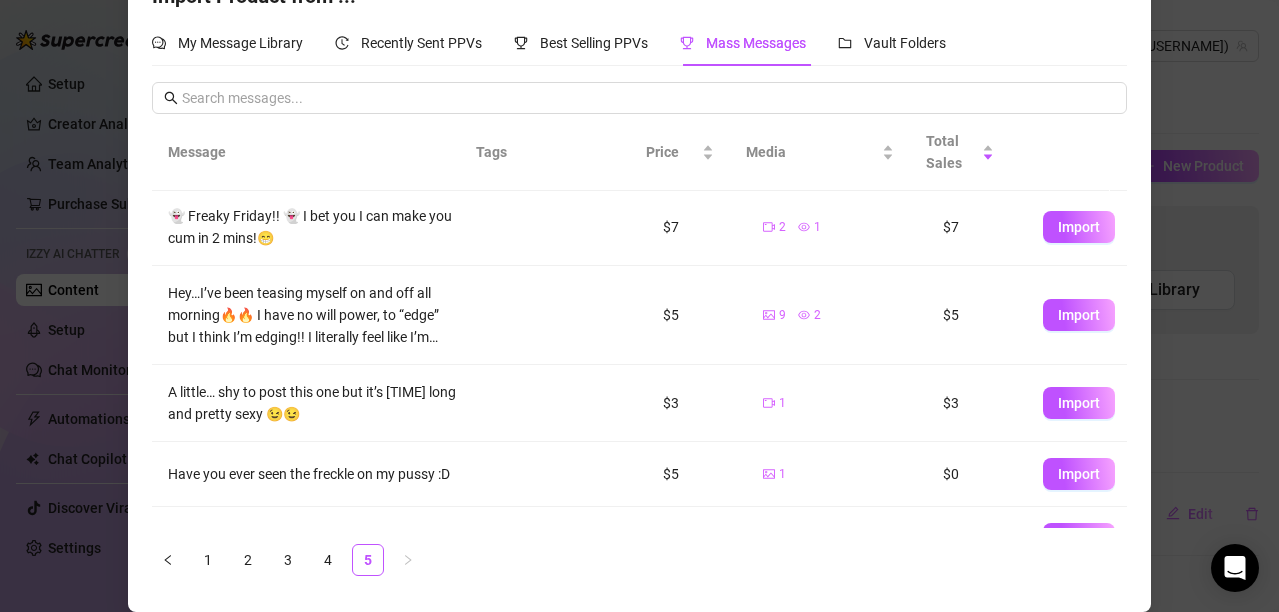 scroll, scrollTop: 256, scrollLeft: 0, axis: vertical 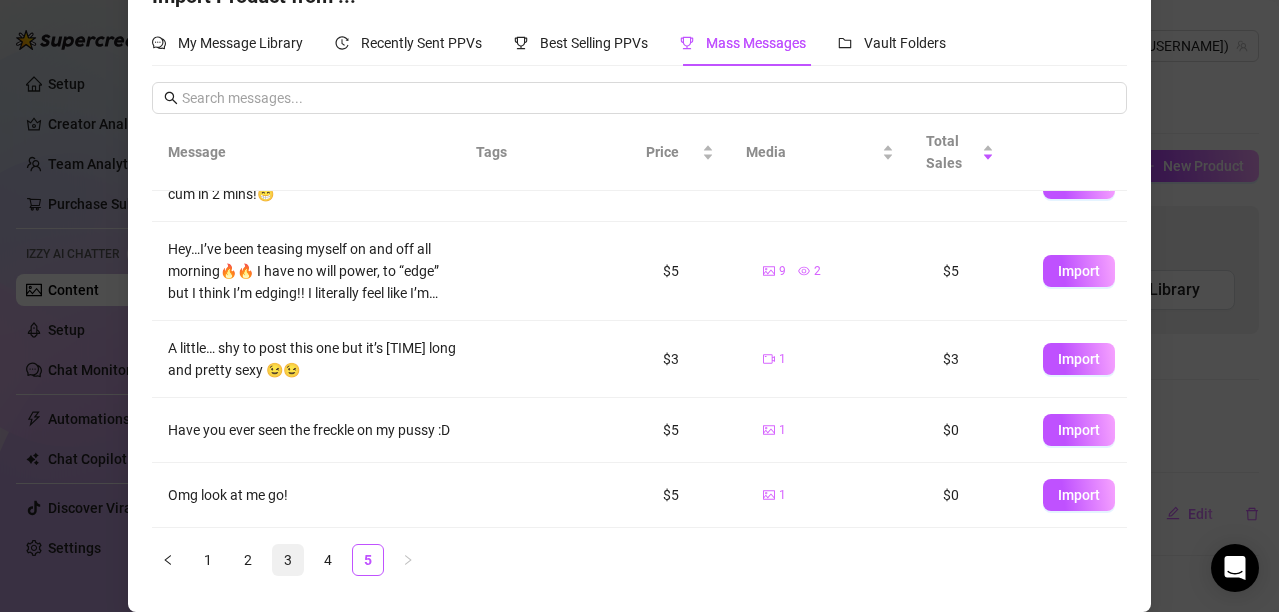 click on "3" at bounding box center (288, 560) 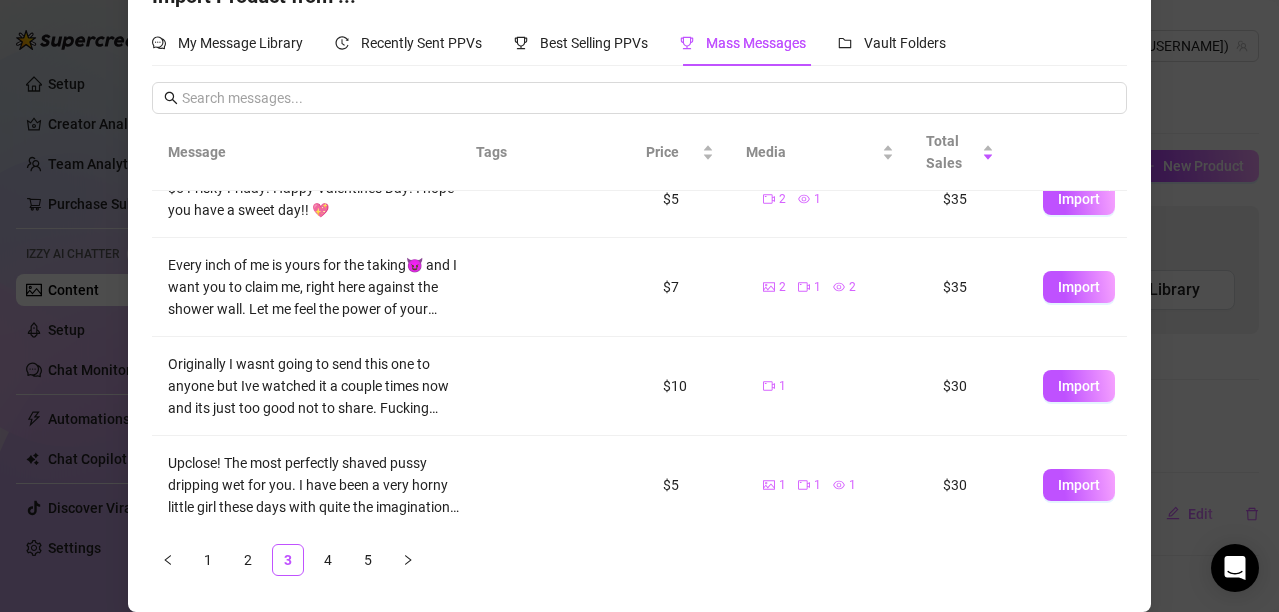 scroll, scrollTop: 0, scrollLeft: 0, axis: both 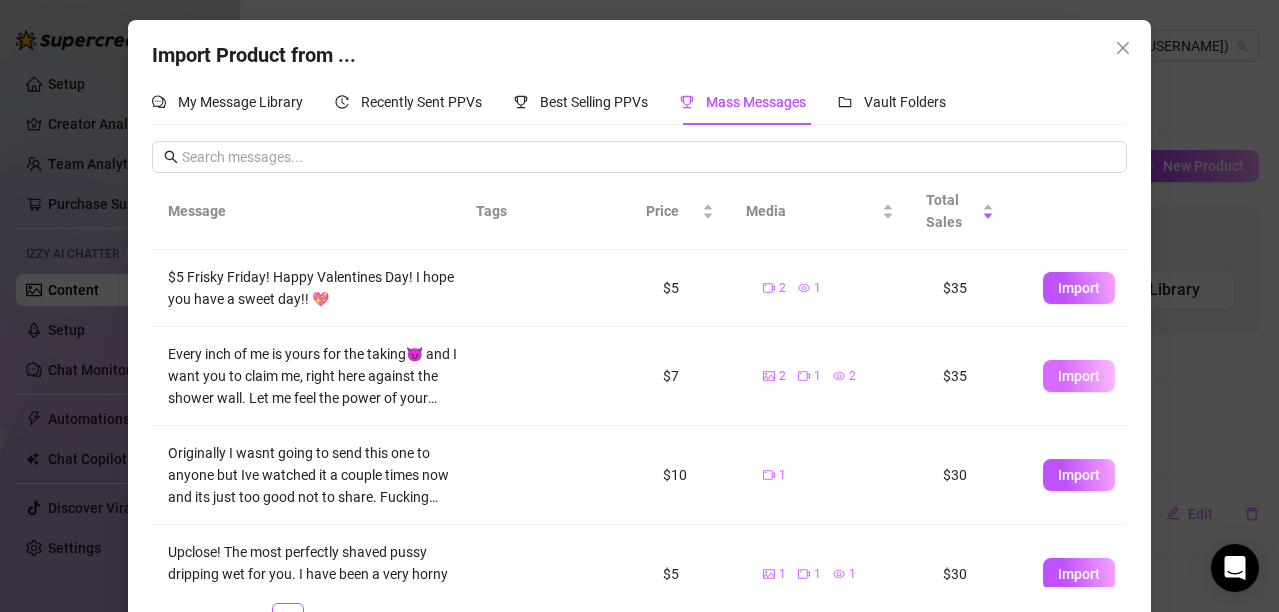 click on "Import" at bounding box center [1079, 376] 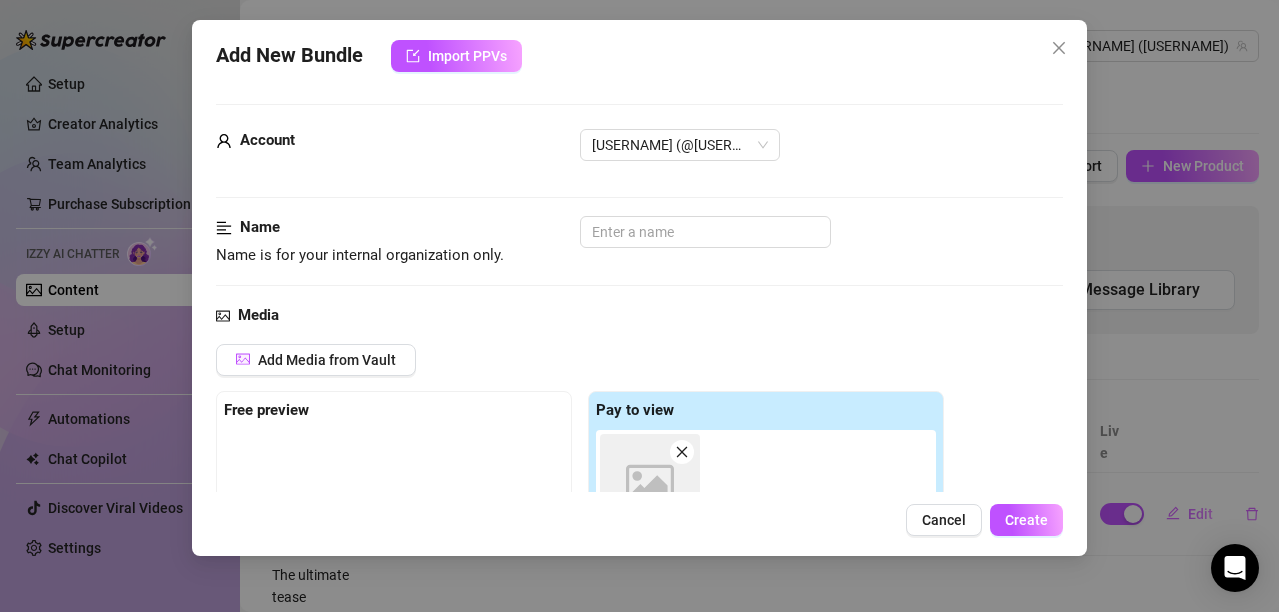 scroll, scrollTop: 368, scrollLeft: 0, axis: vertical 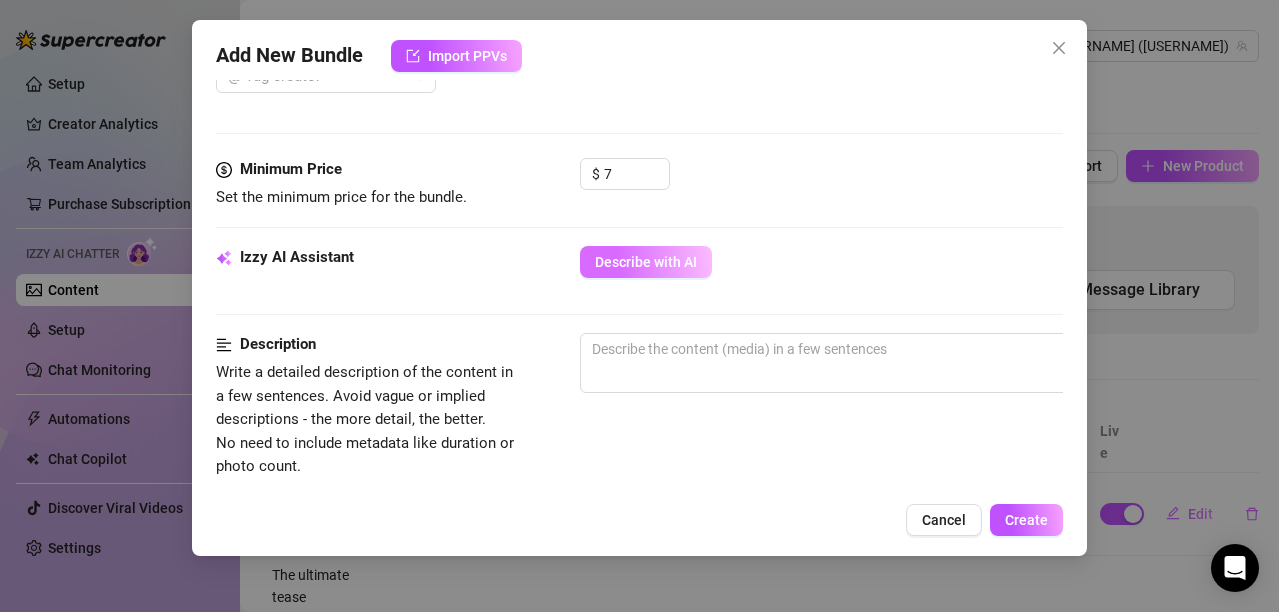 click on "Describe with AI" at bounding box center [646, 262] 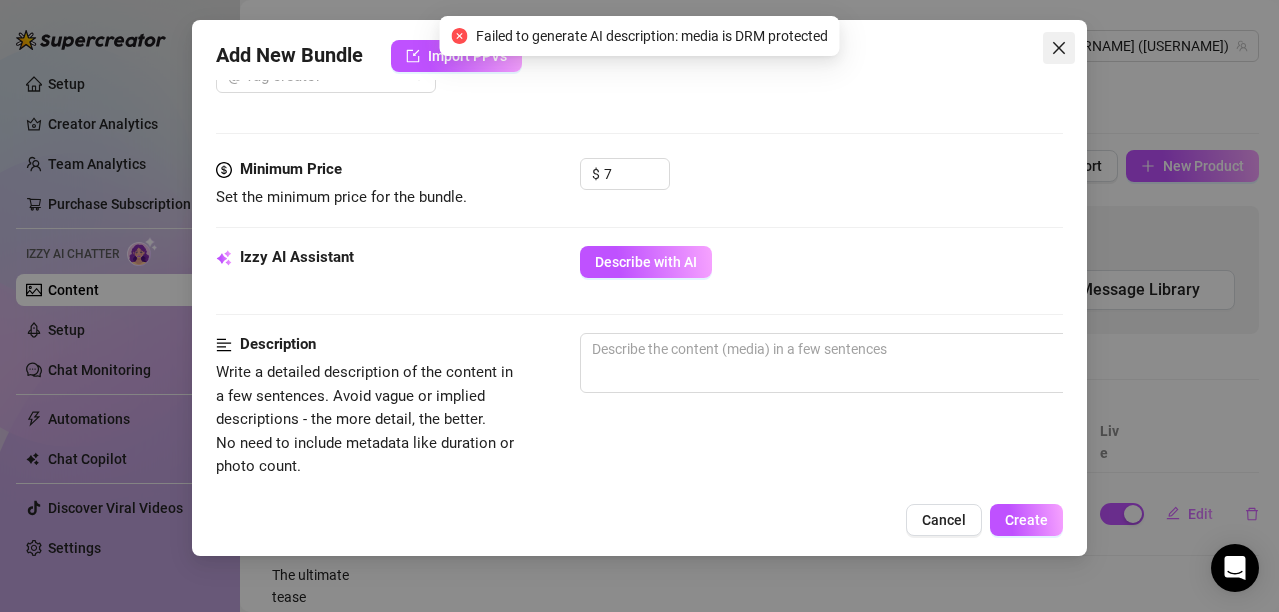 click 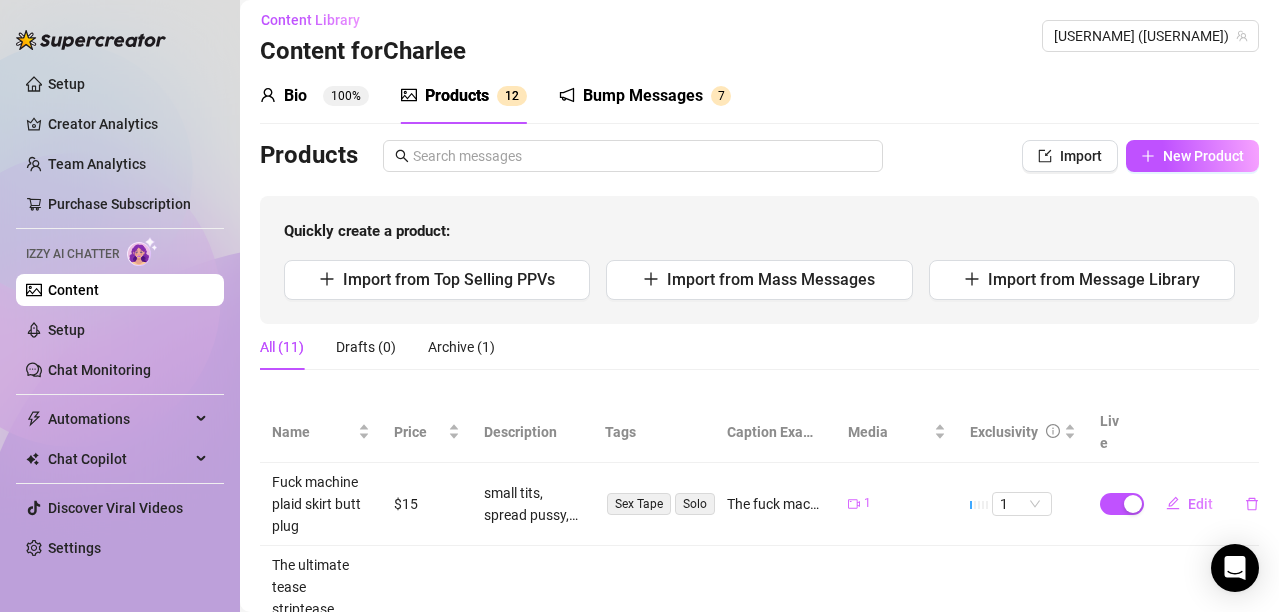 scroll, scrollTop: 0, scrollLeft: 0, axis: both 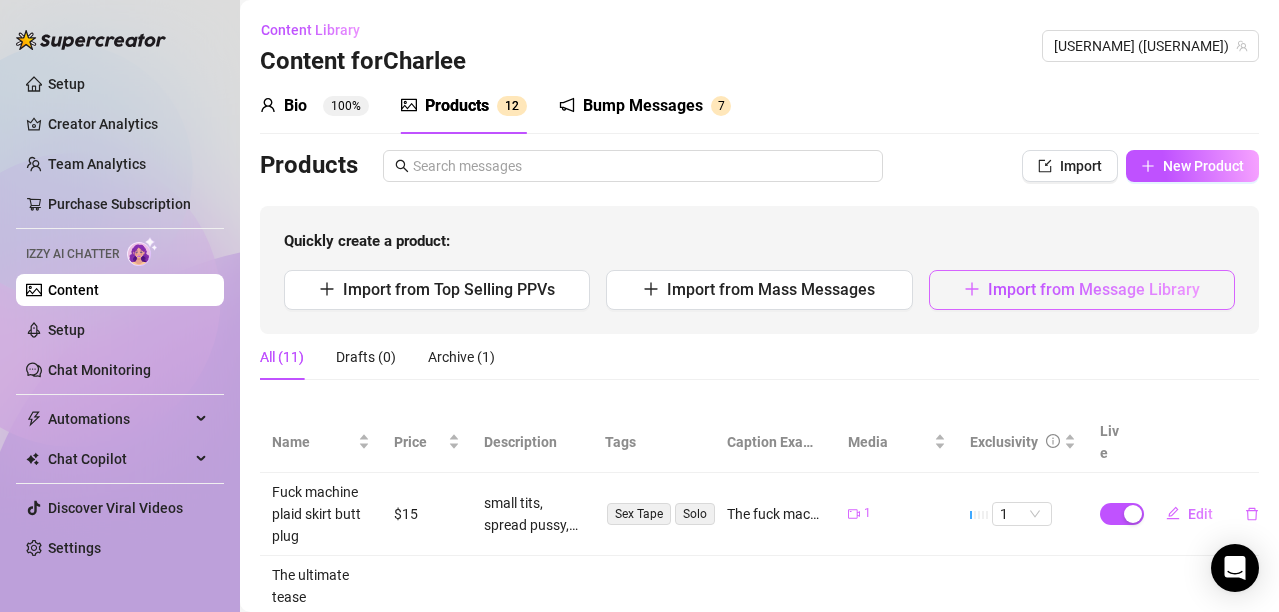 click on "Import from Message Library" at bounding box center (1094, 289) 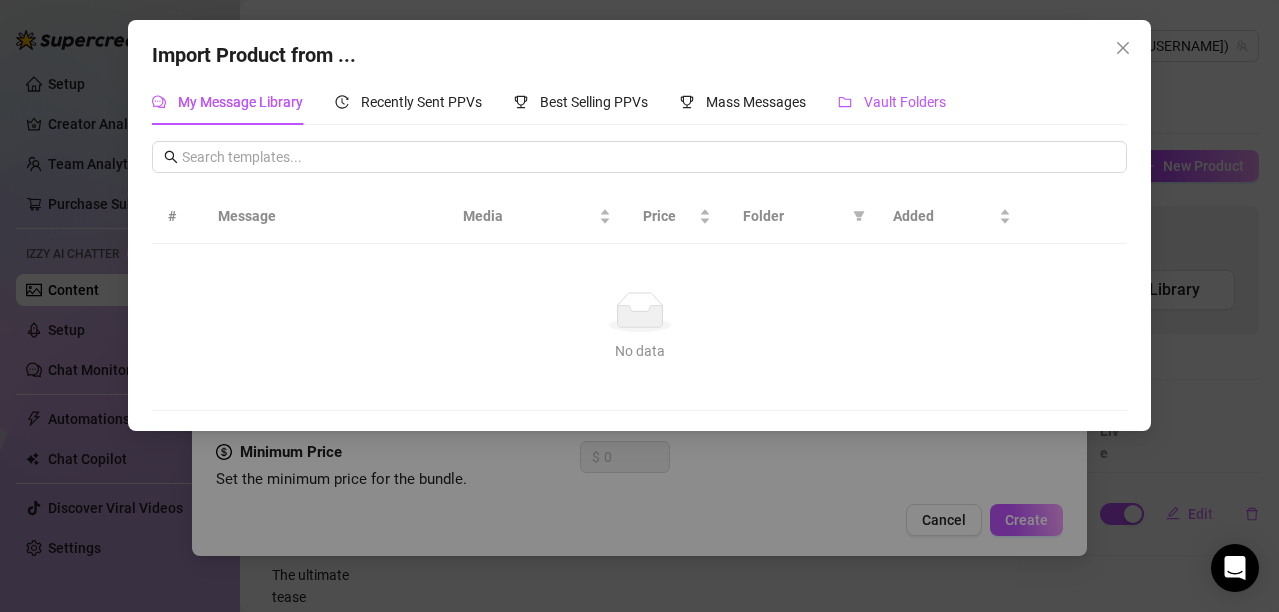 click on "Vault Folders" at bounding box center [905, 102] 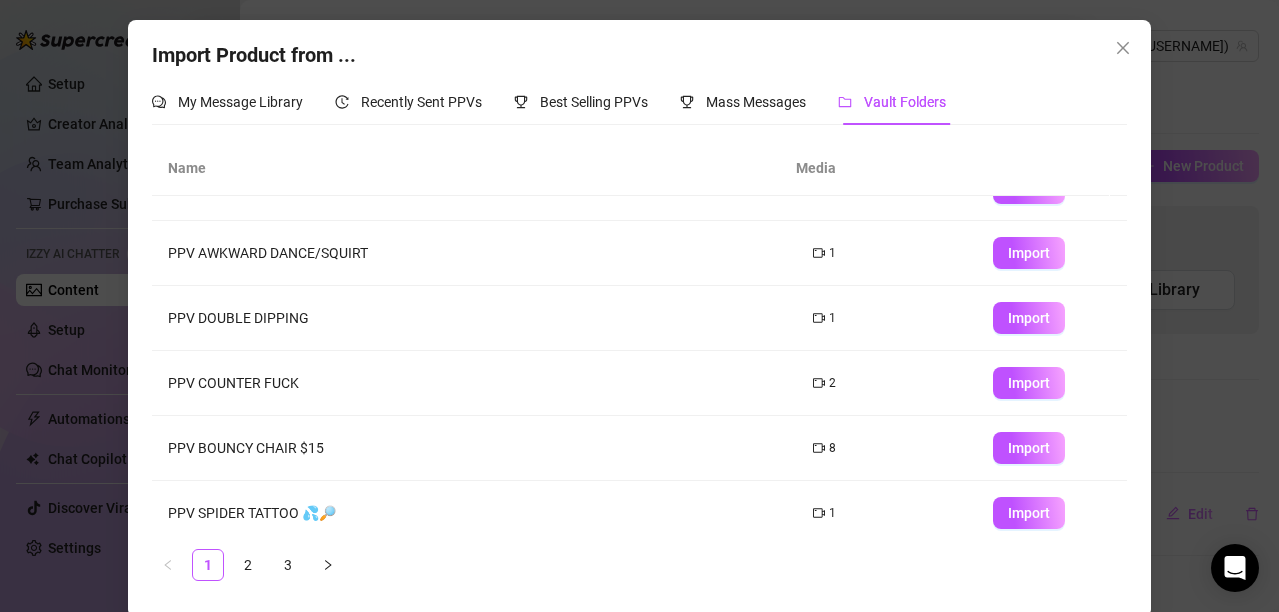 scroll, scrollTop: 313, scrollLeft: 0, axis: vertical 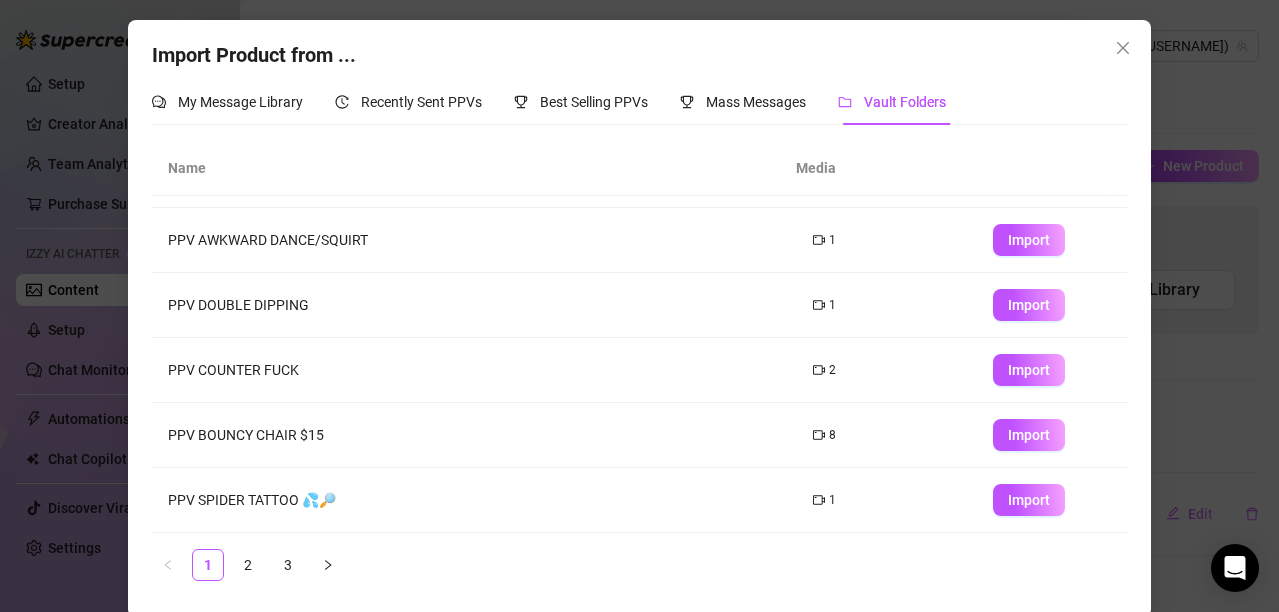click on "PPV COUNTER FUCK" at bounding box center (474, 370) 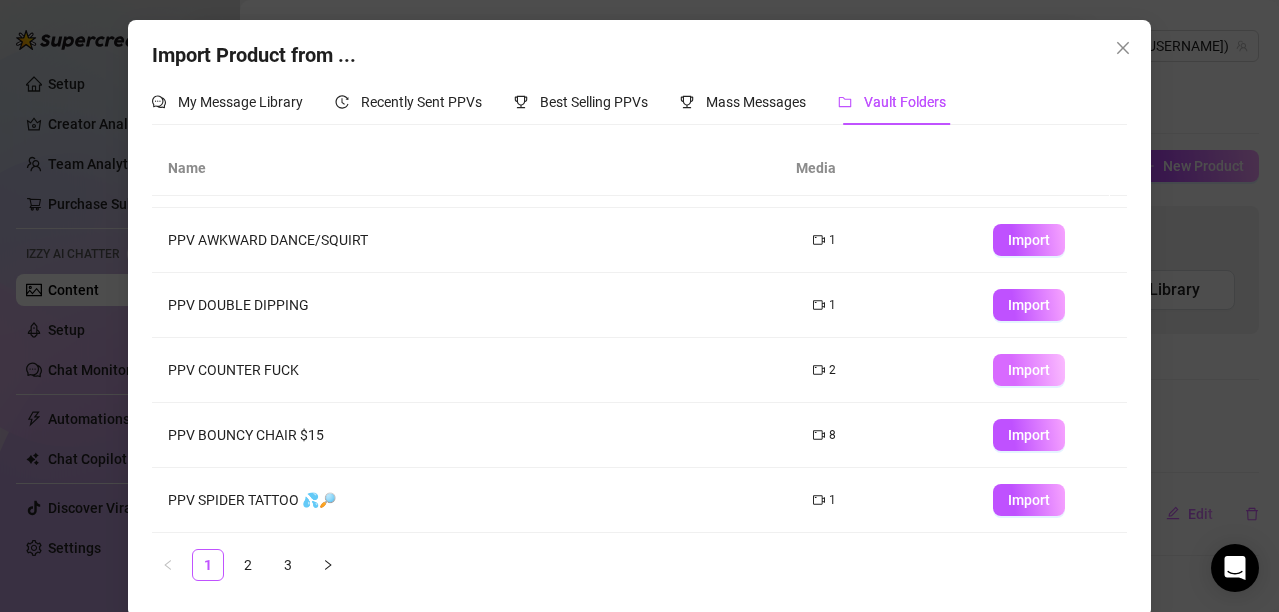 click on "Import" at bounding box center [1029, 370] 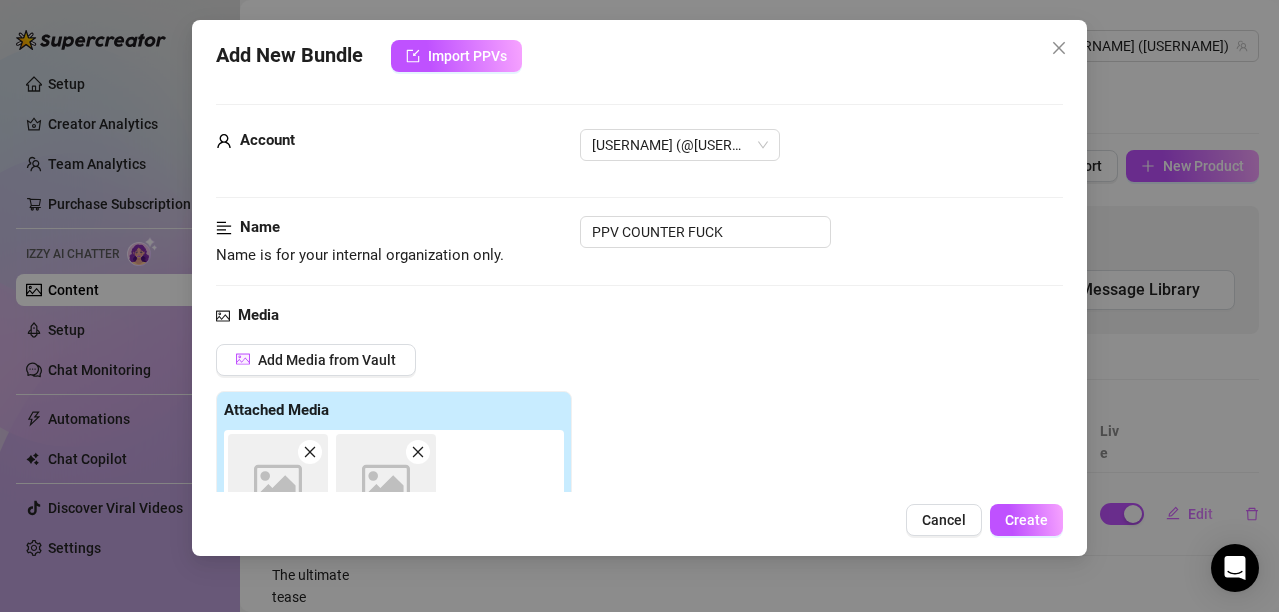 scroll, scrollTop: 368, scrollLeft: 0, axis: vertical 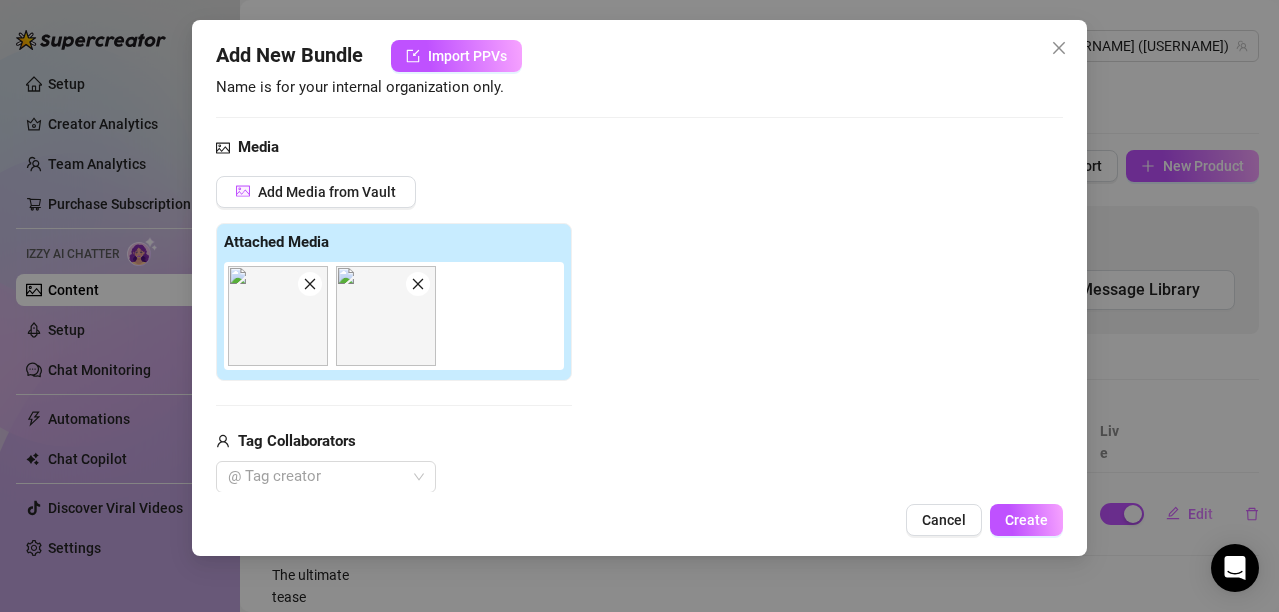 click at bounding box center [278, 316] 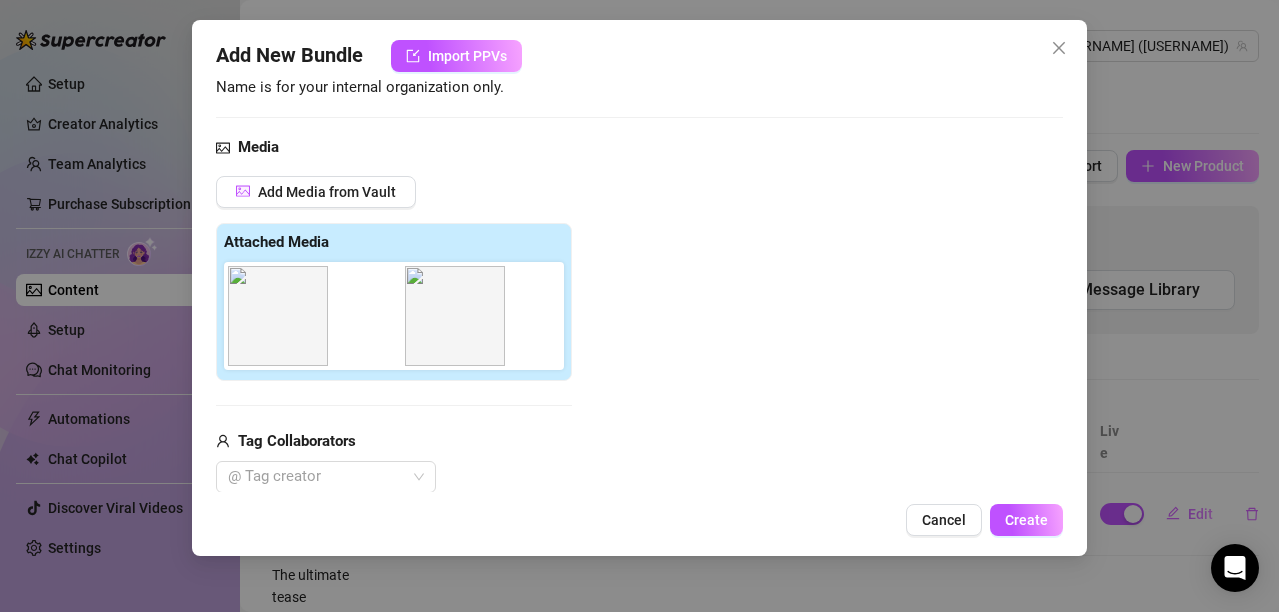drag, startPoint x: 372, startPoint y: 347, endPoint x: 456, endPoint y: 347, distance: 84 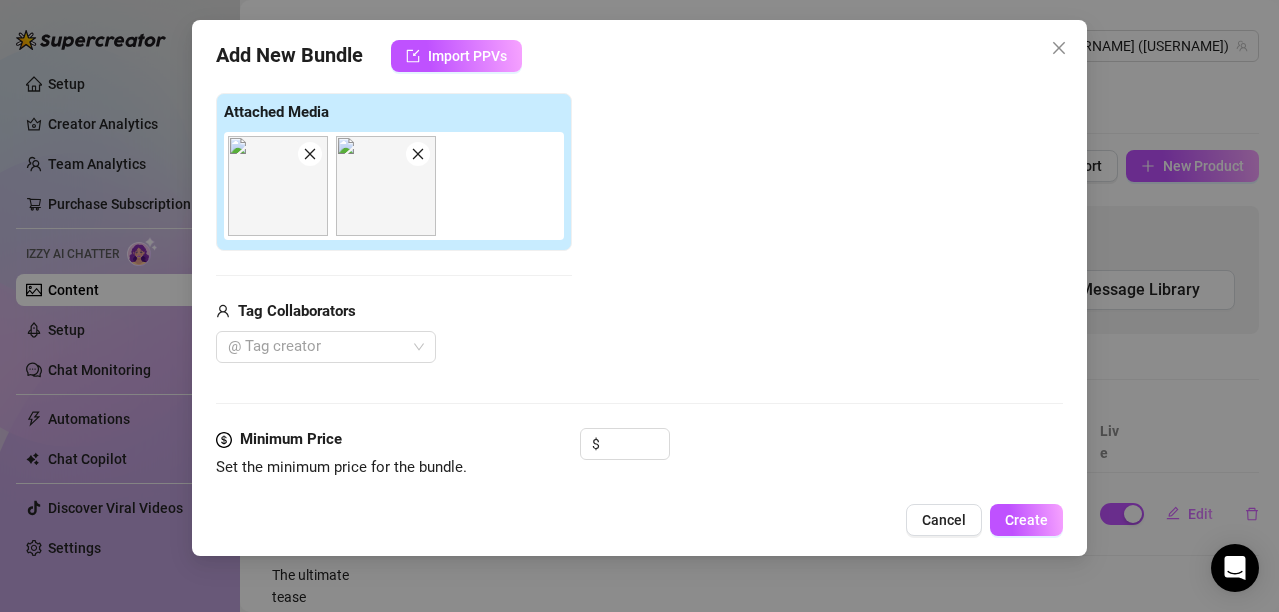 scroll, scrollTop: 300, scrollLeft: 0, axis: vertical 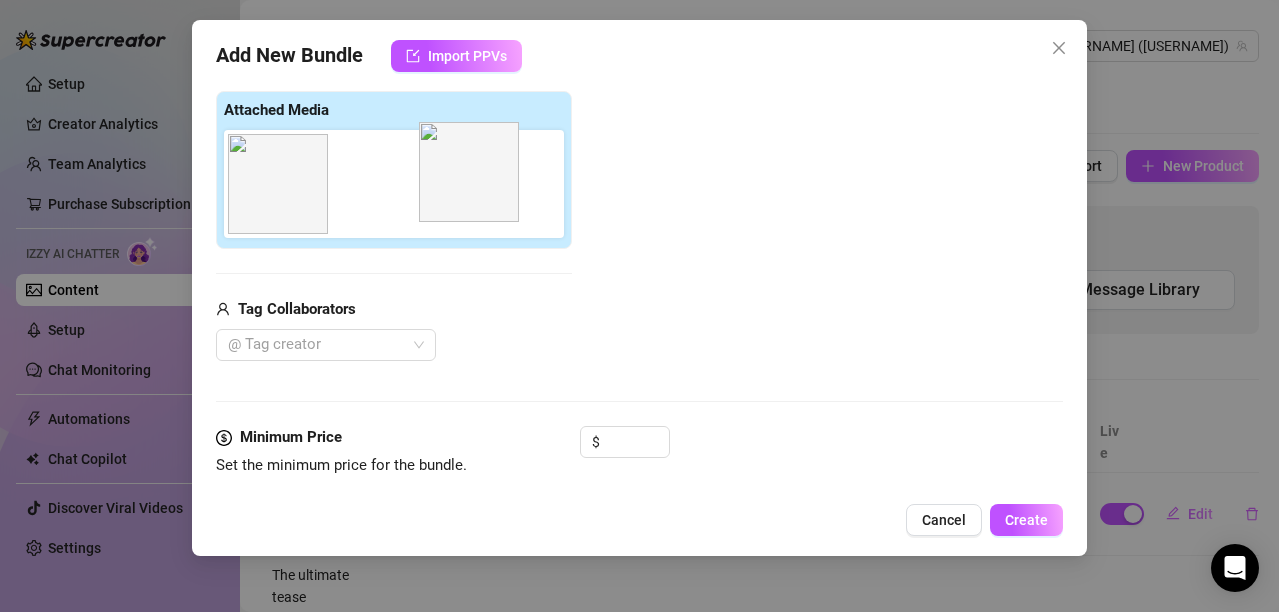 drag, startPoint x: 271, startPoint y: 186, endPoint x: 483, endPoint y: 179, distance: 212.11554 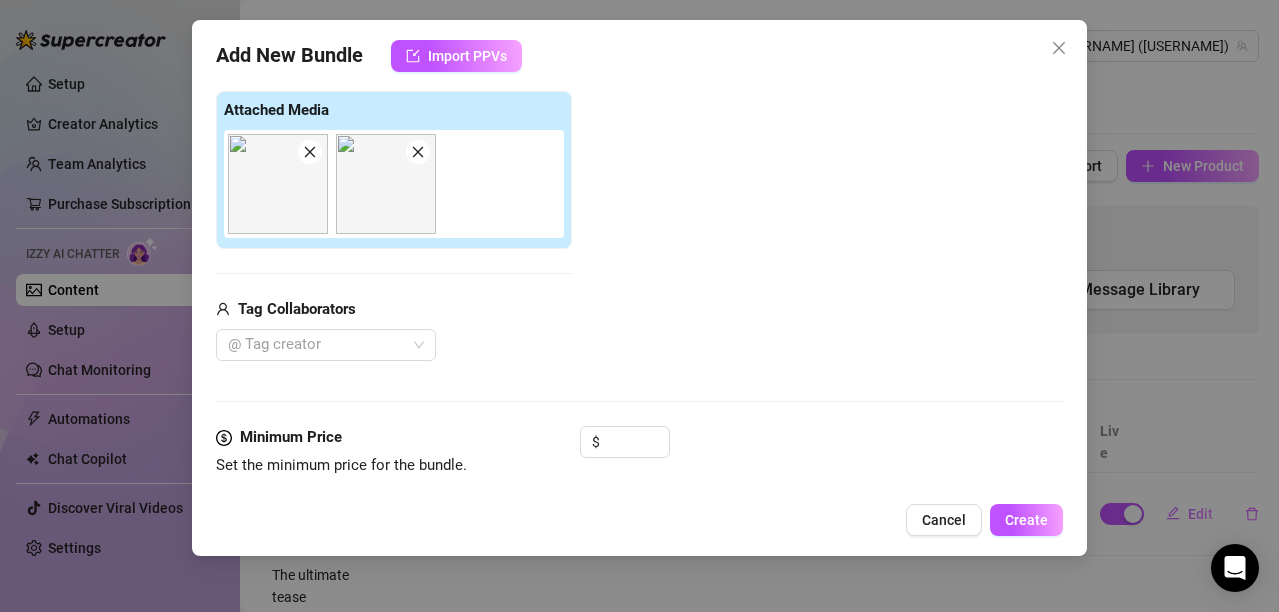 click at bounding box center [278, 184] 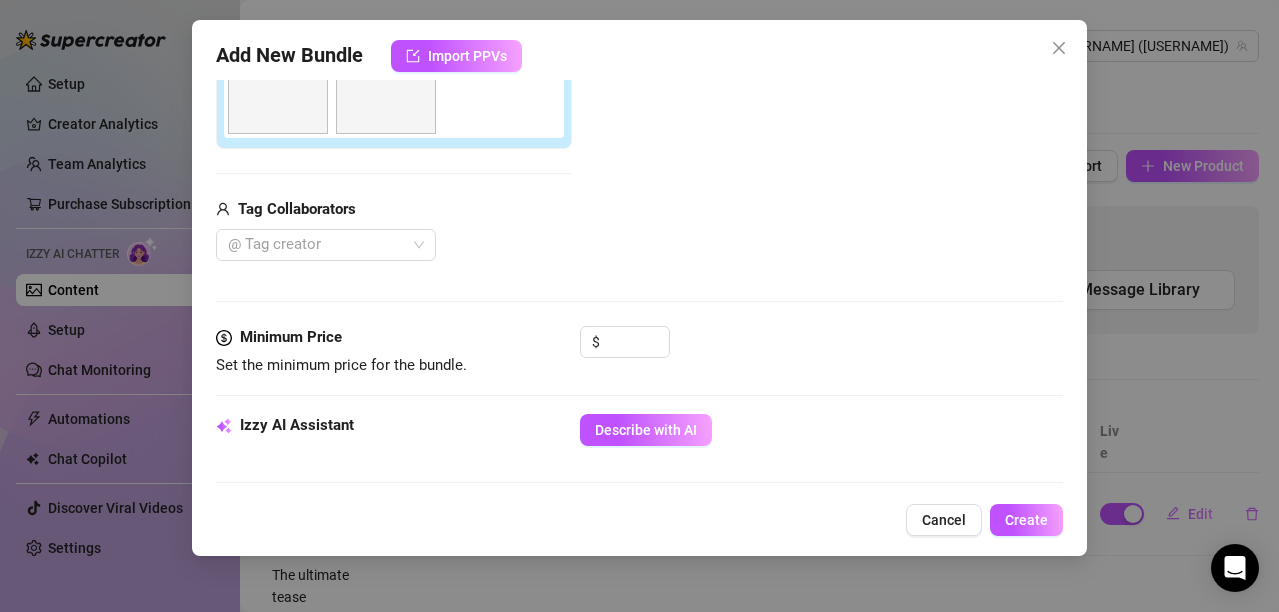 scroll, scrollTop: 500, scrollLeft: 0, axis: vertical 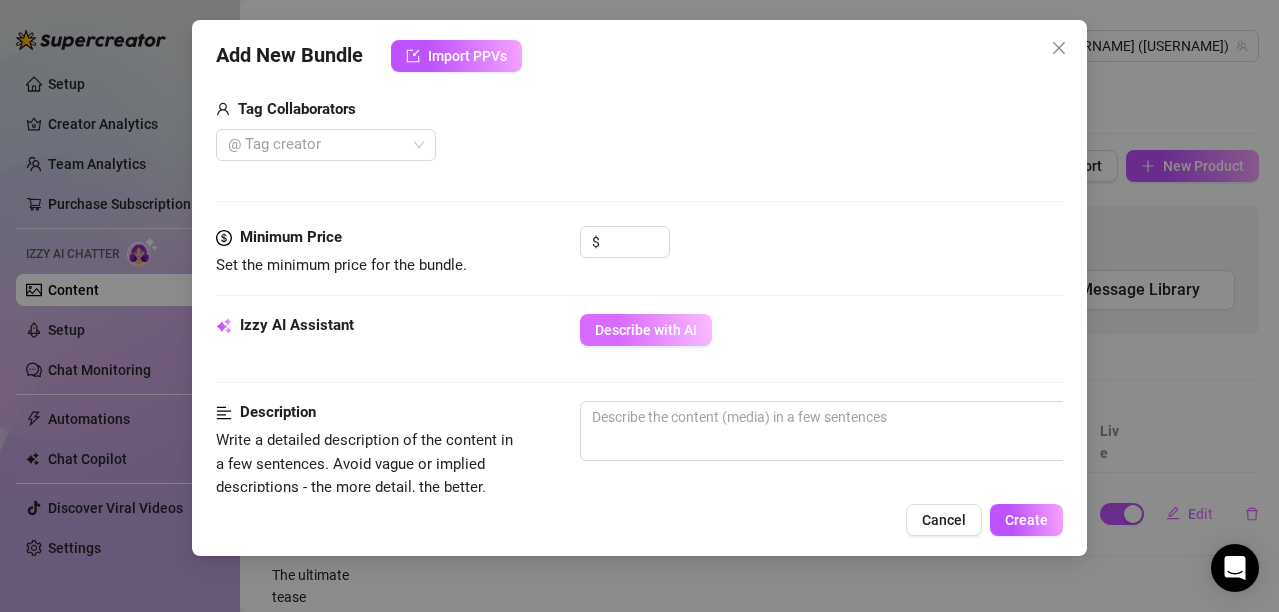 click on "Describe with AI" at bounding box center [646, 330] 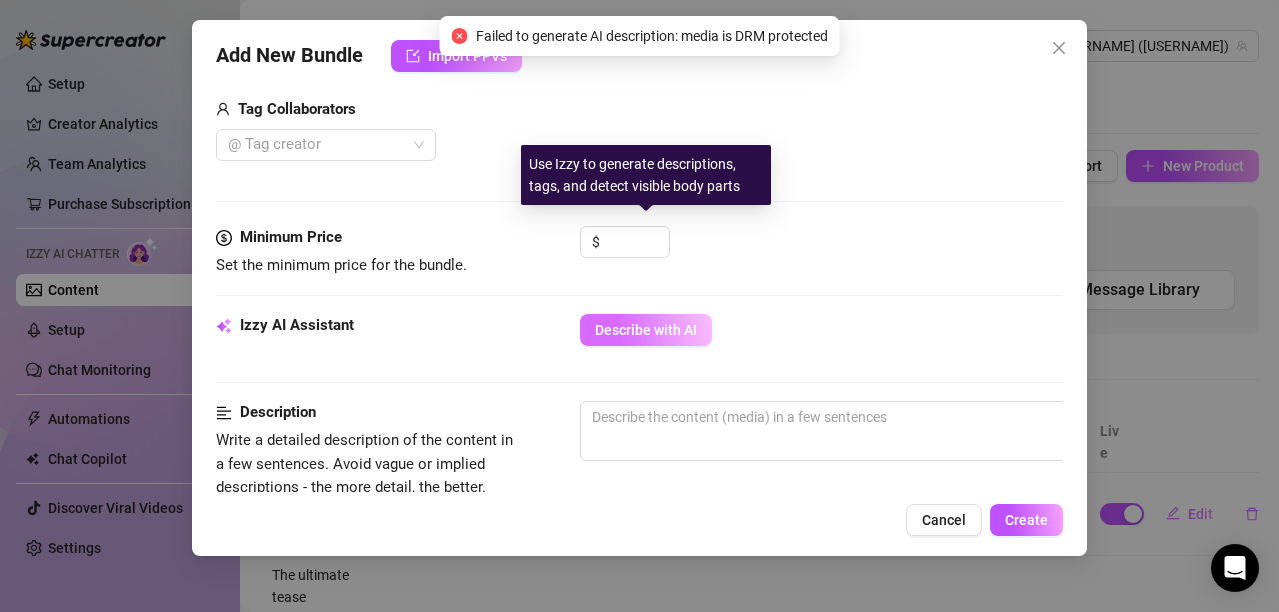 scroll, scrollTop: 700, scrollLeft: 0, axis: vertical 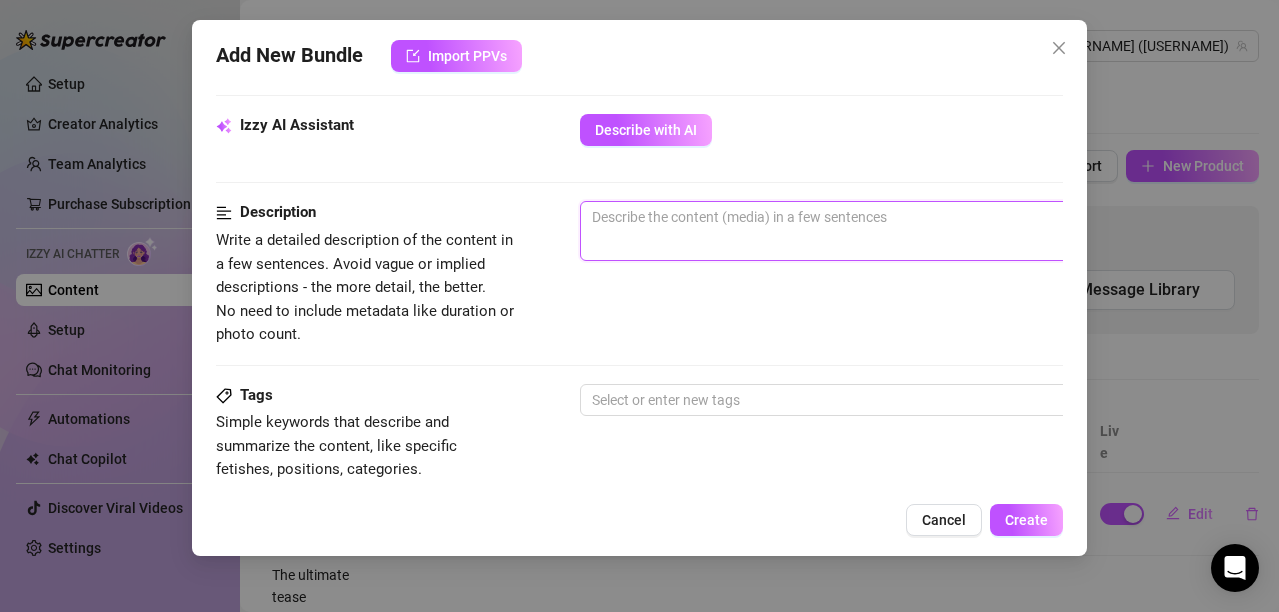 click at bounding box center [930, 231] 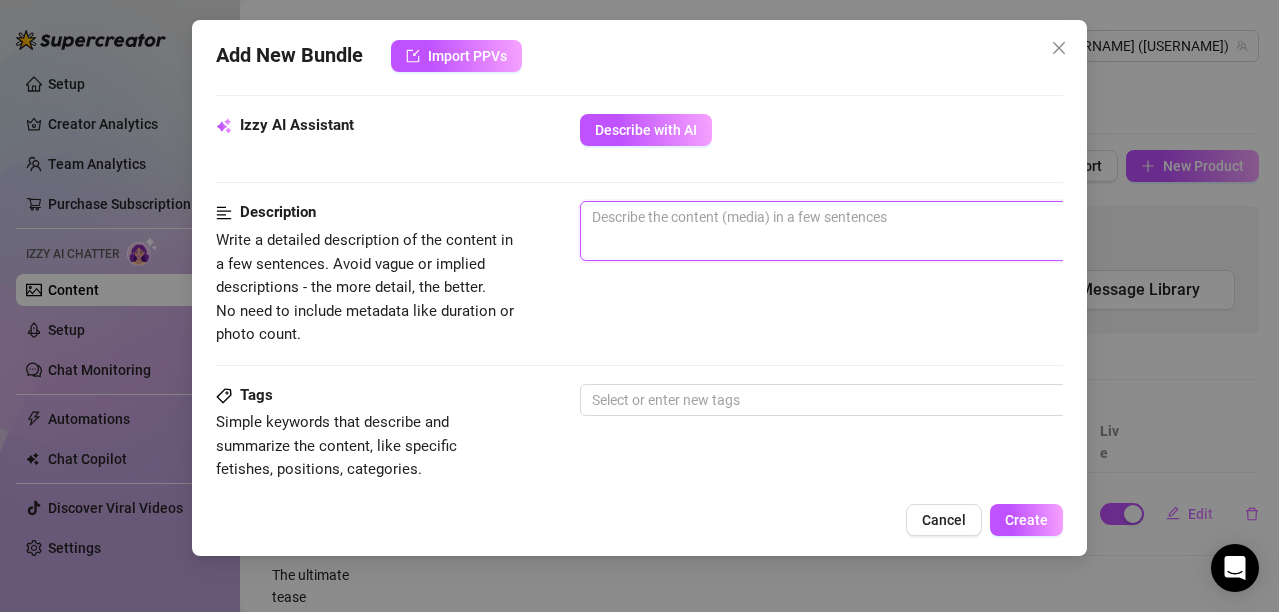 type on "T" 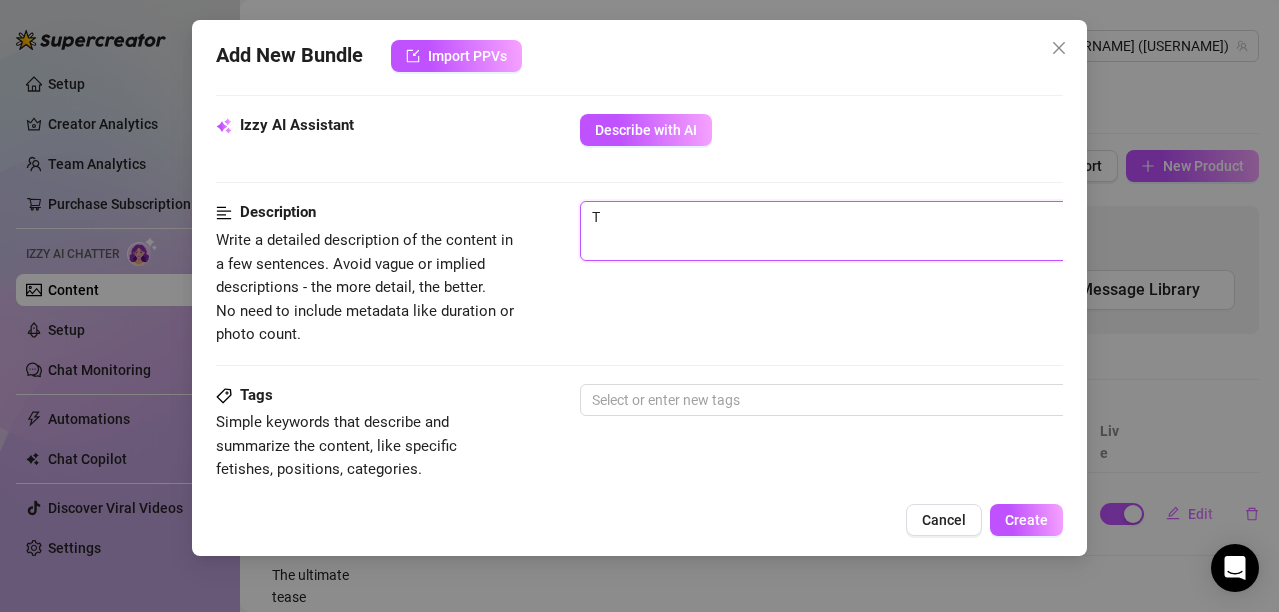 type on "Th" 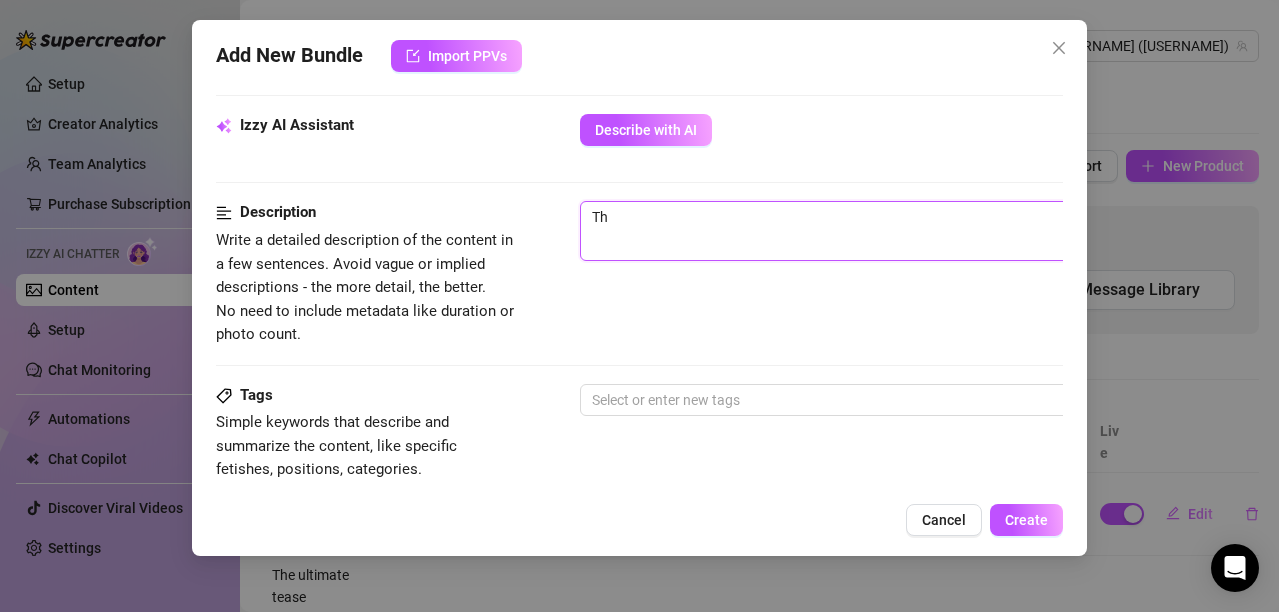 type on "Thi" 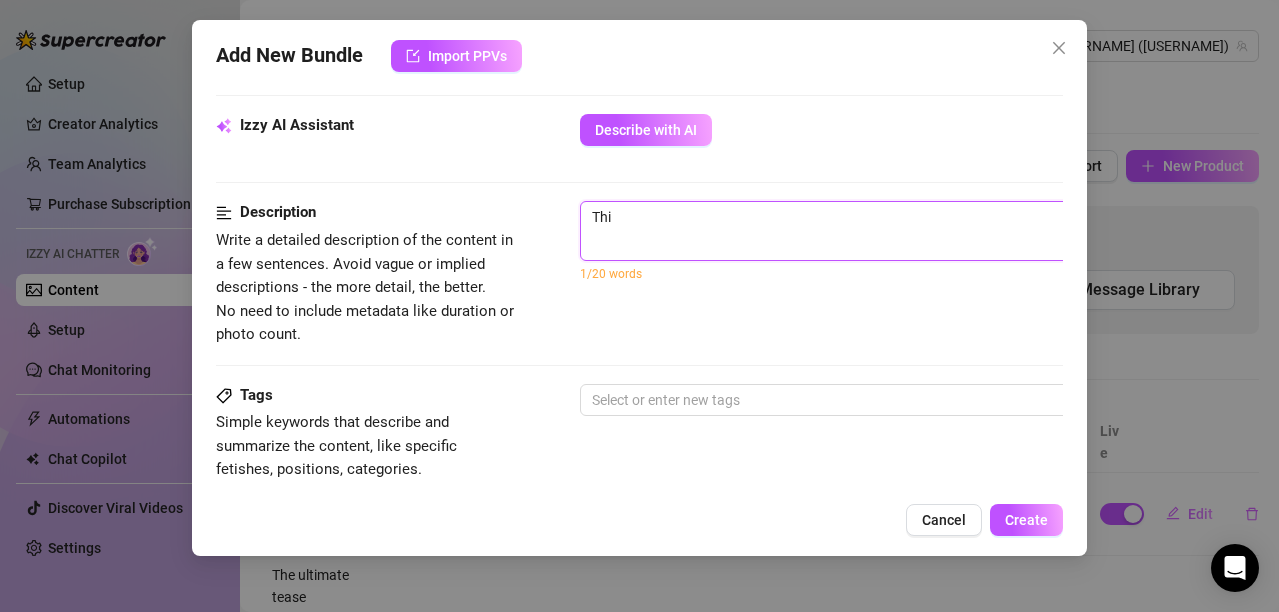type on "Th" 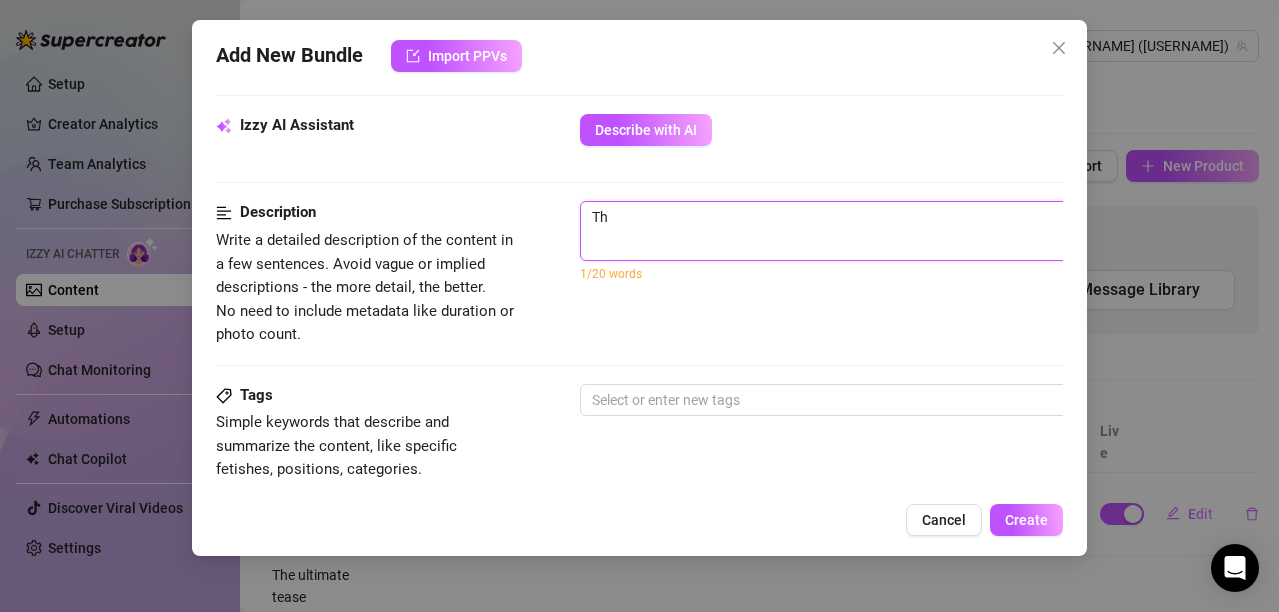 type on "T" 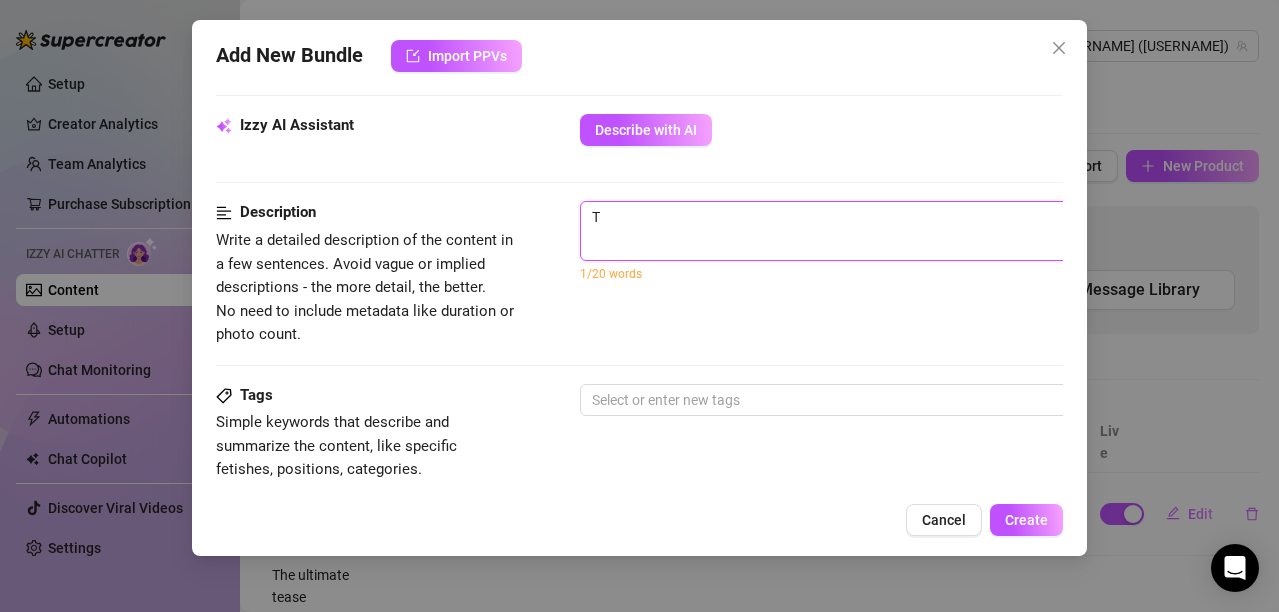 type on "Describe the content (media) in a few sentences" 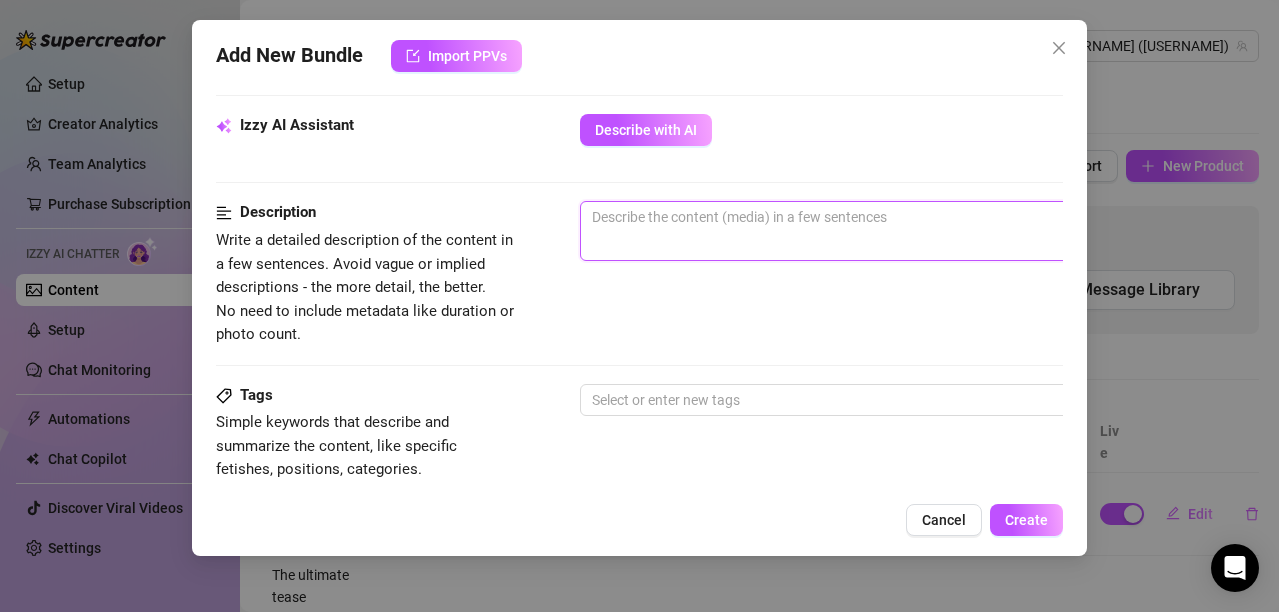 type on "A" 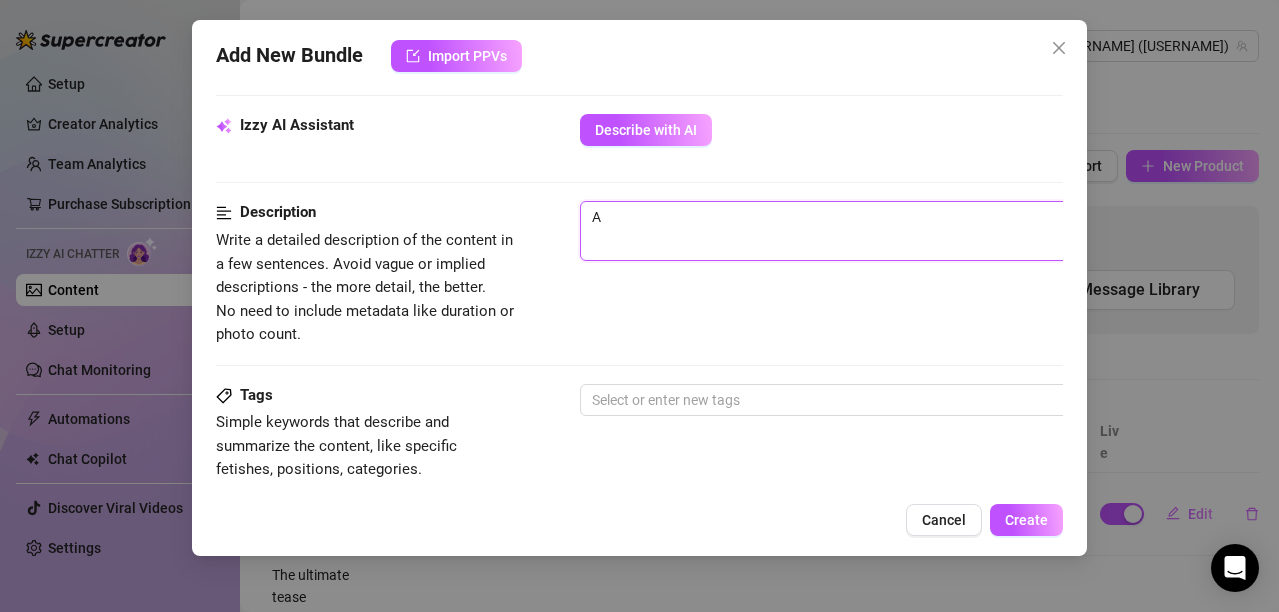 type on "A" 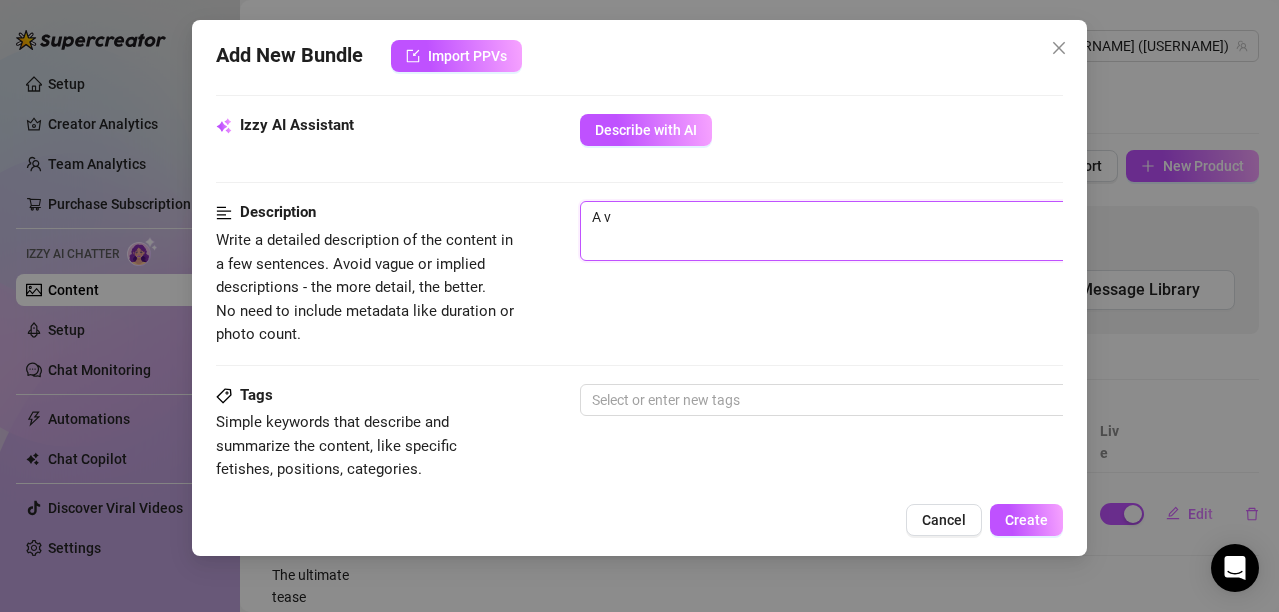 type on "A vi" 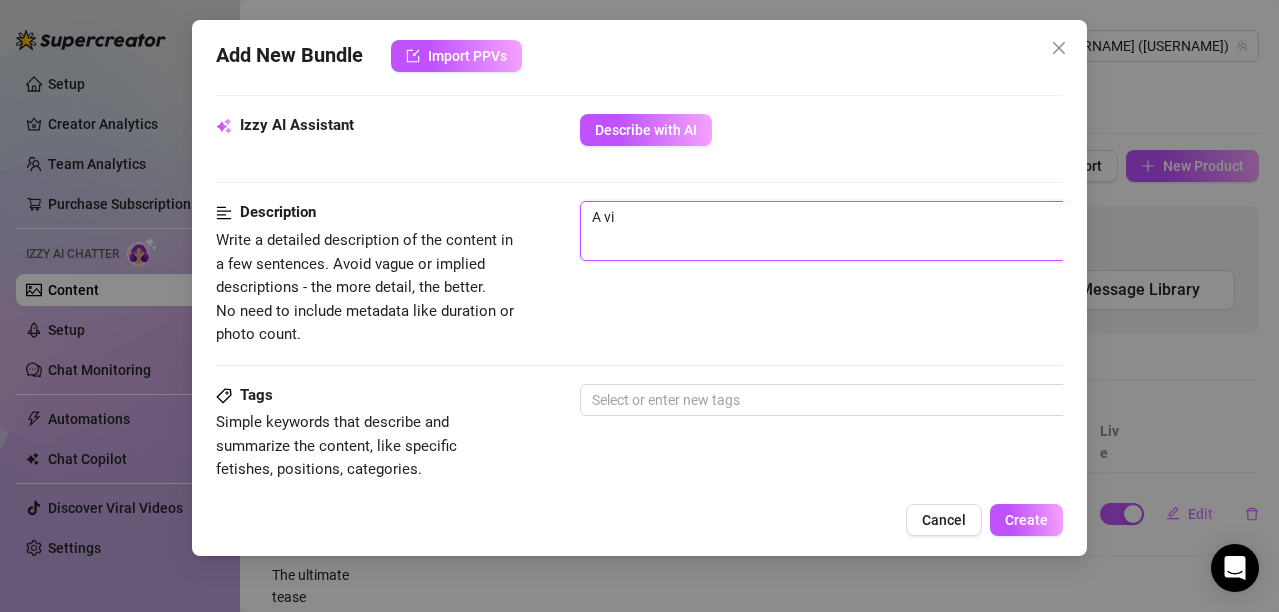 type on "A vid" 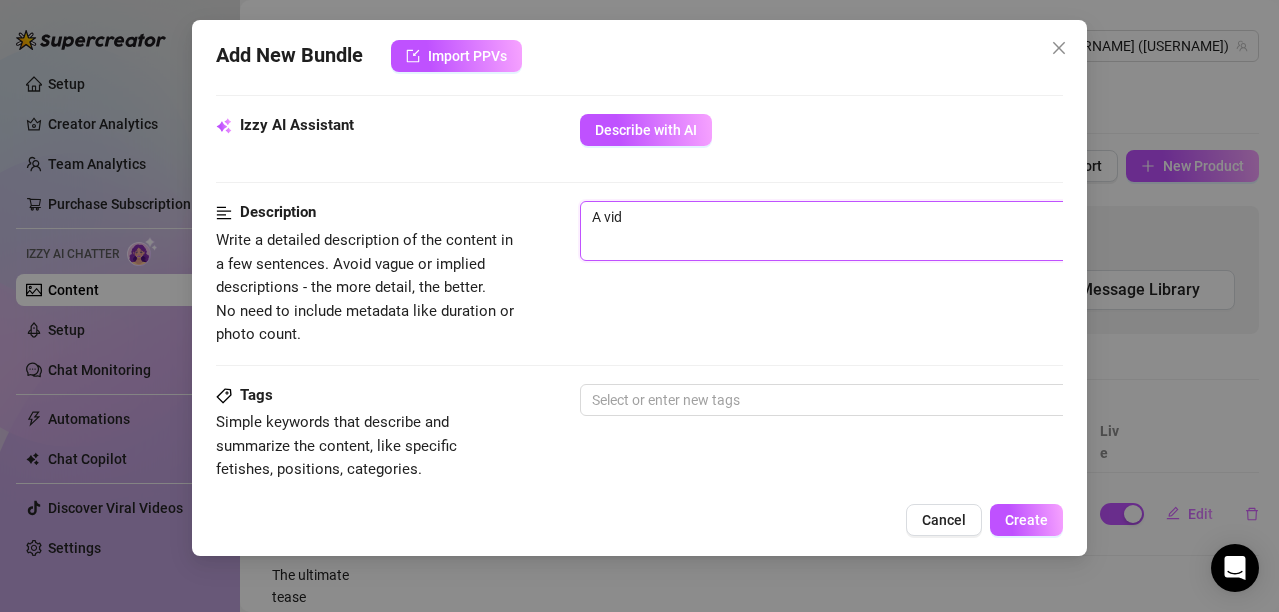 type on "A vide" 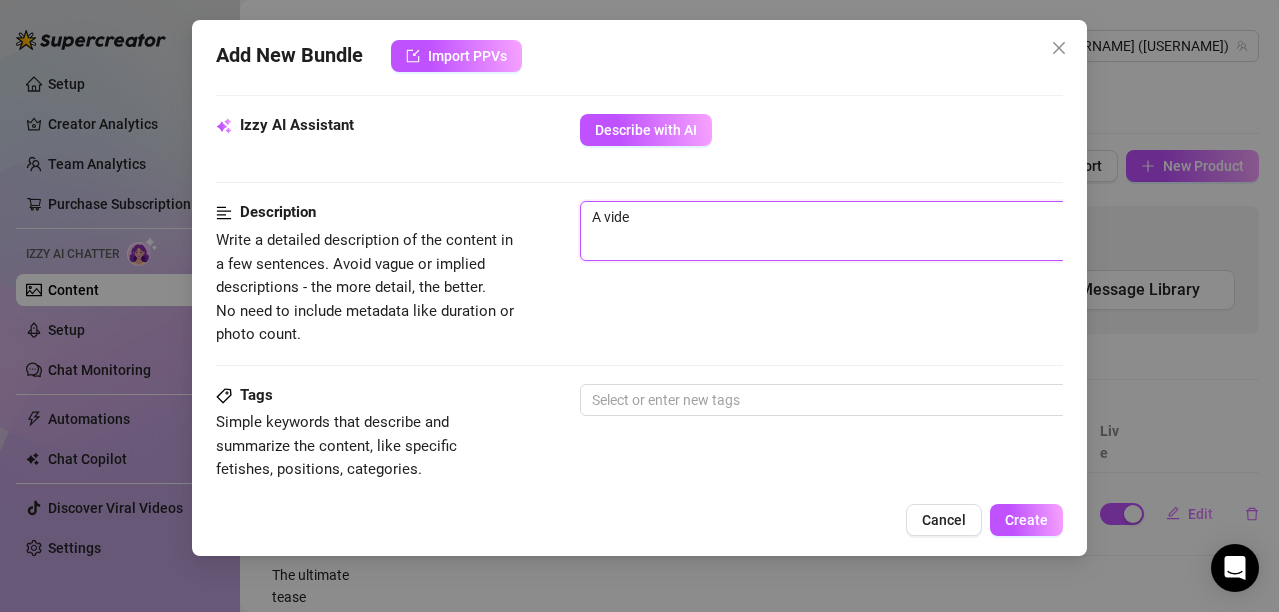 type on "A video" 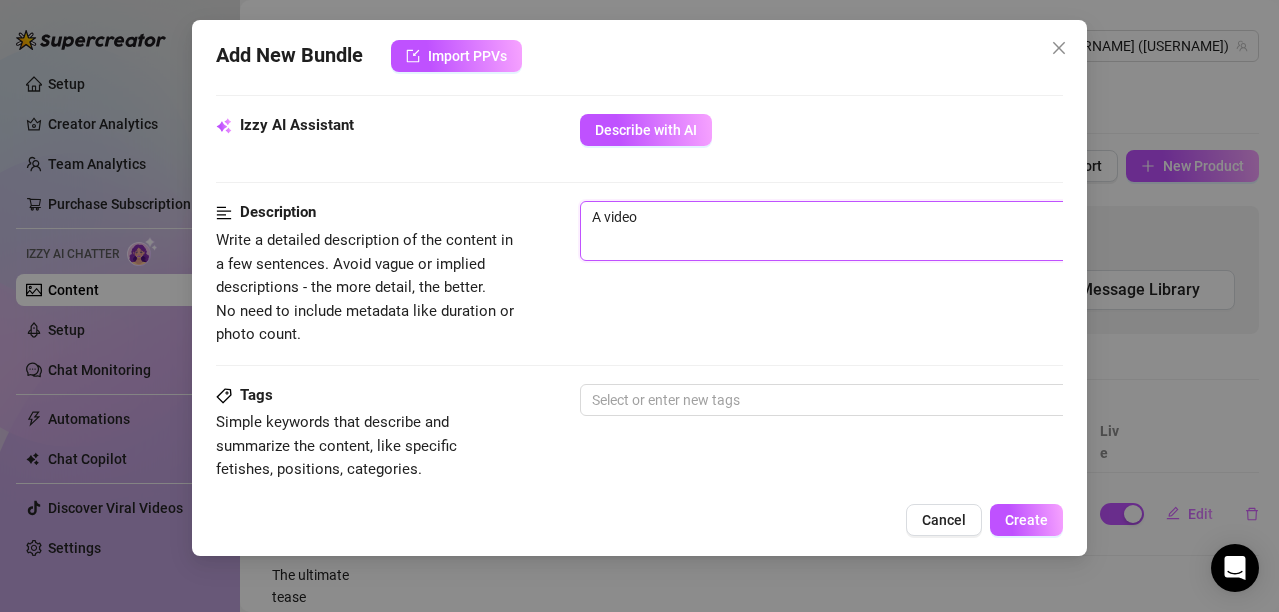 type on "A video" 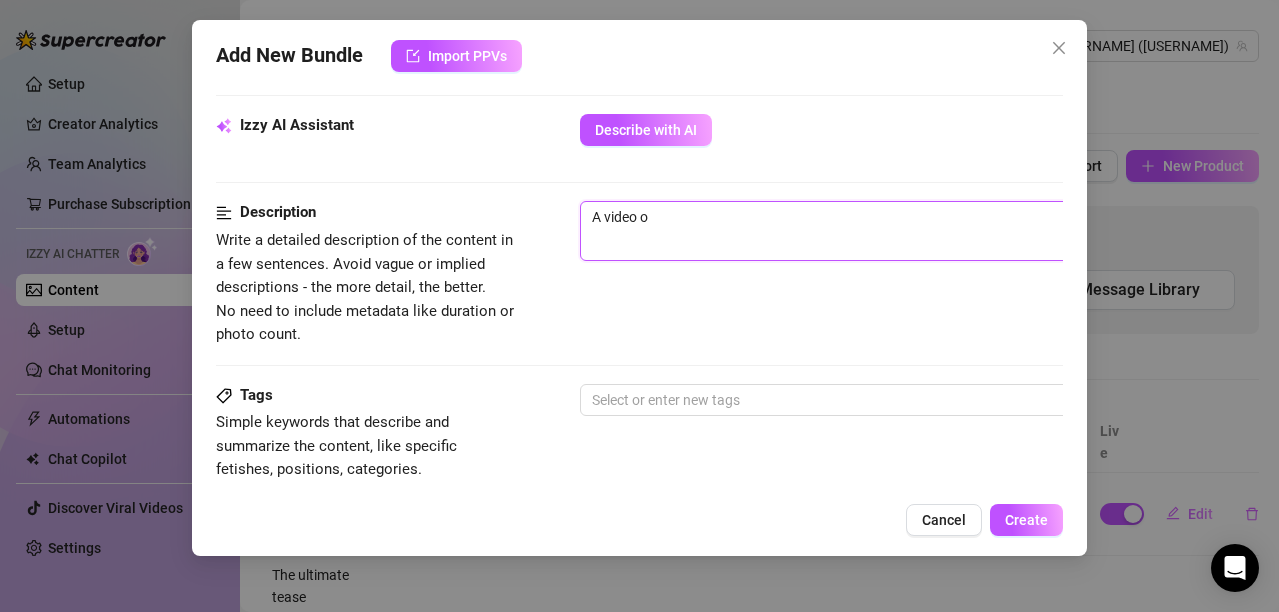 type on "A video of" 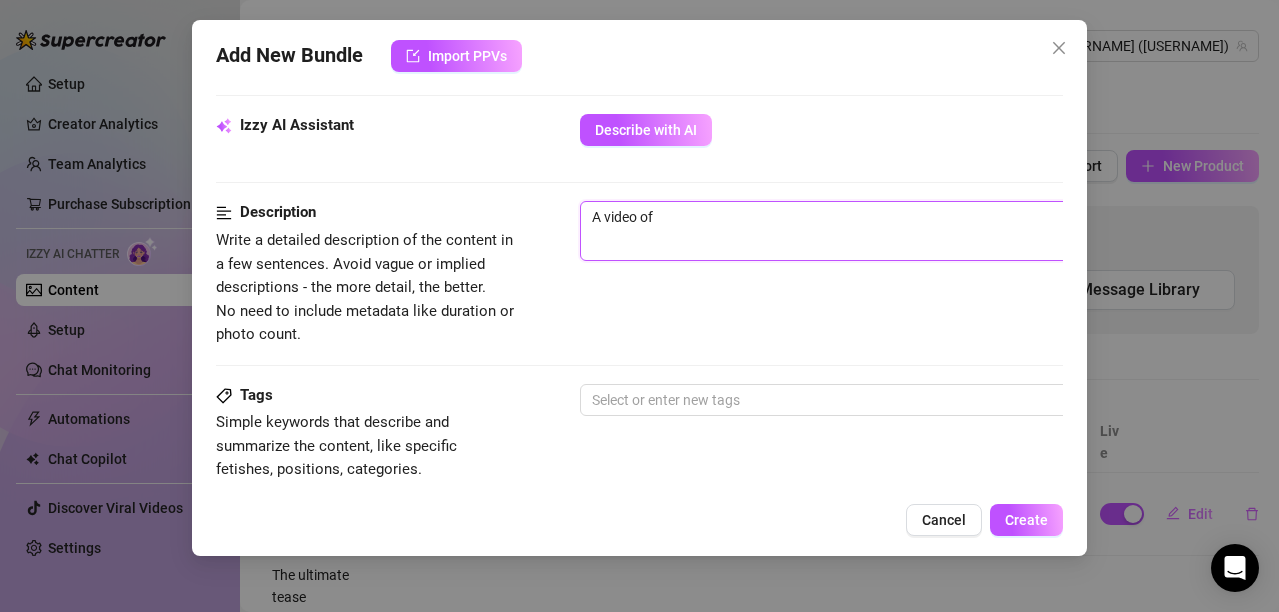 type on "A video of" 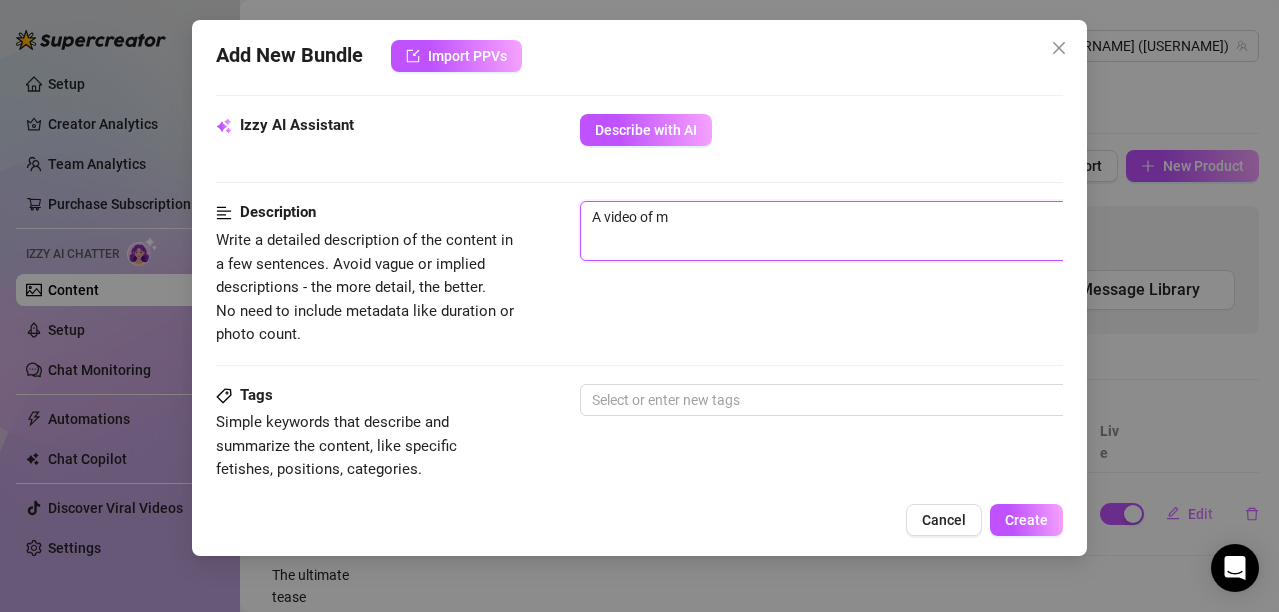 type on "A video of me" 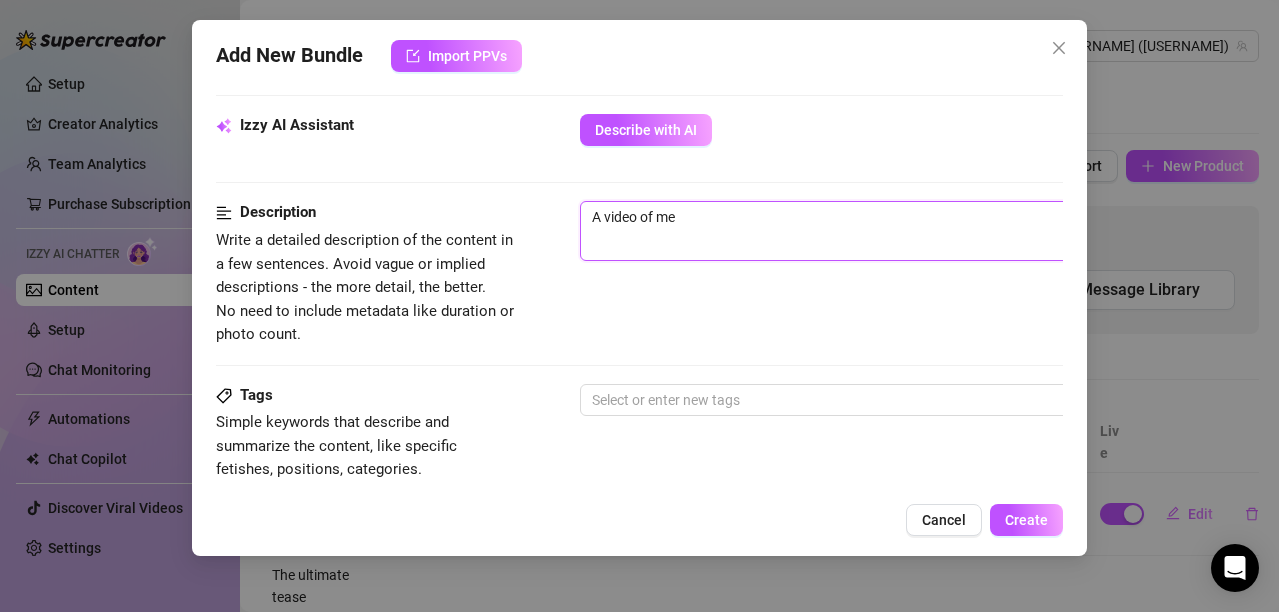 type on "A video of me" 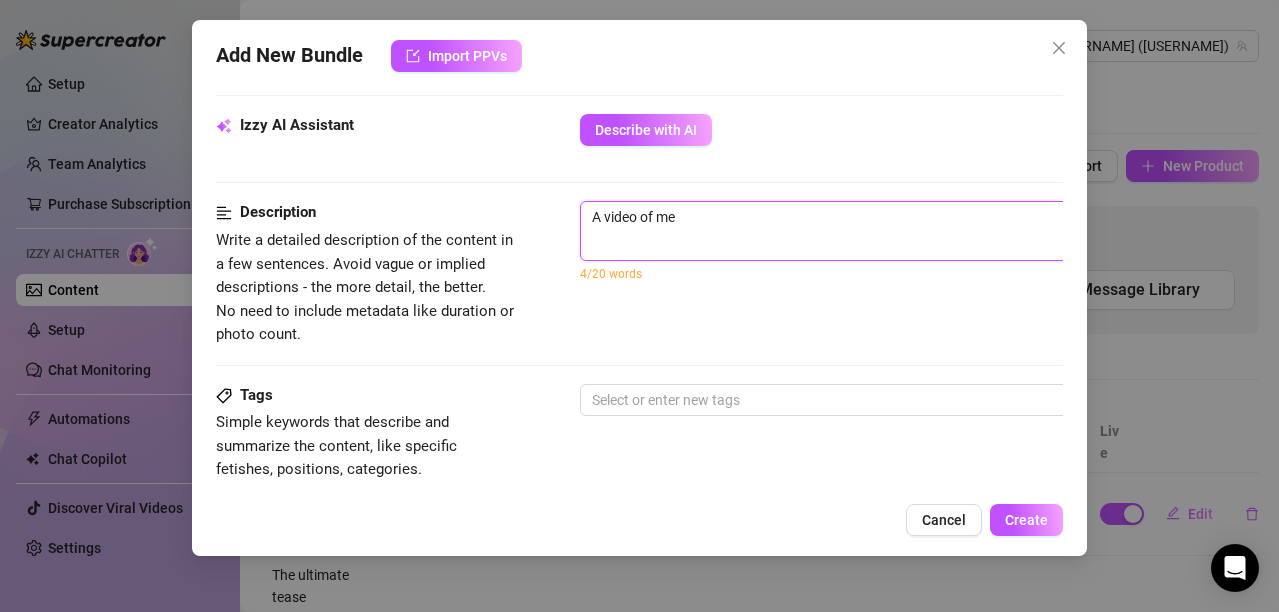 type on "A video of me u" 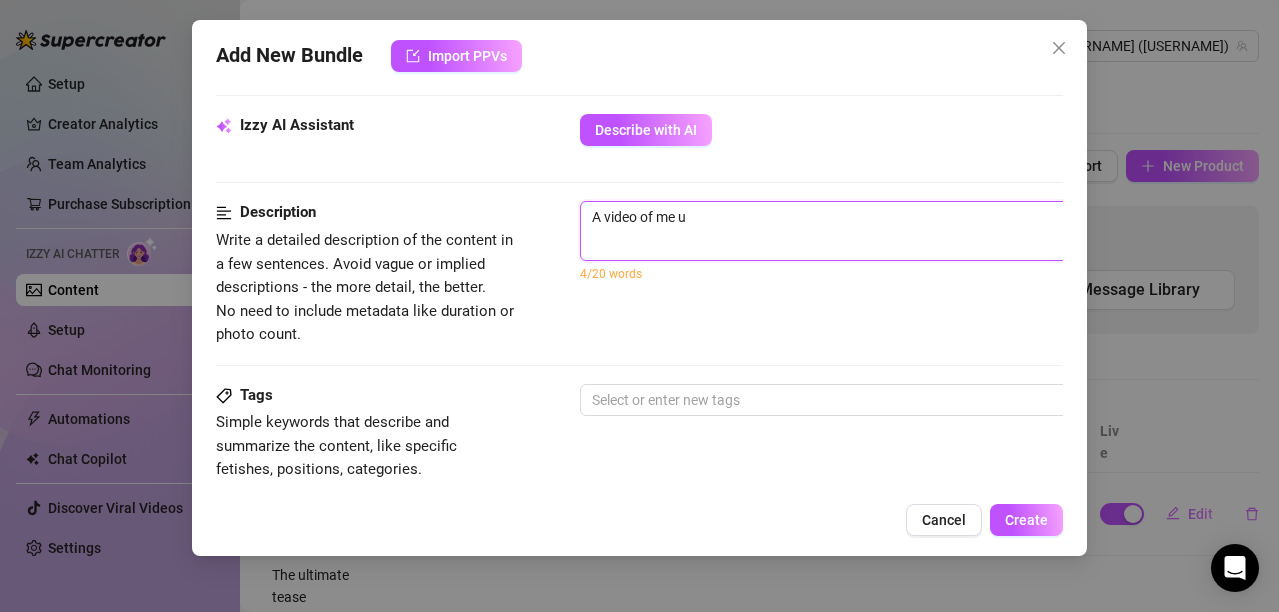 type on "A video of me up" 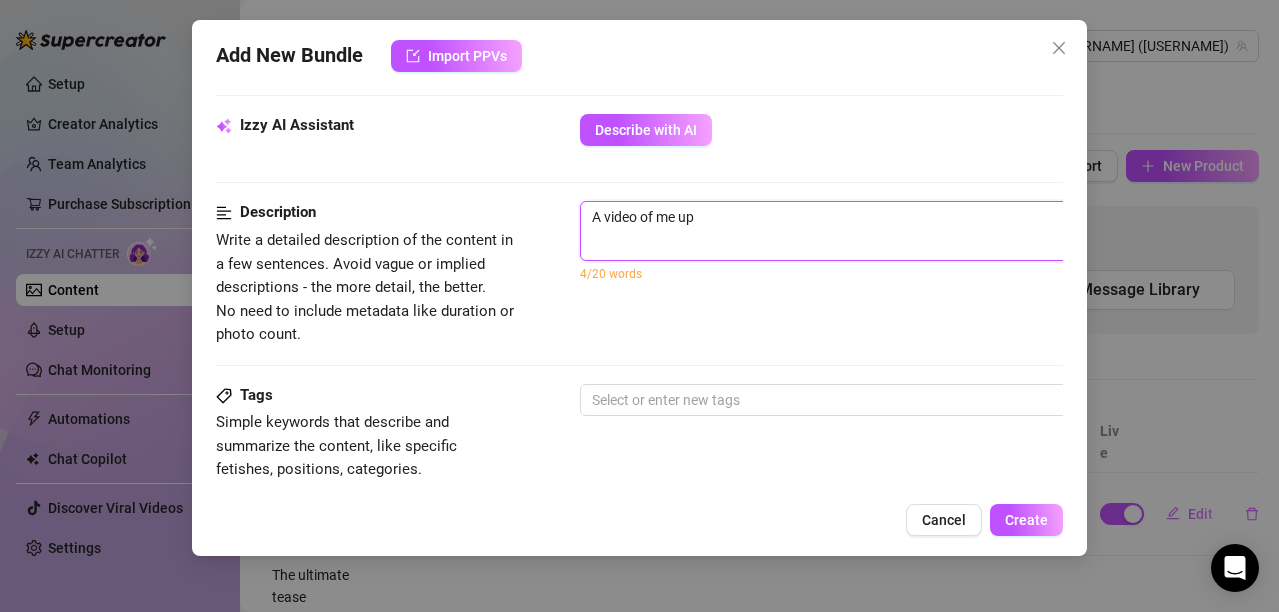 type on "A video of me up" 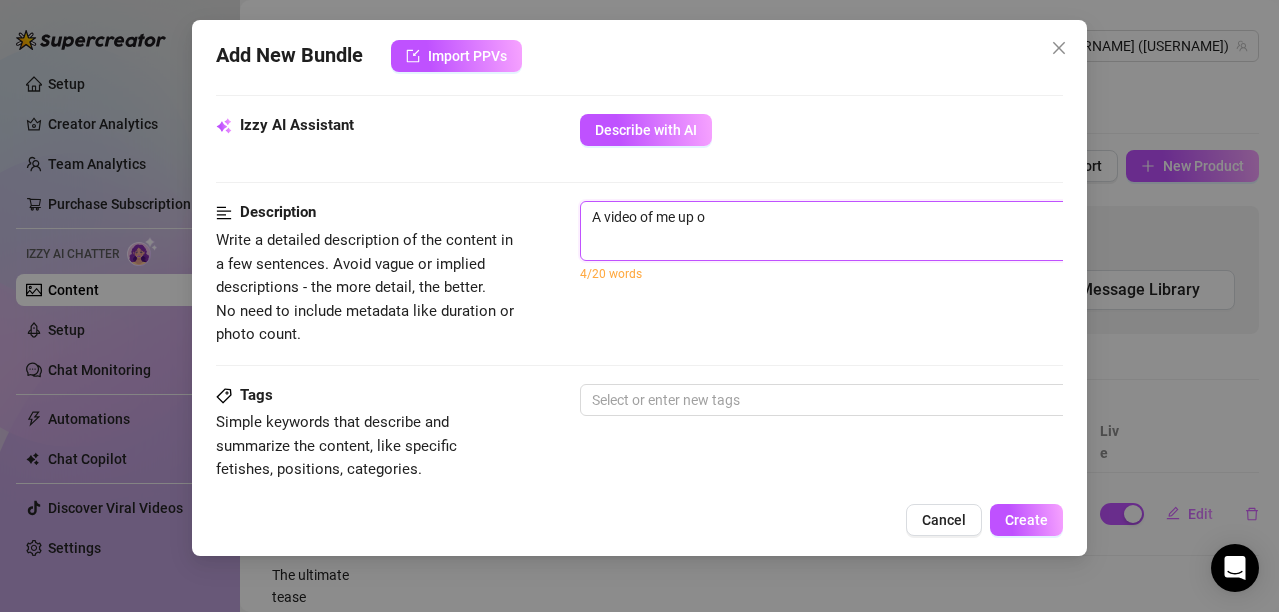 type on "A video of me up on" 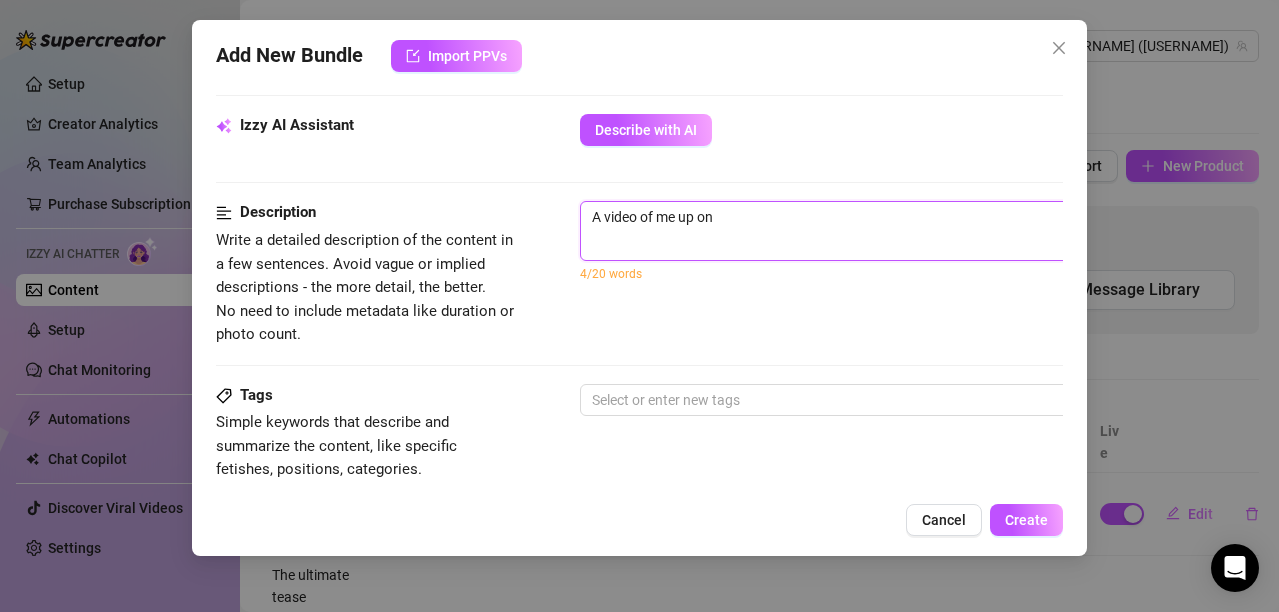 type on "A video of me up on" 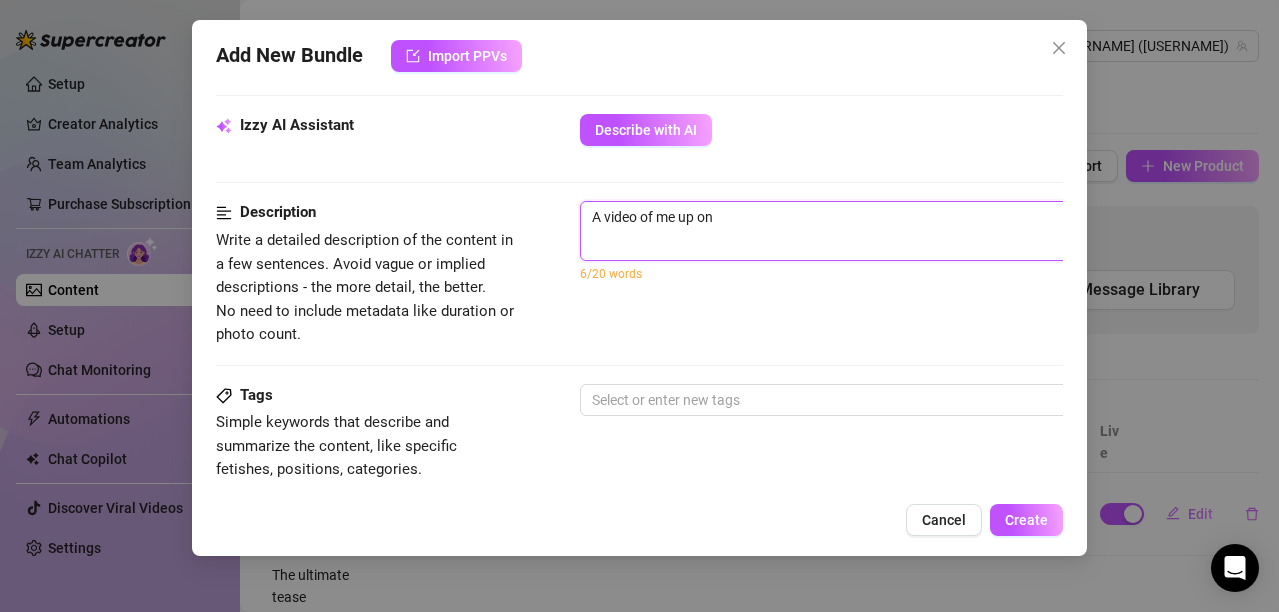 type on "A video of me up on" 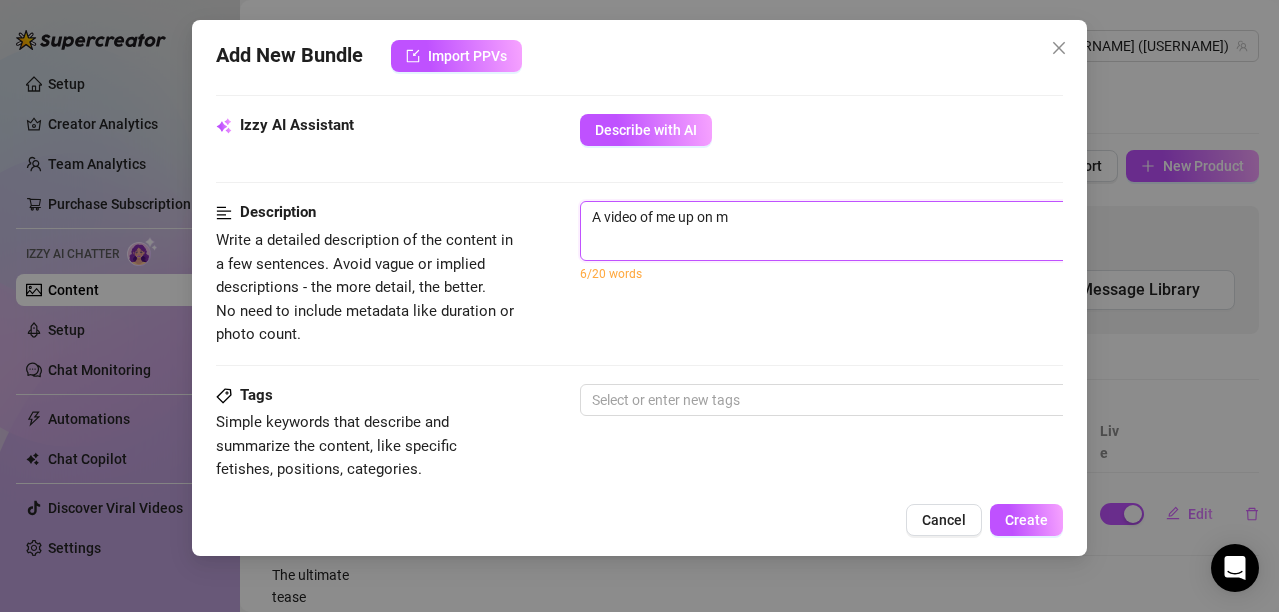 type on "A video of me up on my" 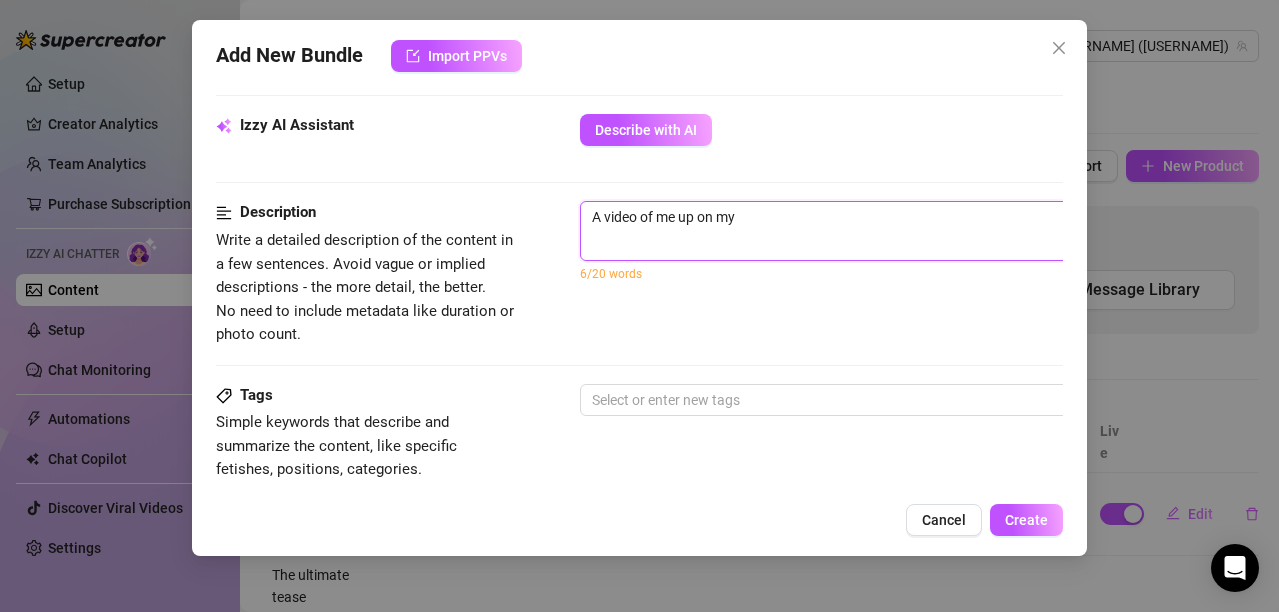 type on "A video of me up on my" 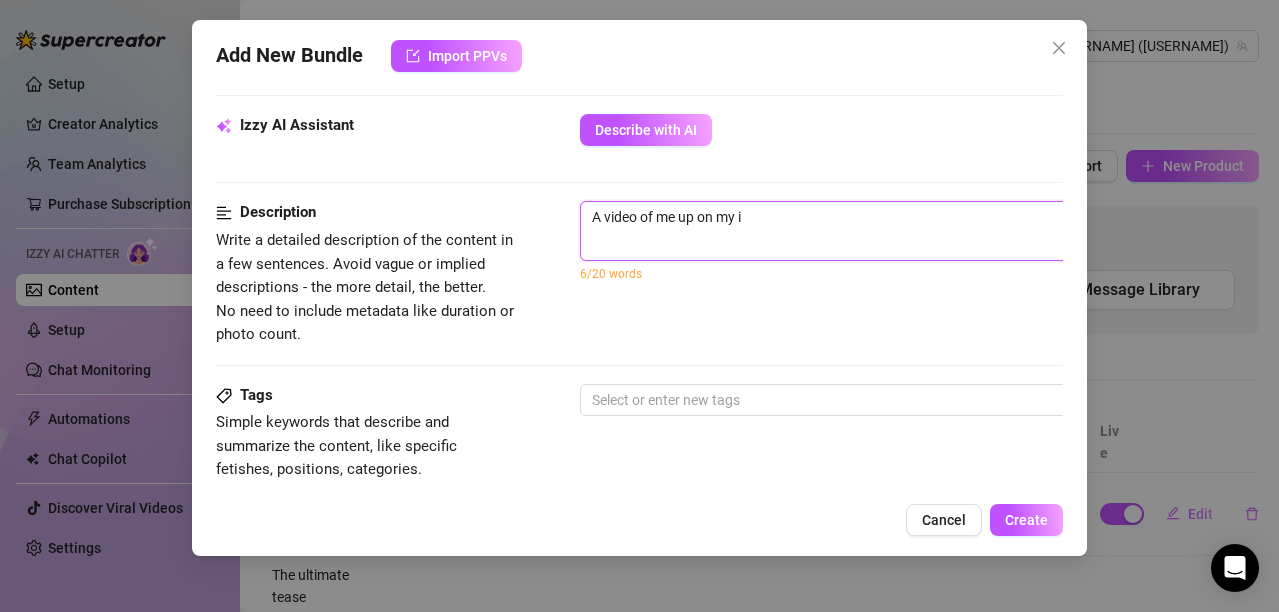 type on "A video of me up on my" 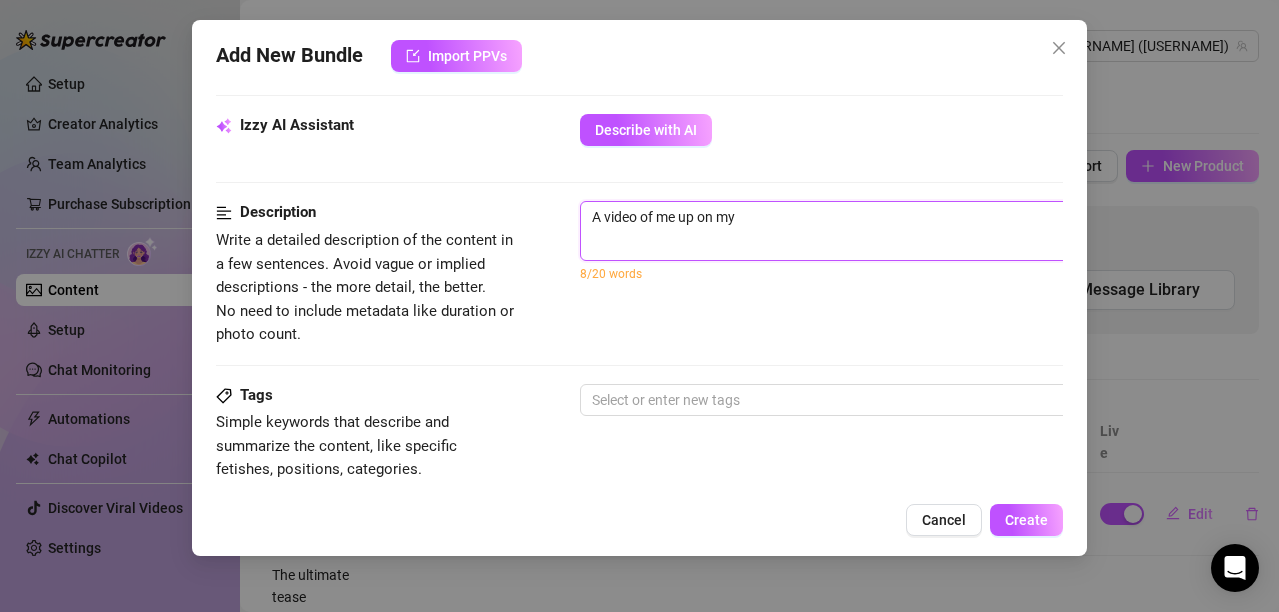 type on "A video of me up on my k" 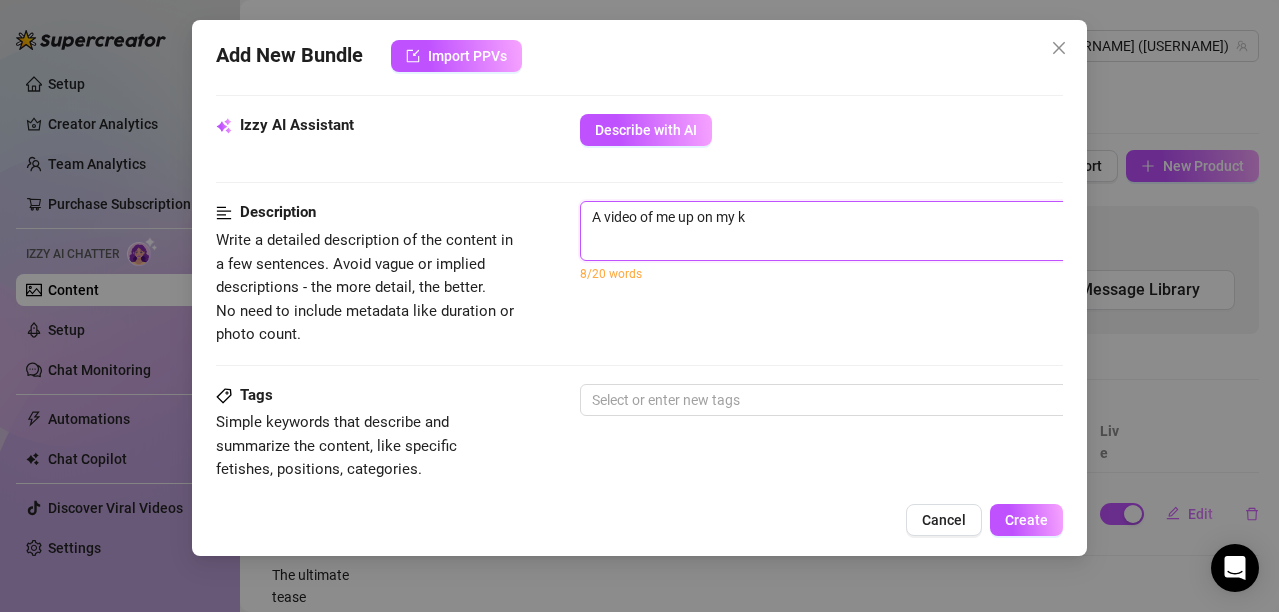 type on "A video of me up on my ki" 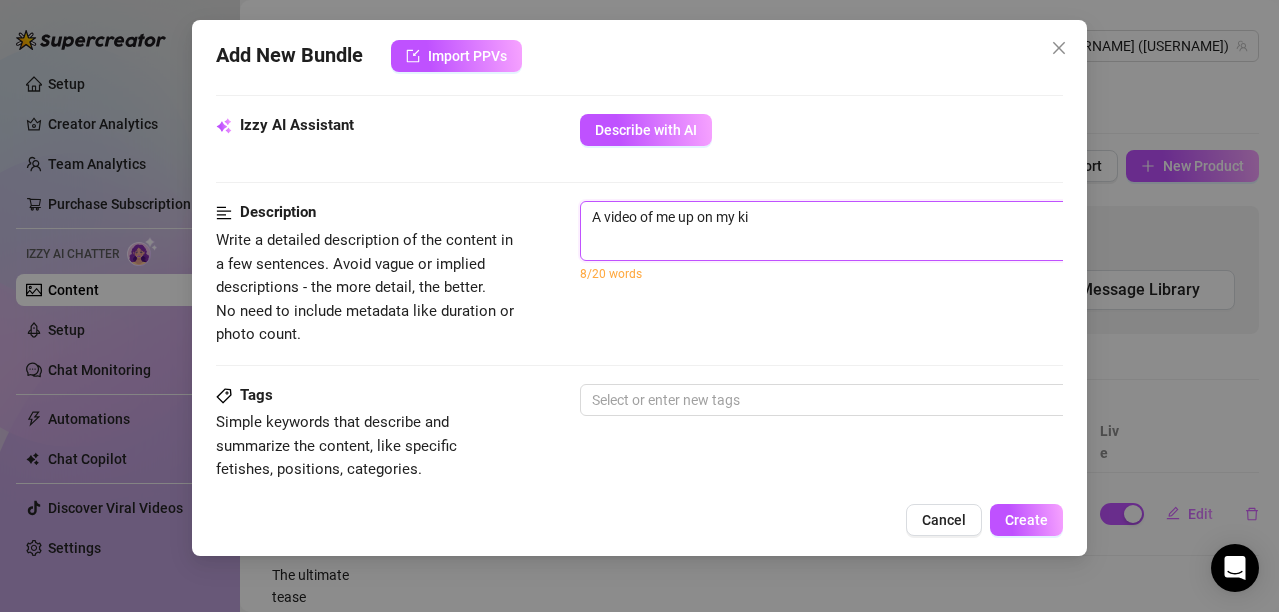 type on "A video of me up on my kit" 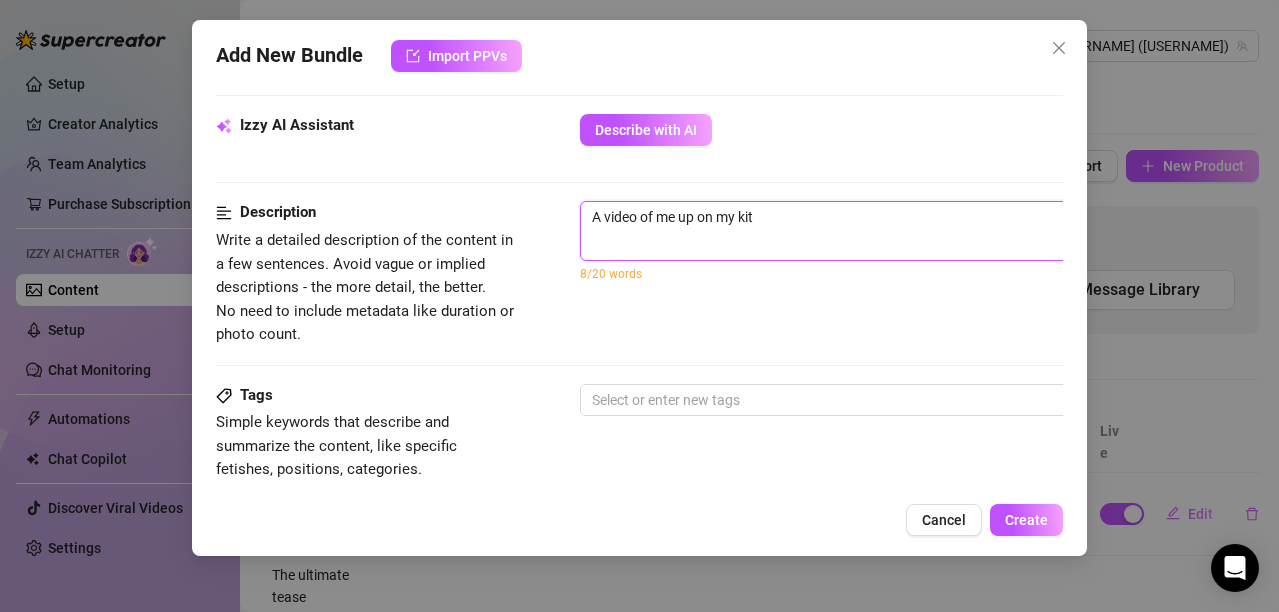 type on "A video of me up on my kitc" 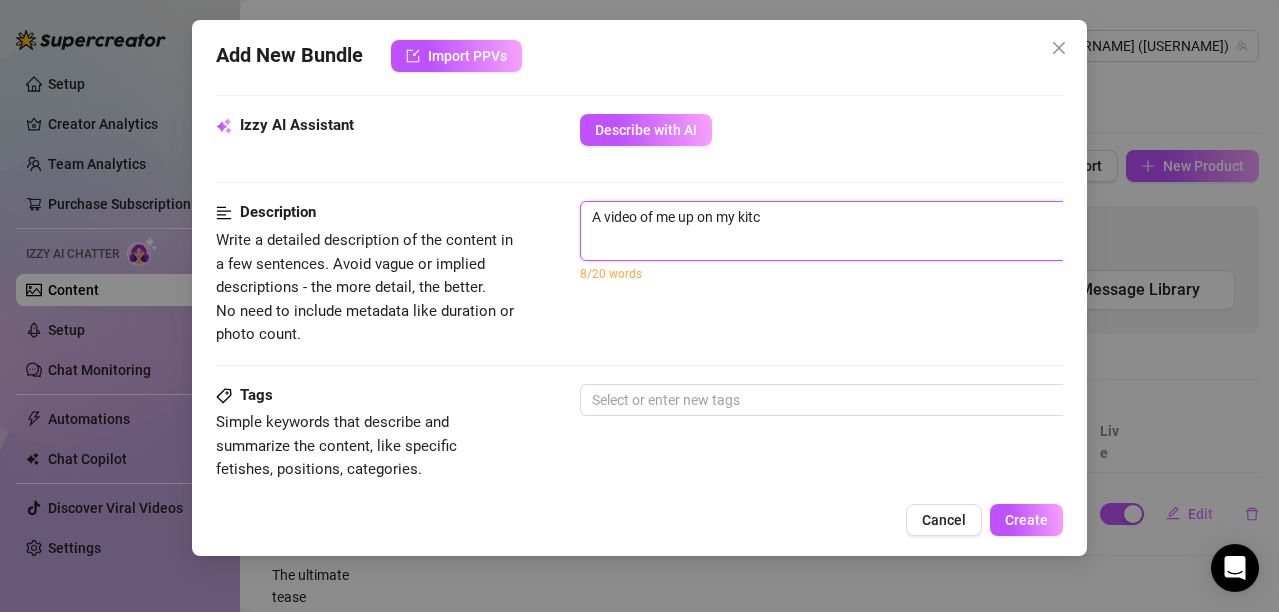 type on "A video of me up on my kitch" 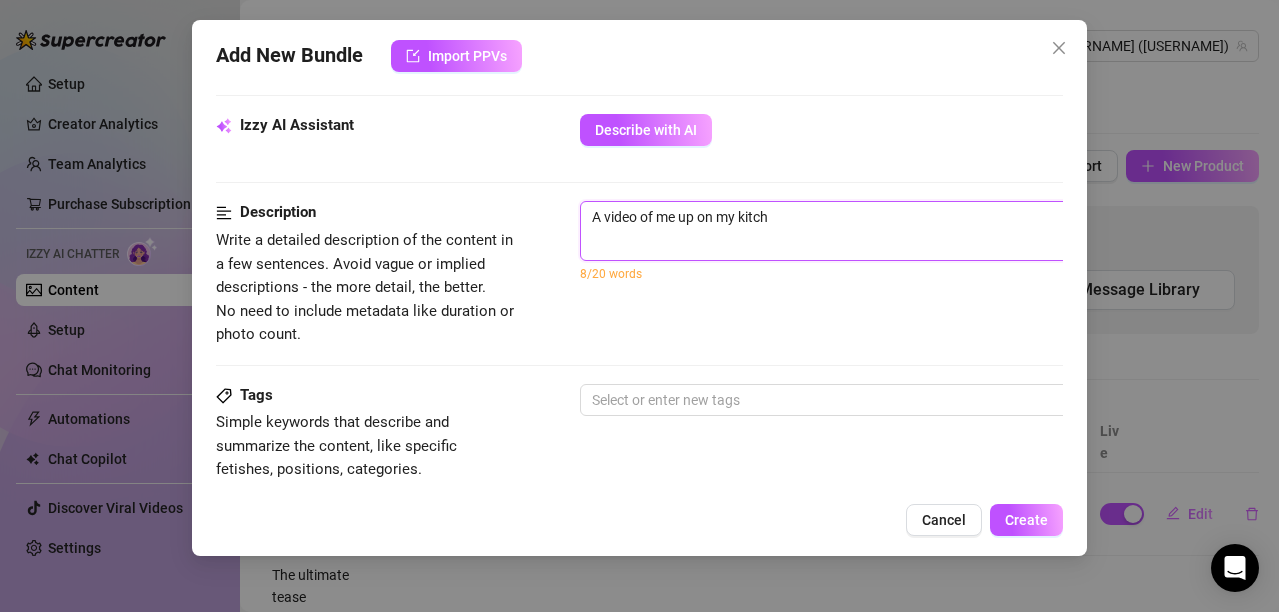 type on "A video of me up on my kitche" 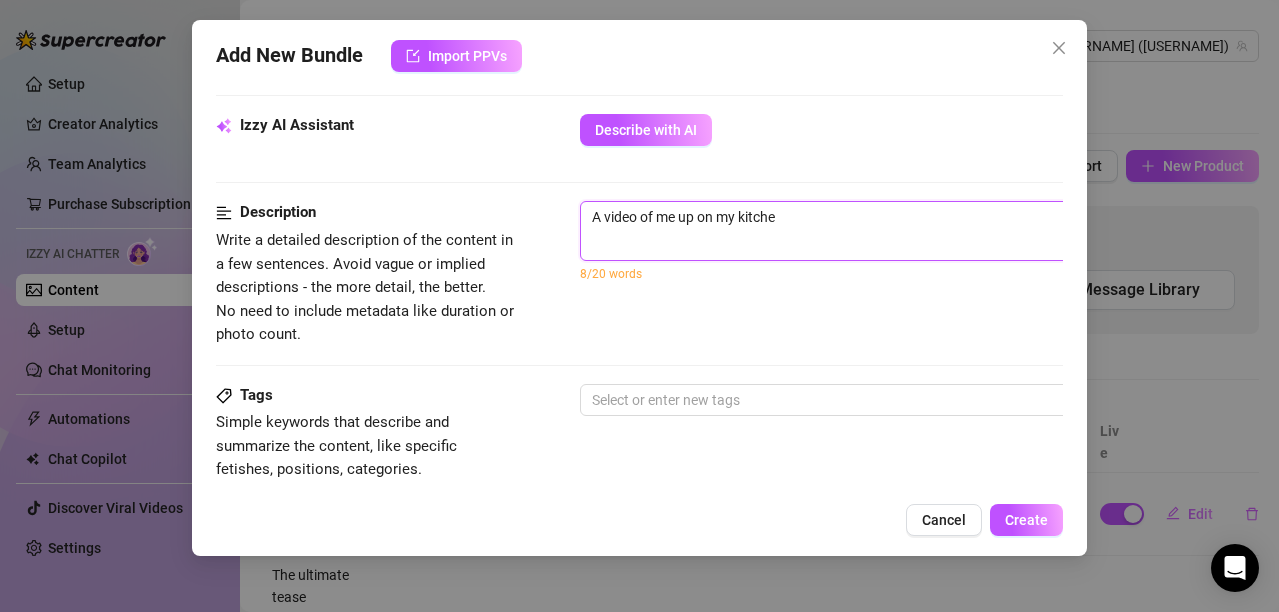 type on "A video of me up on my kitchen" 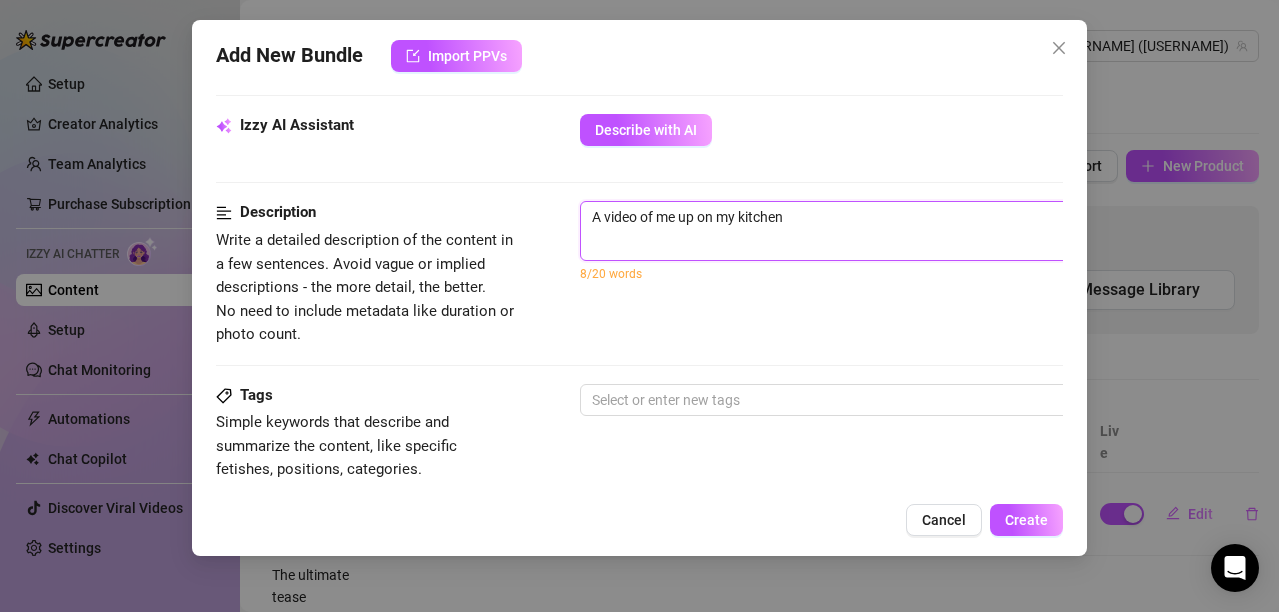 type on "A video of me up on my kitchen" 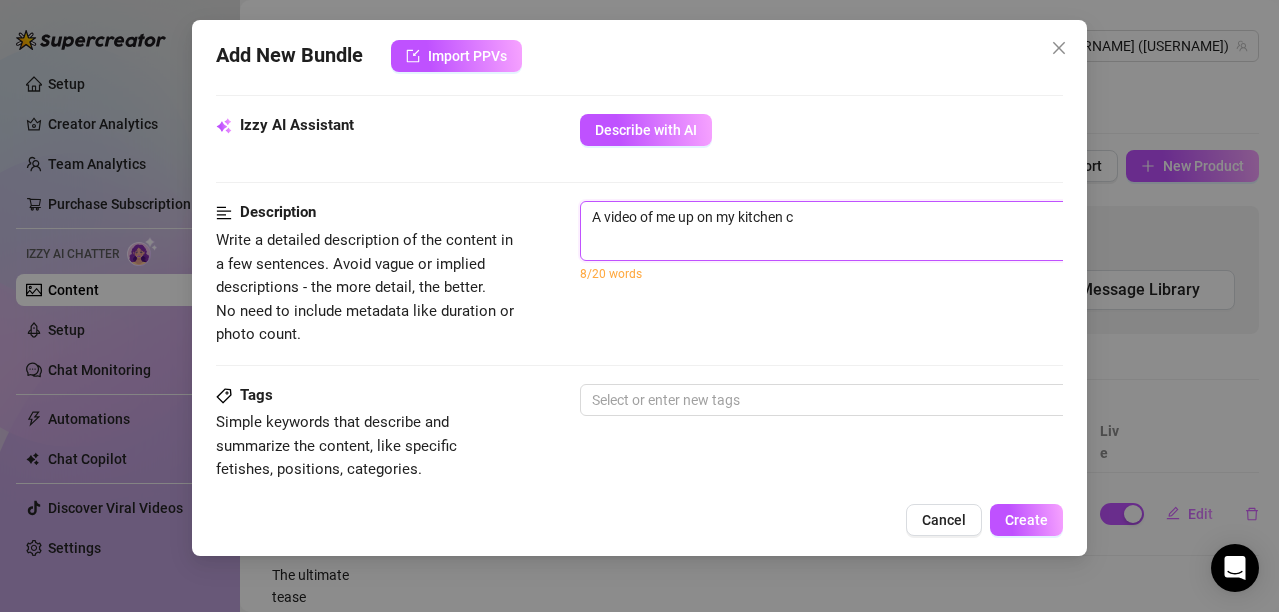type on "A video of me up on my kitchen co" 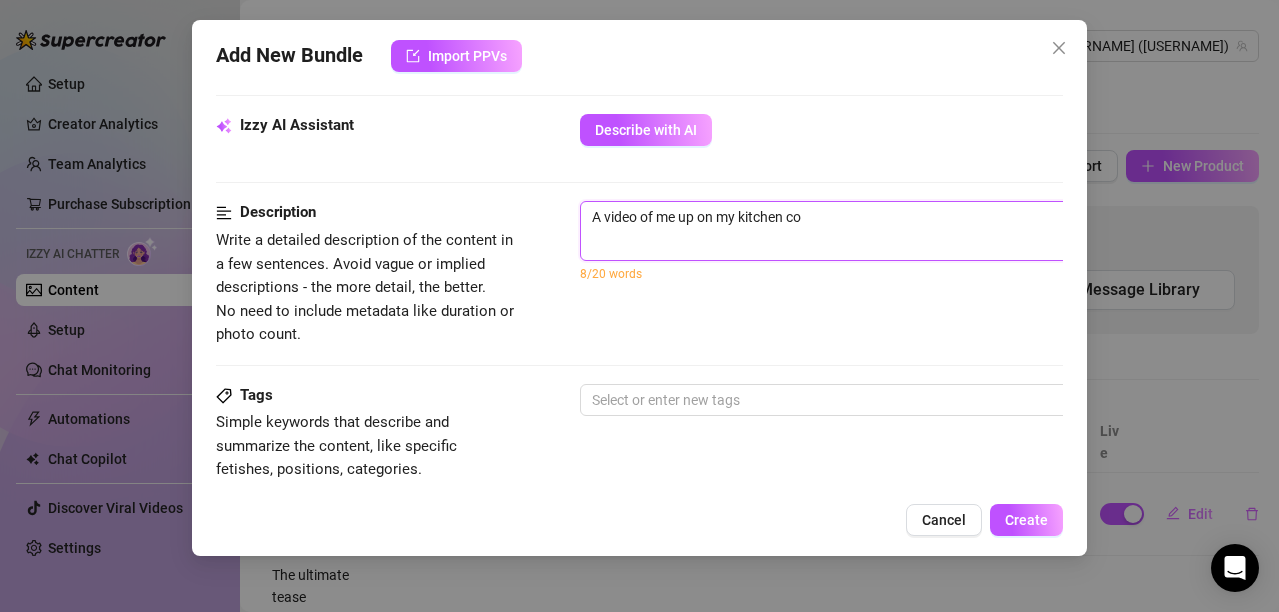 type on "A video of me up on my kitchen cou" 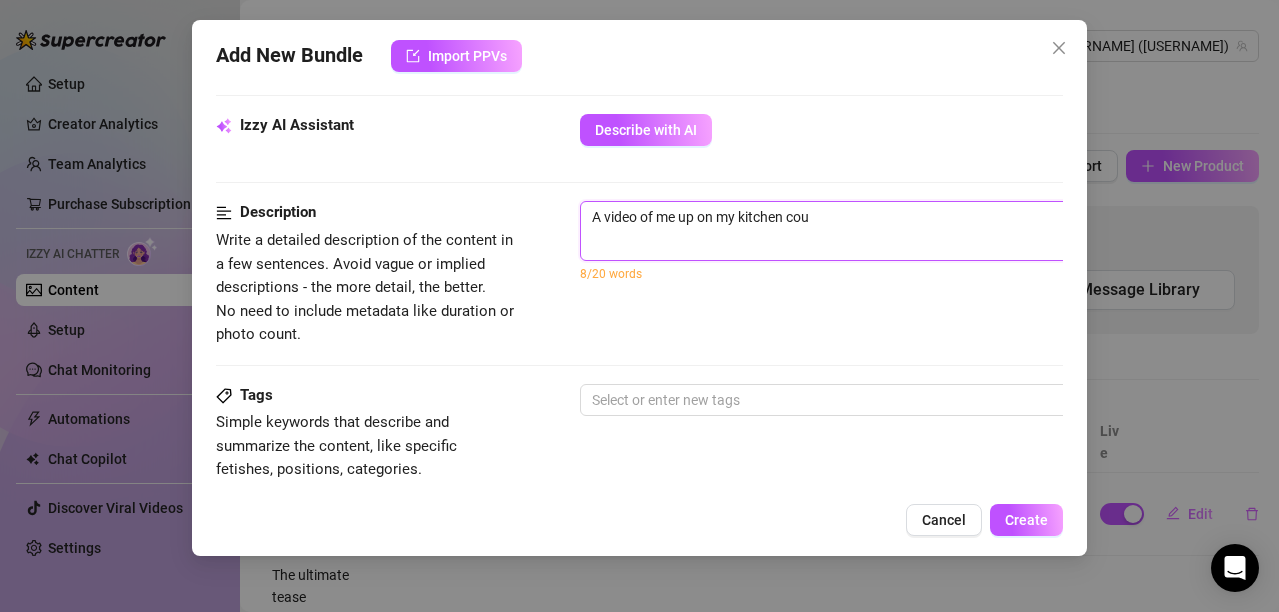 type on "A video of me up on my kitchen coun" 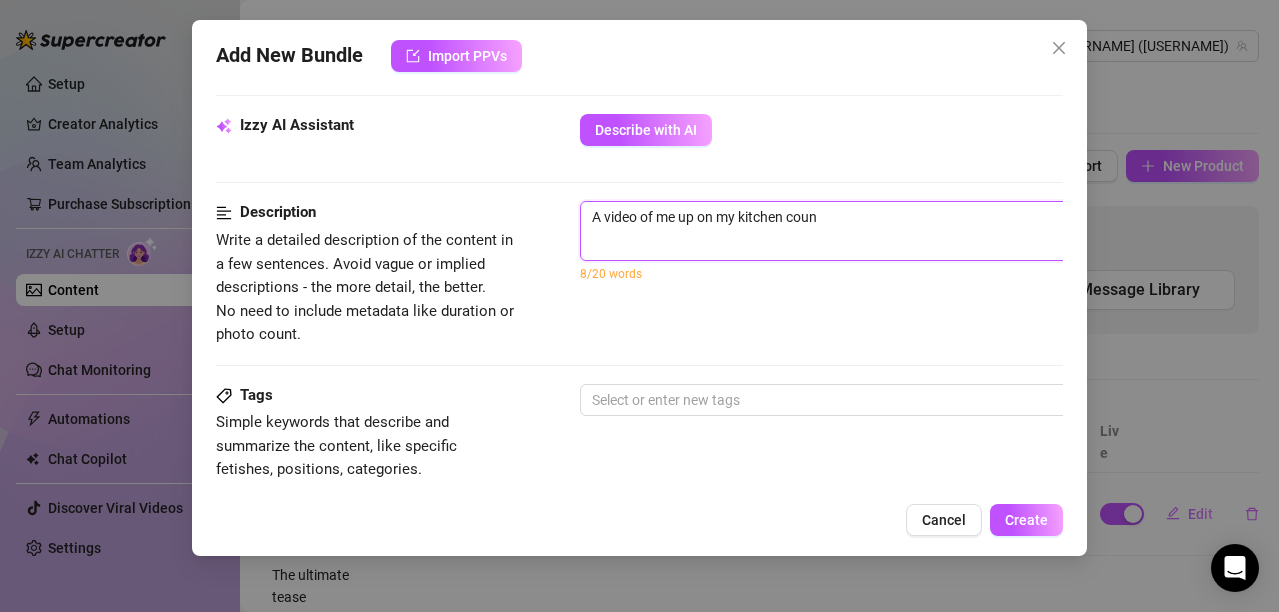 type on "A video of me up on my kitchen count" 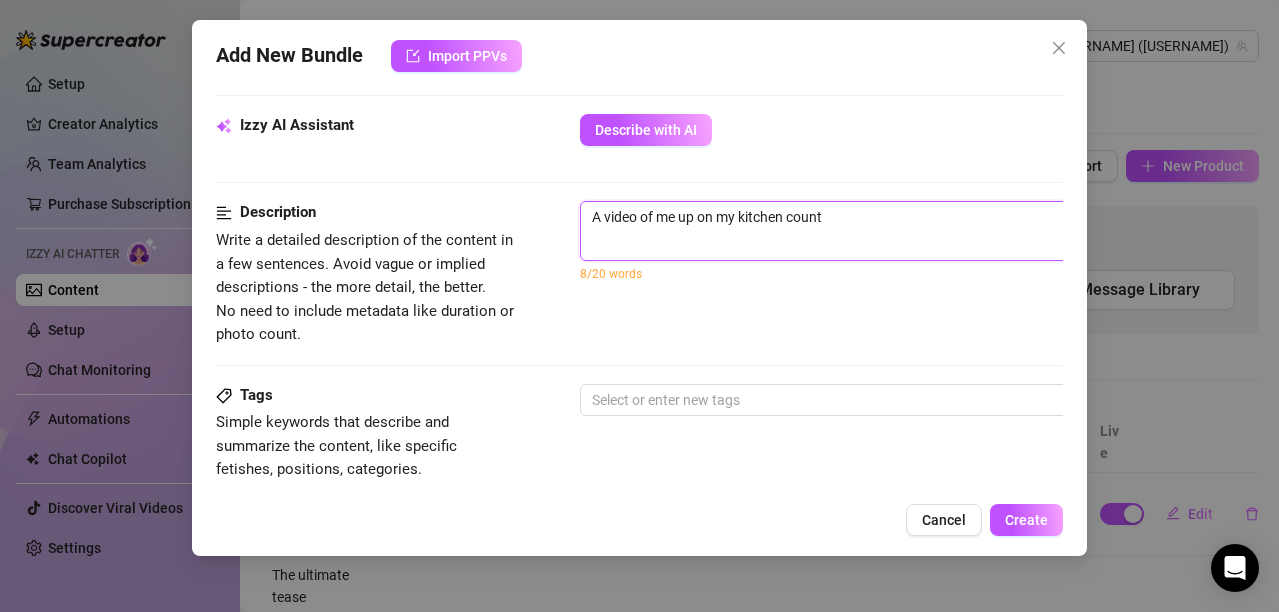 type on "A video of me up on my kitchen counte" 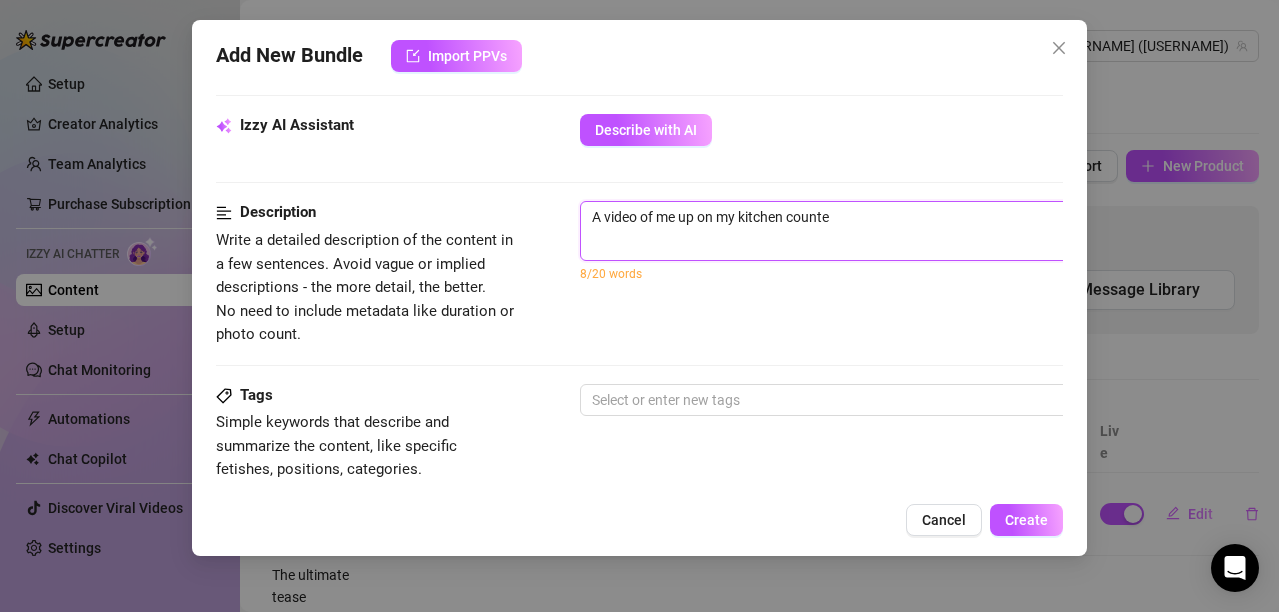type on "A video of me up on my kitchen counter" 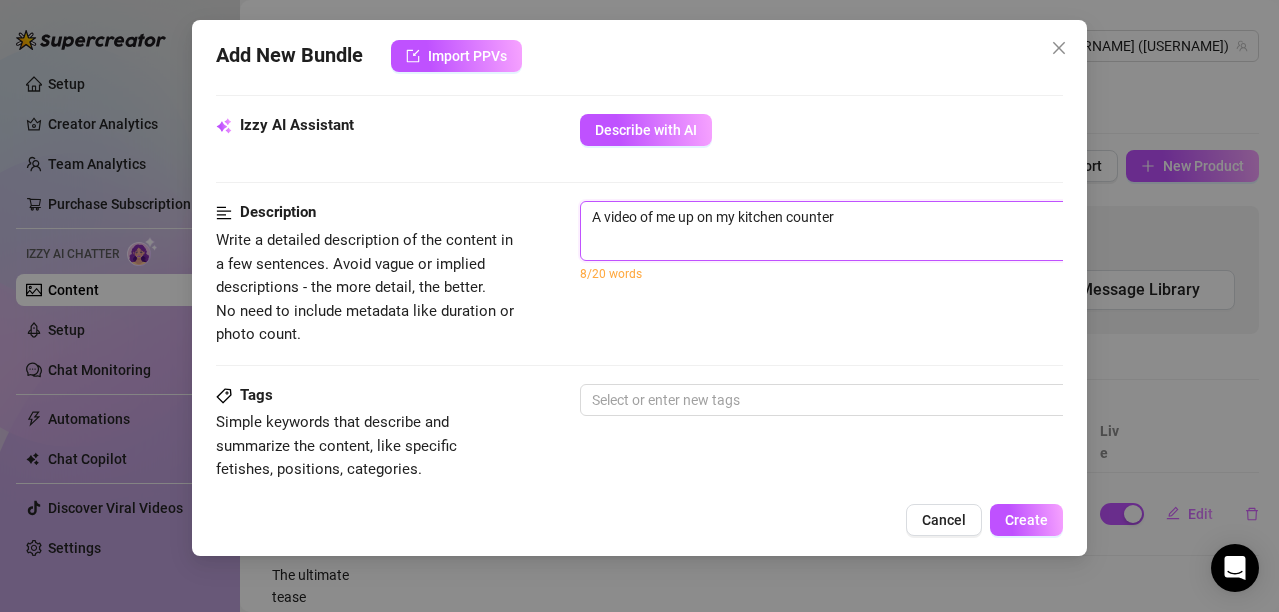 type on "A video of me up on my kitchen counter" 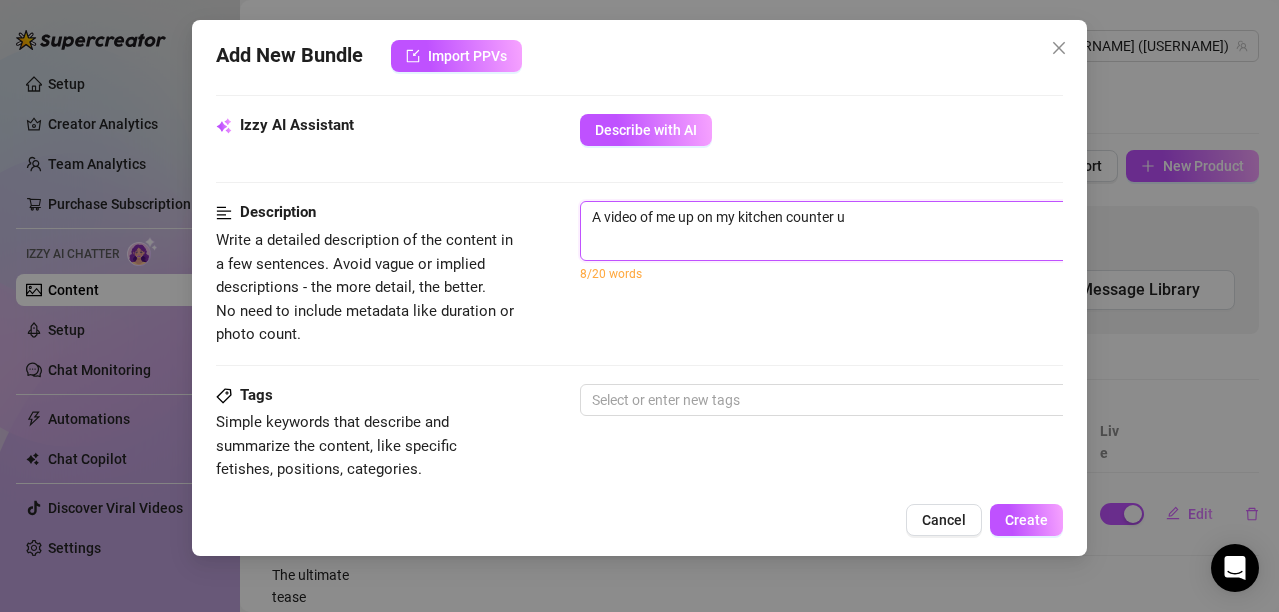 type on "A video of me up on my kitchen counter us" 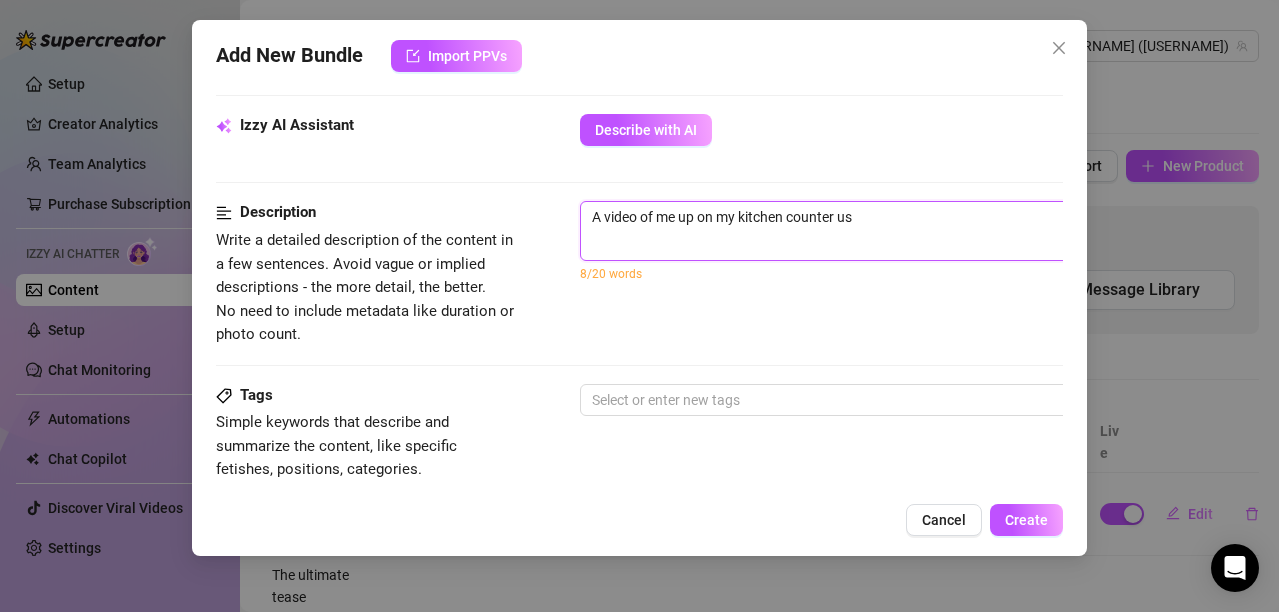 type on "A video of me up on my kitchen usi" 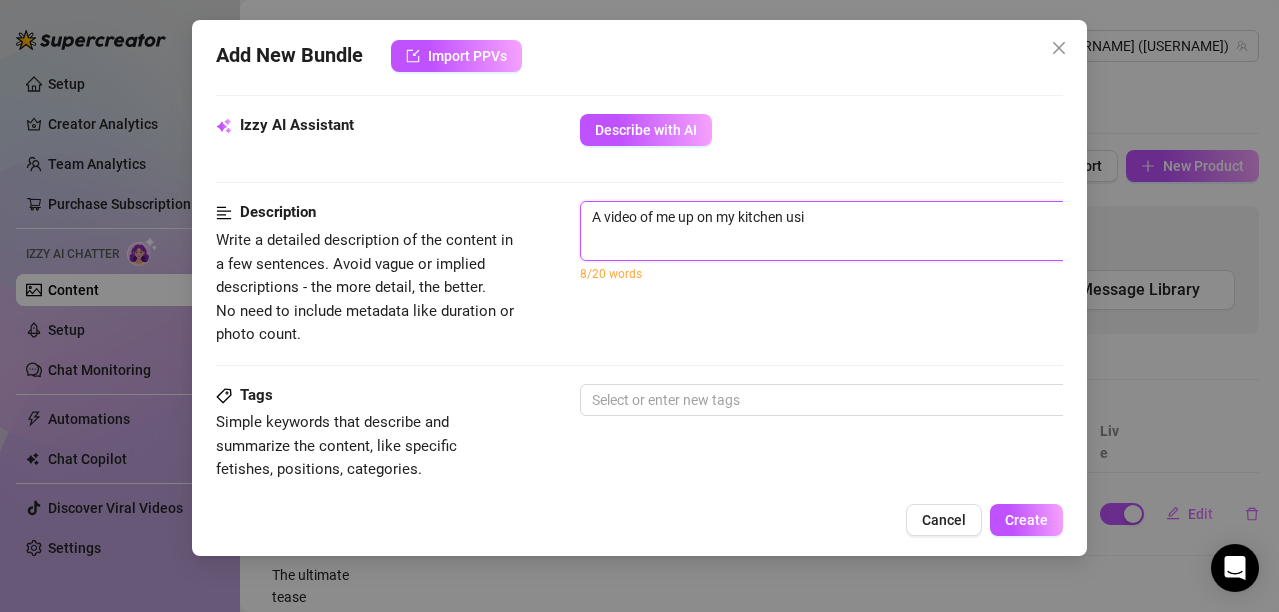 type on "A video of me up on my kitchen counter usin" 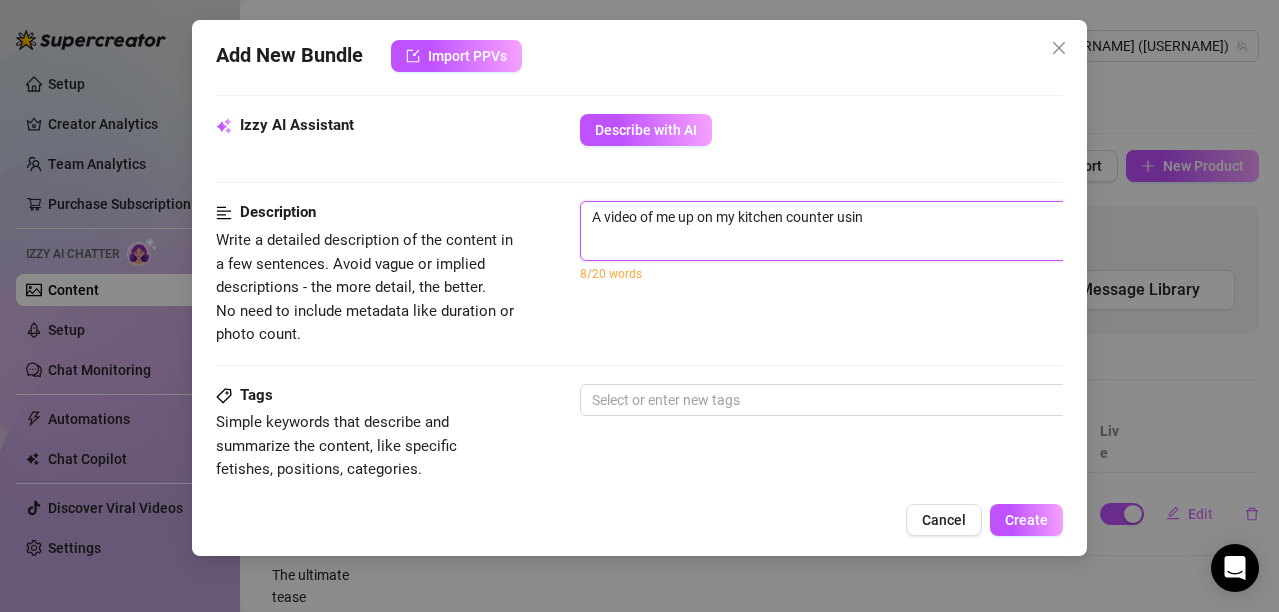 type on "A video of me up on my kitchen counter using" 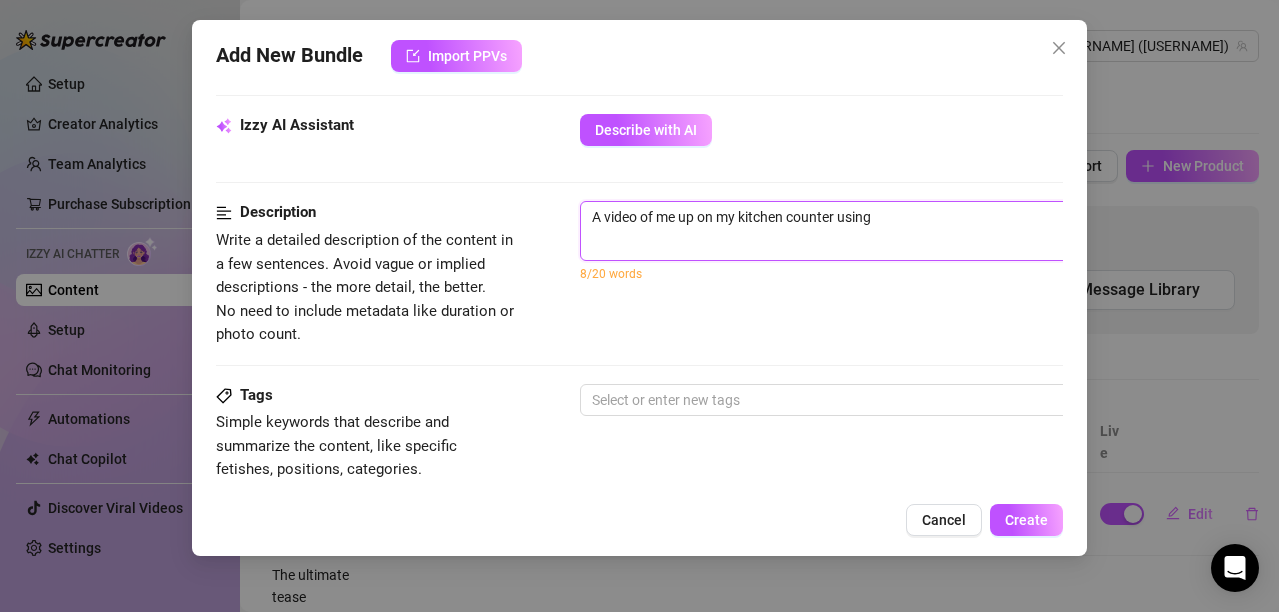 type on "A video of me up on my kitchen counter using" 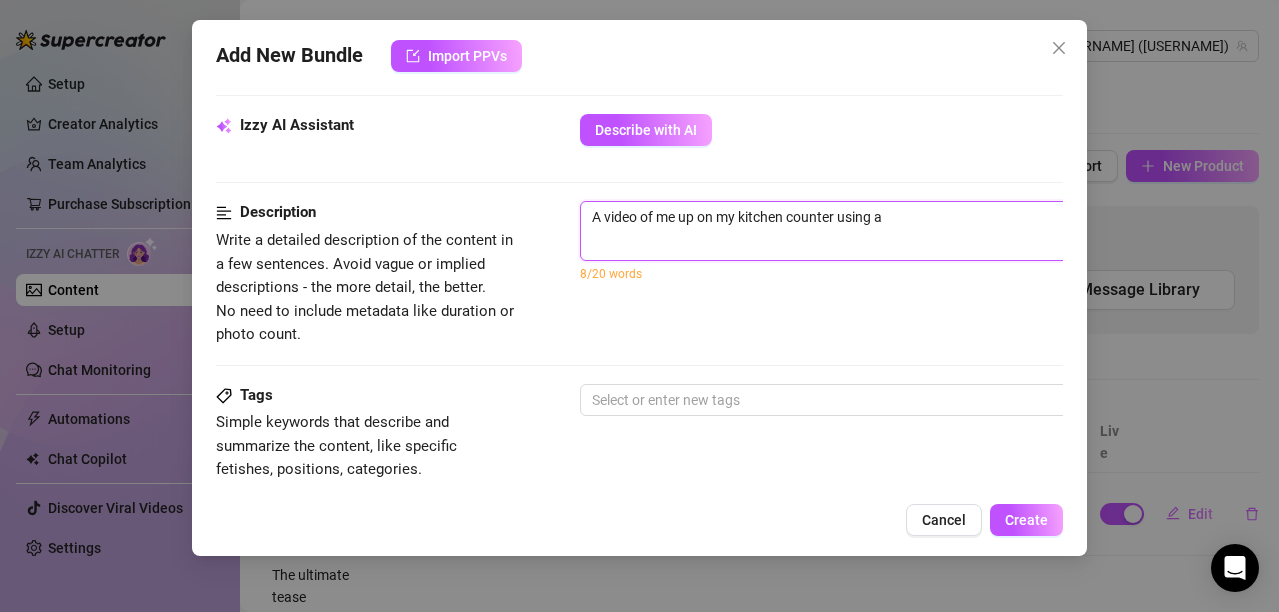type on "A video of me up on my kitchen counter using a" 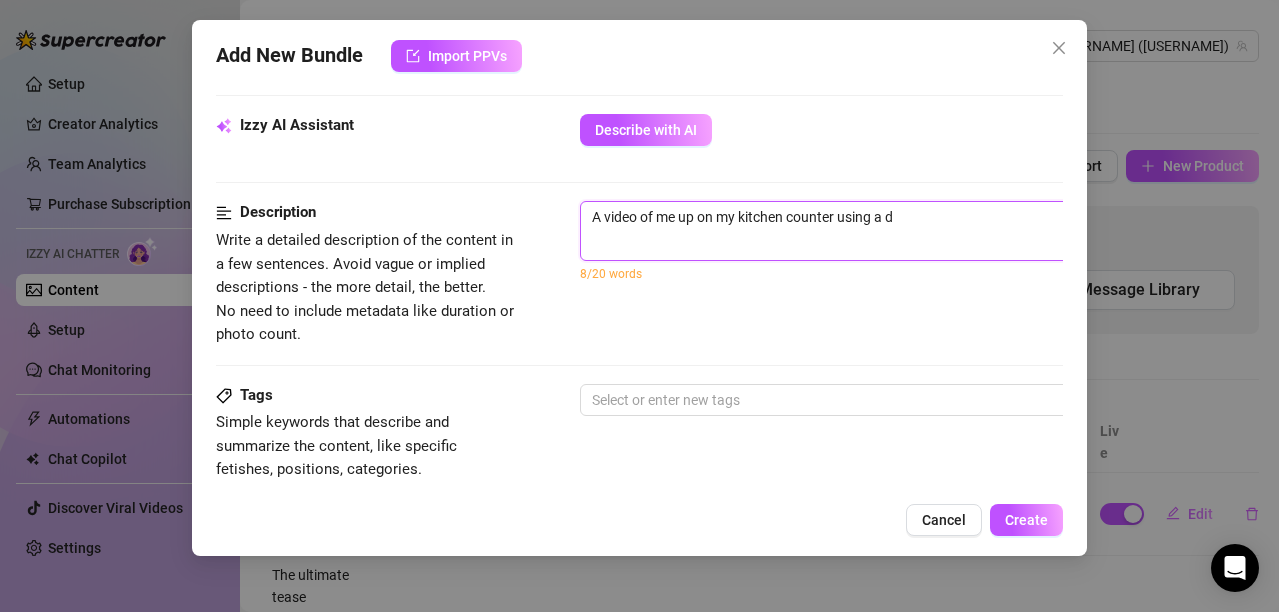 type on "A video of me up on my kitchen counter using a di" 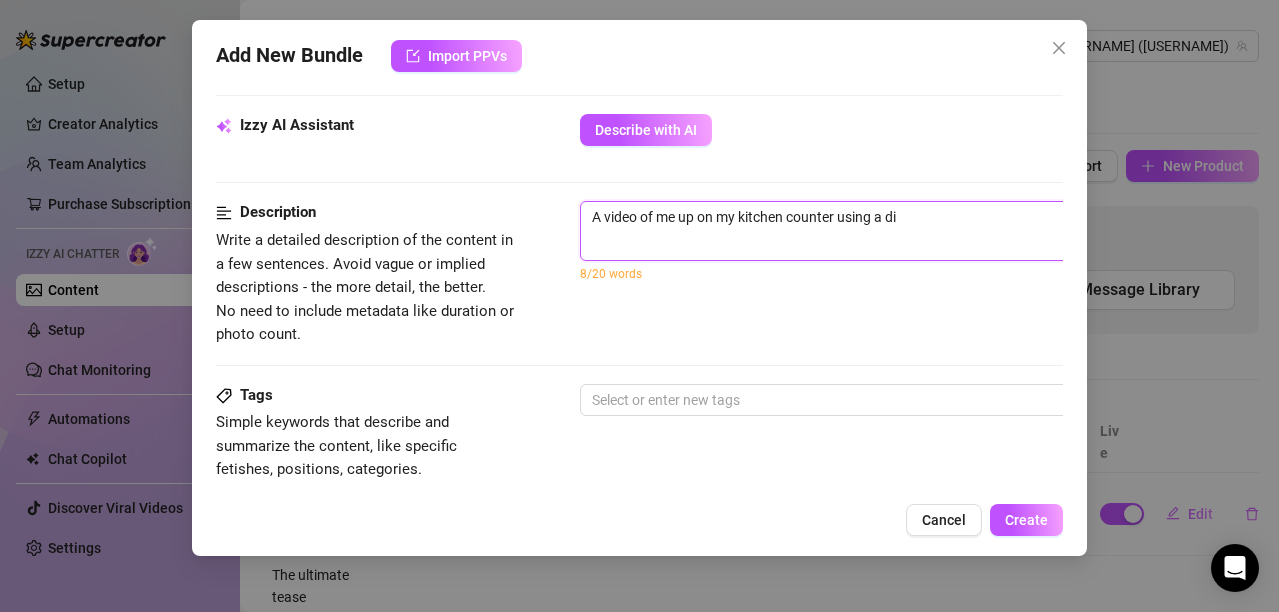 type on "A video of me up on my kitchen counter using a dil" 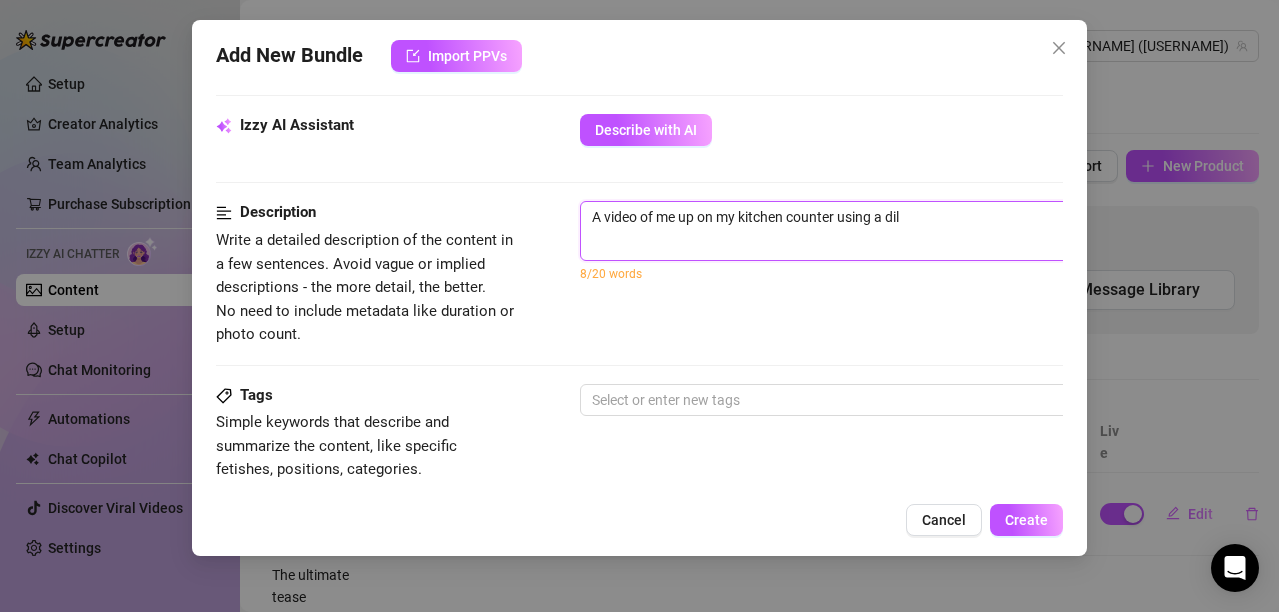 type on "A video of me up on my kitchen counter using a dild" 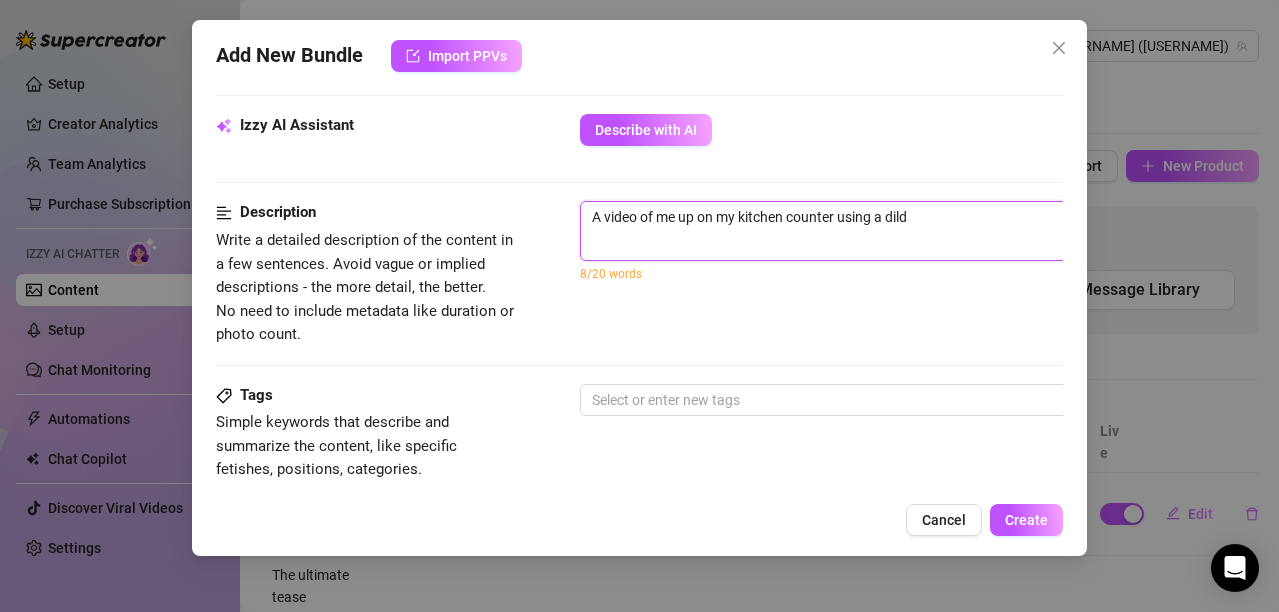 type on "A video of me up on my kitchen counter using a dildo" 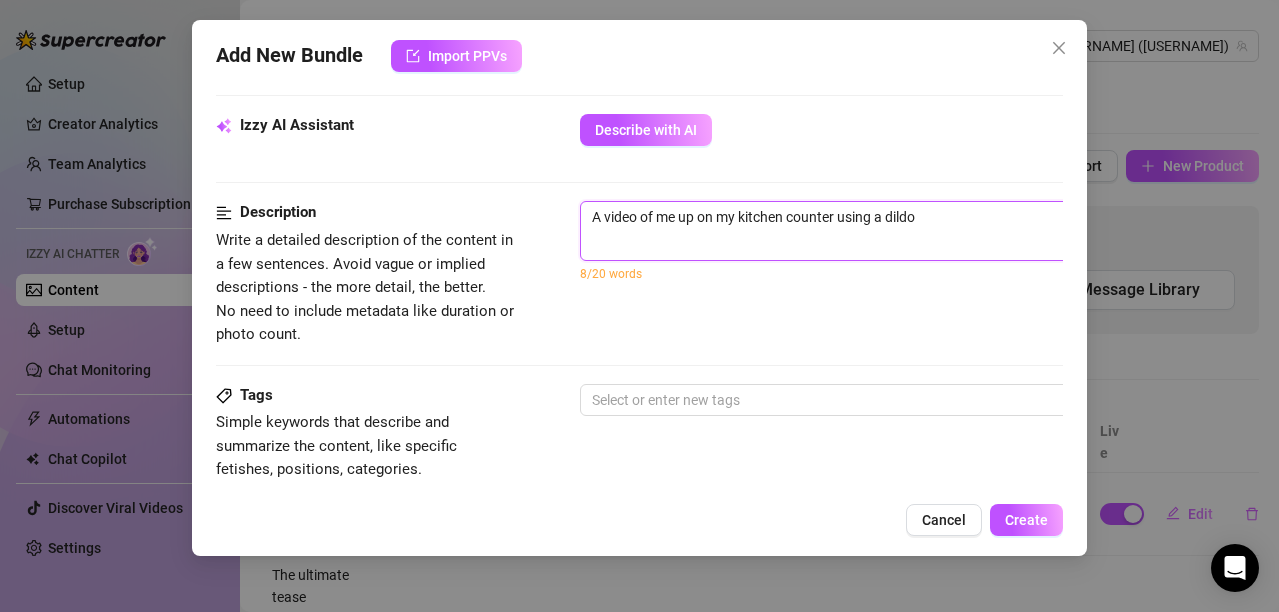 type on "A video of me up on my kitchen counter using a dildo" 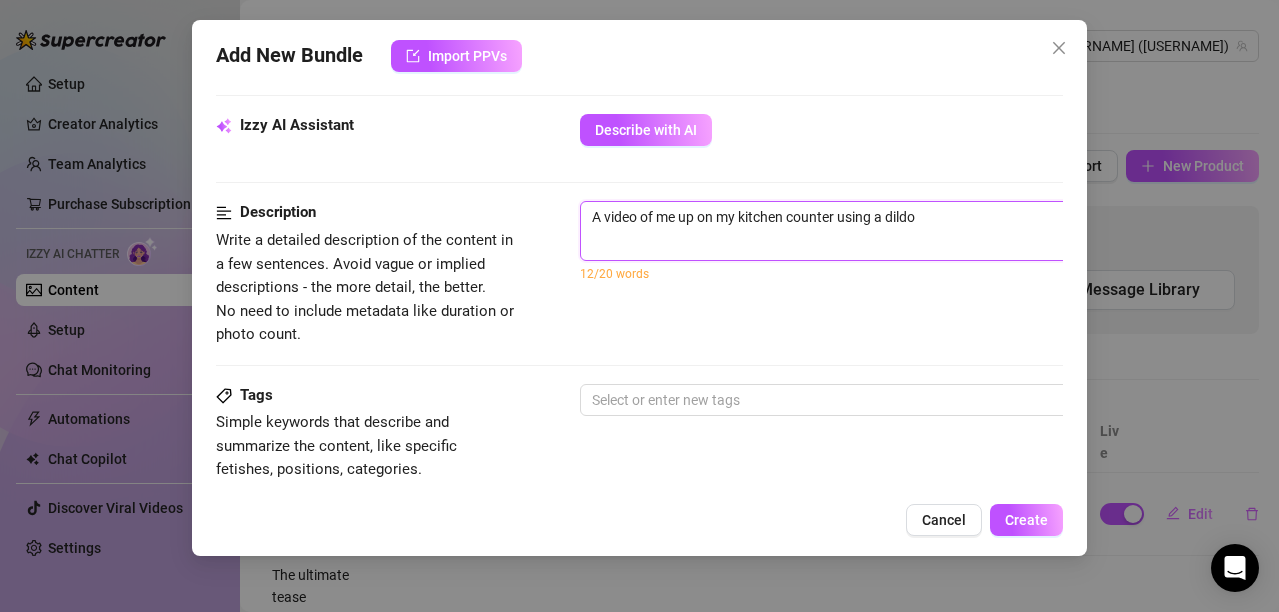 type on "A video of me up on my kitchen counter using a dildo to" 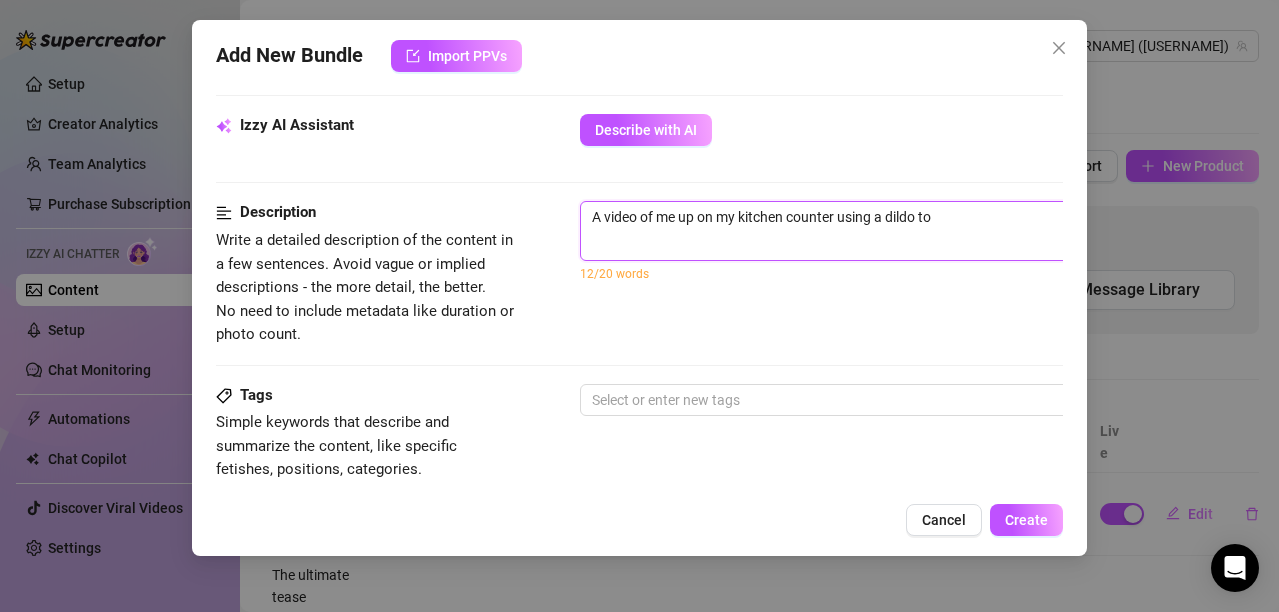 type on "A video of me up on my kitchen counter using a dildo to" 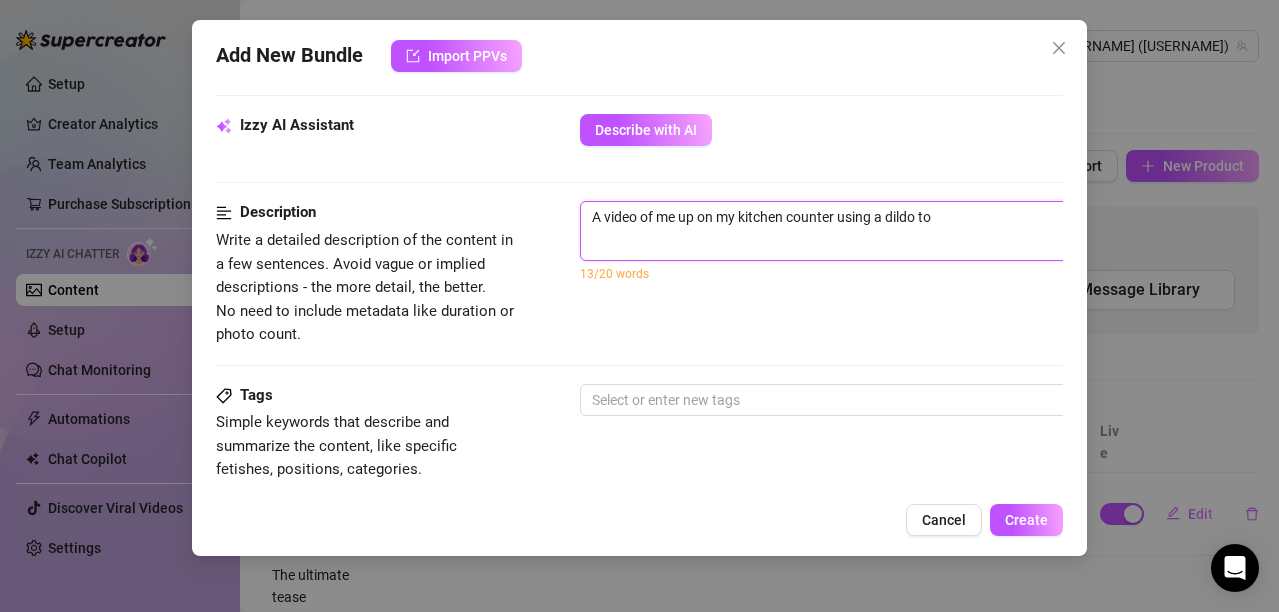 type on "A video of me up on my kitchen counter using a dildo to" 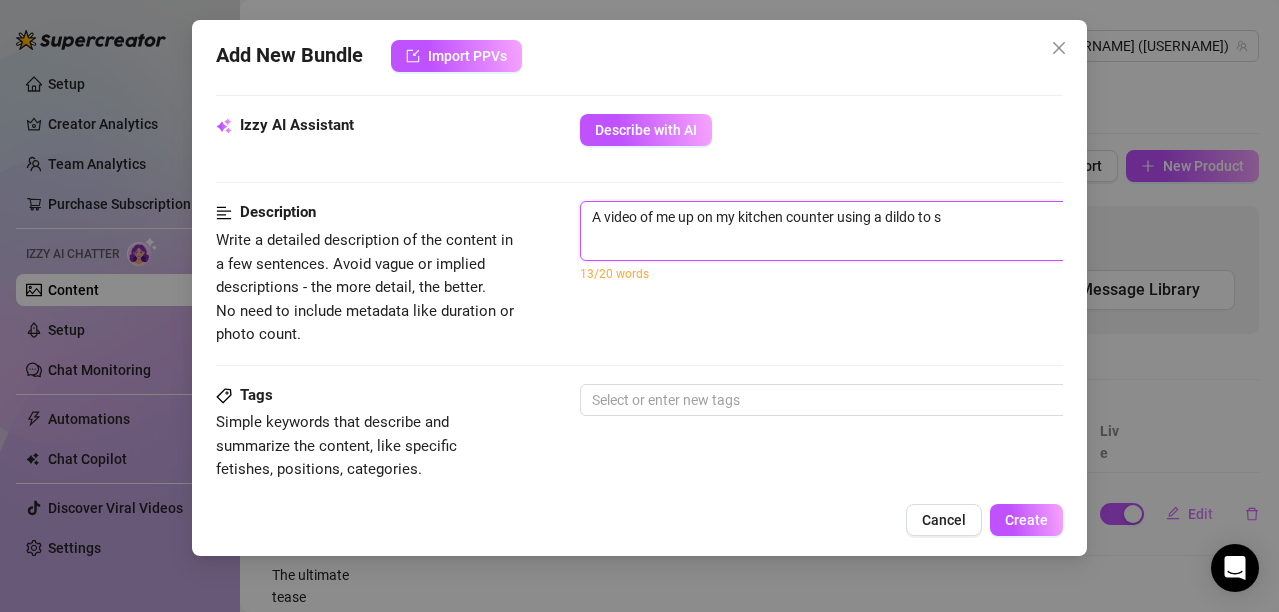 type on "A video of me up on my kitchen counter using a dildo to sa" 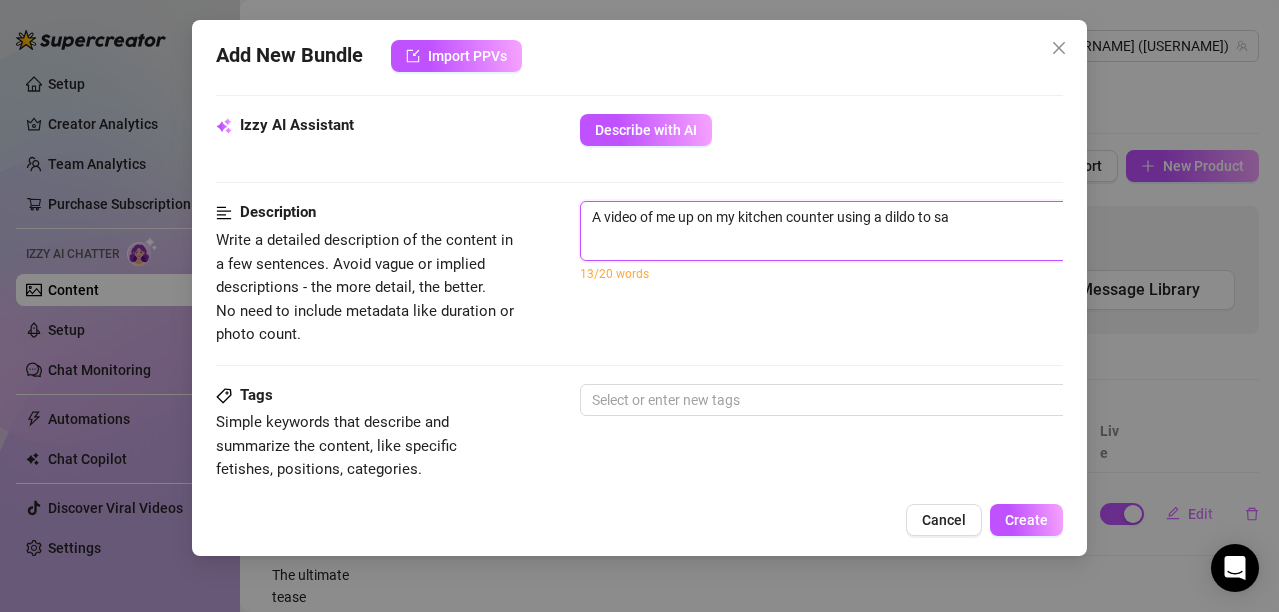 type on "A video of me up on my kitchen counter using a dildo to sat" 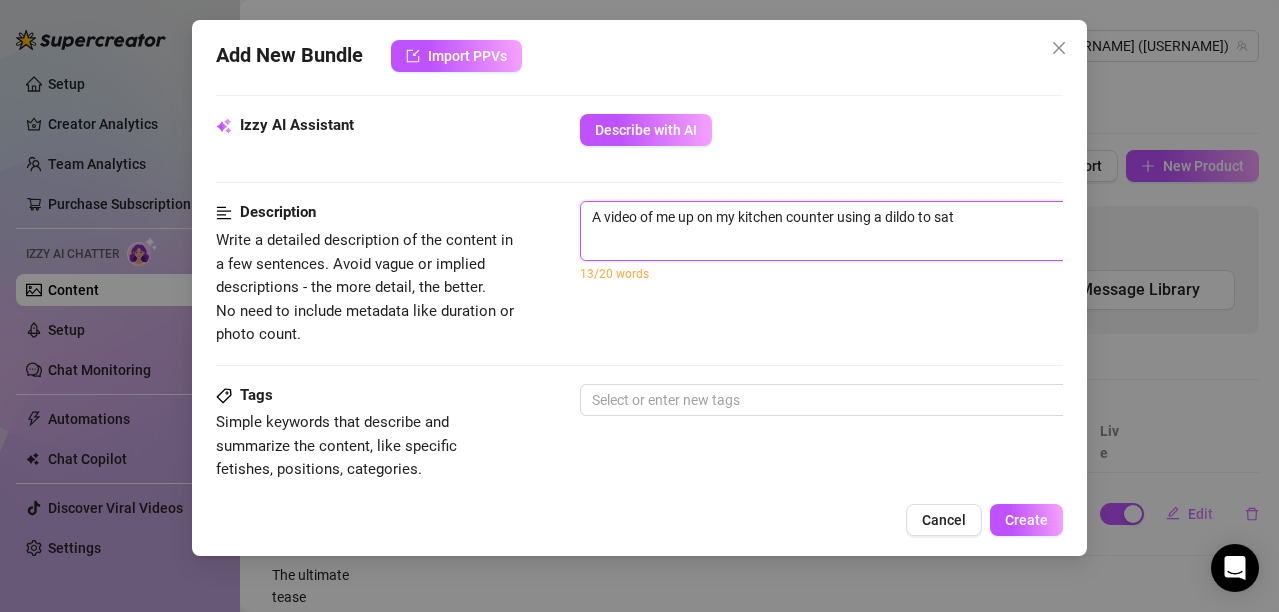 type on "A video of me up on my kitchen counter using a dildo to sati" 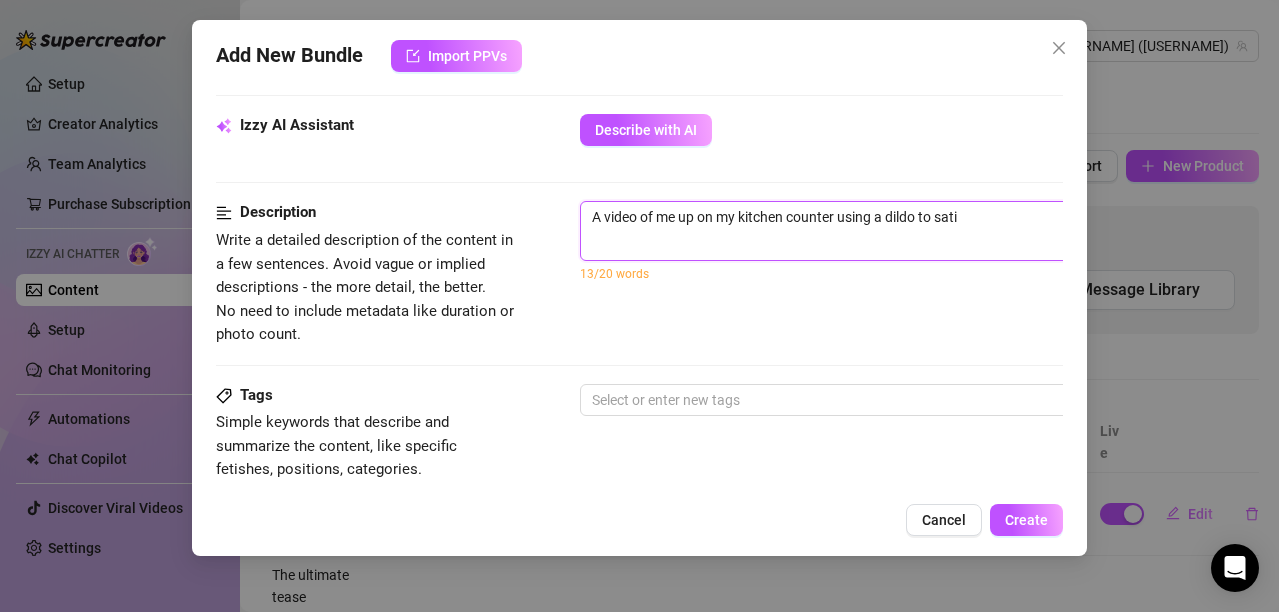 type on "A video of me up on my kitchen counter using a dildo to satis" 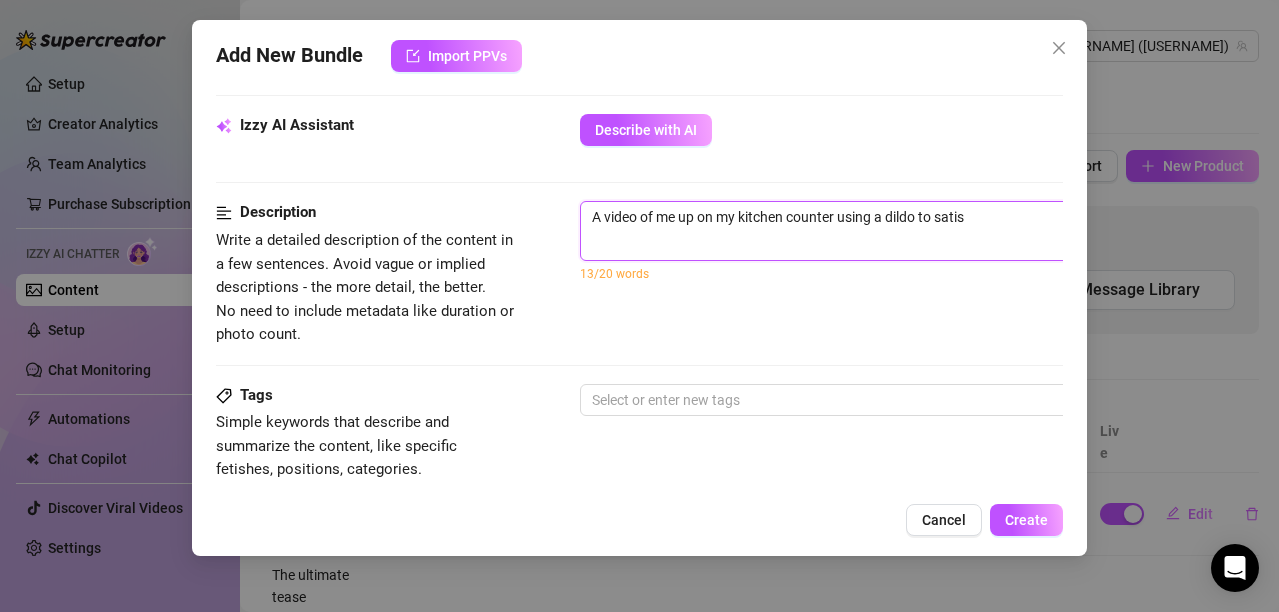 type on "A video of me up on my kitchen counter using a dildo to satisf" 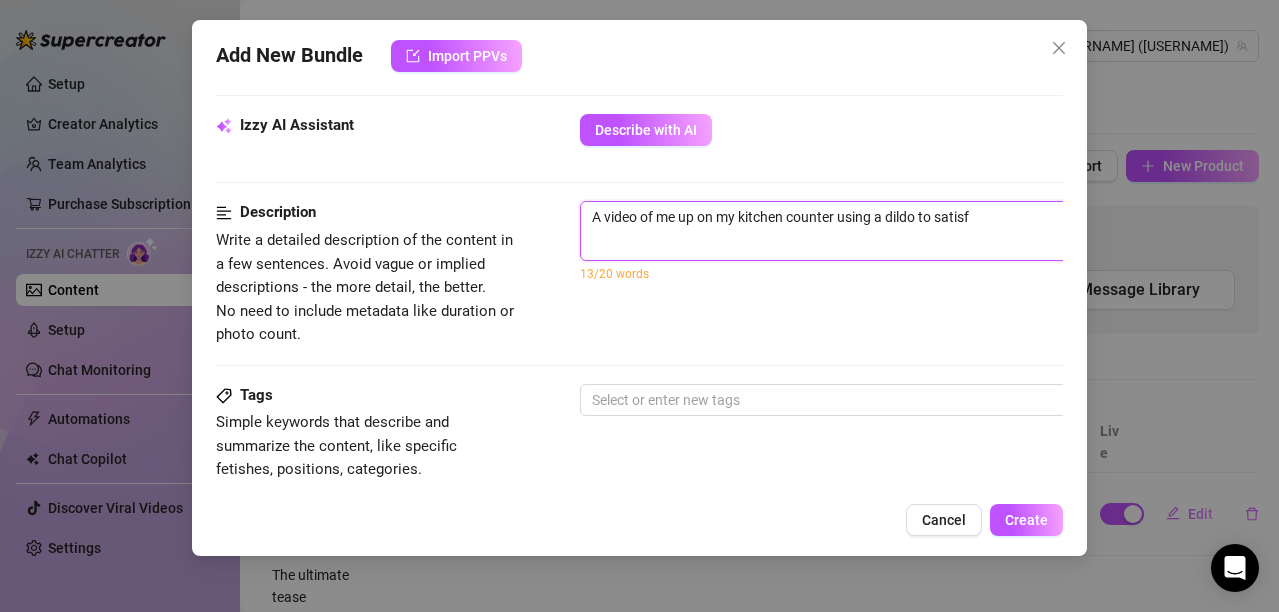 type on "A video of me up on my kitchen counter using a dildo to satisfy" 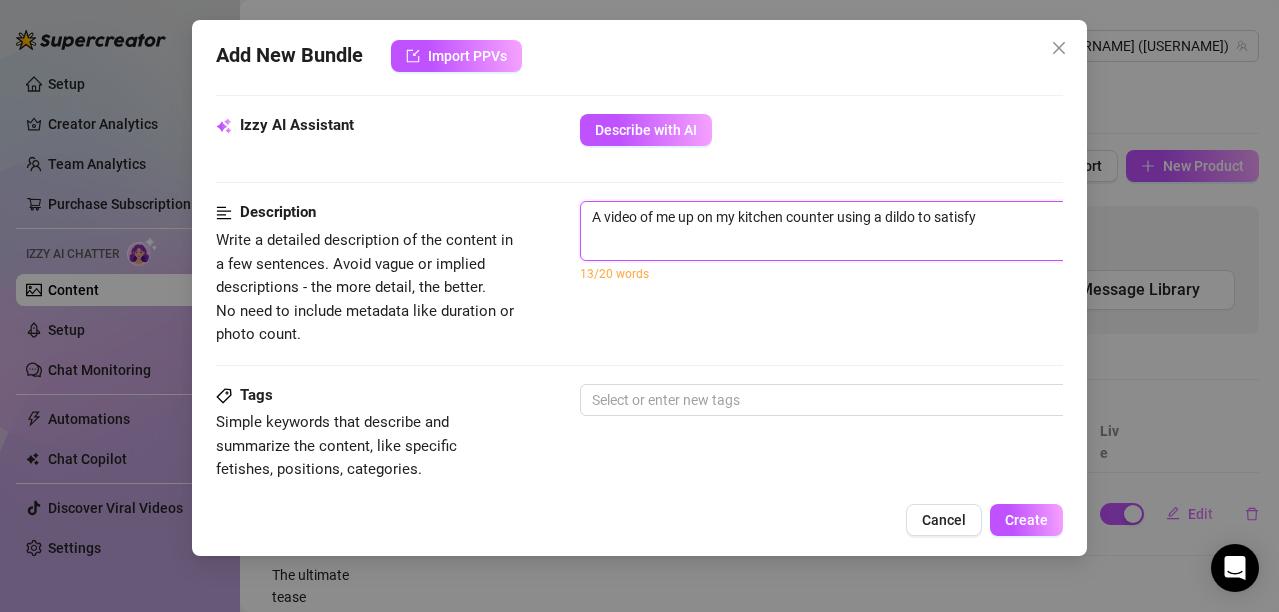 type on "A video of me up on my kitchen counter using a dildo to satisfy" 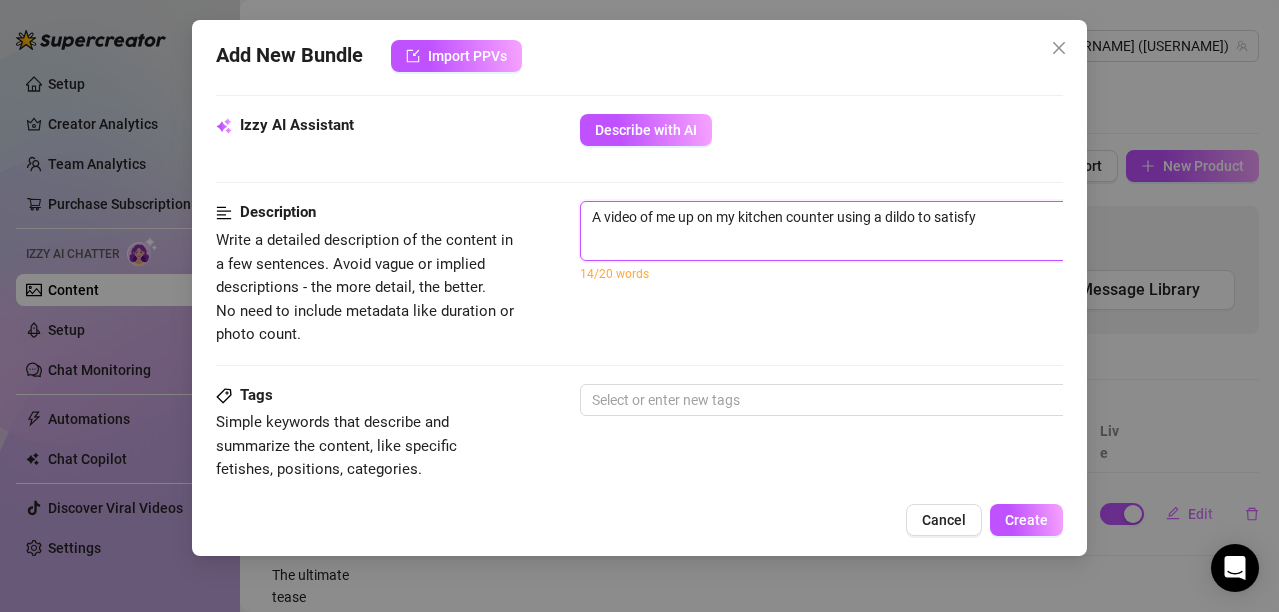 type on "A video of me up on my kitchen counter using a dildo to satisfy m" 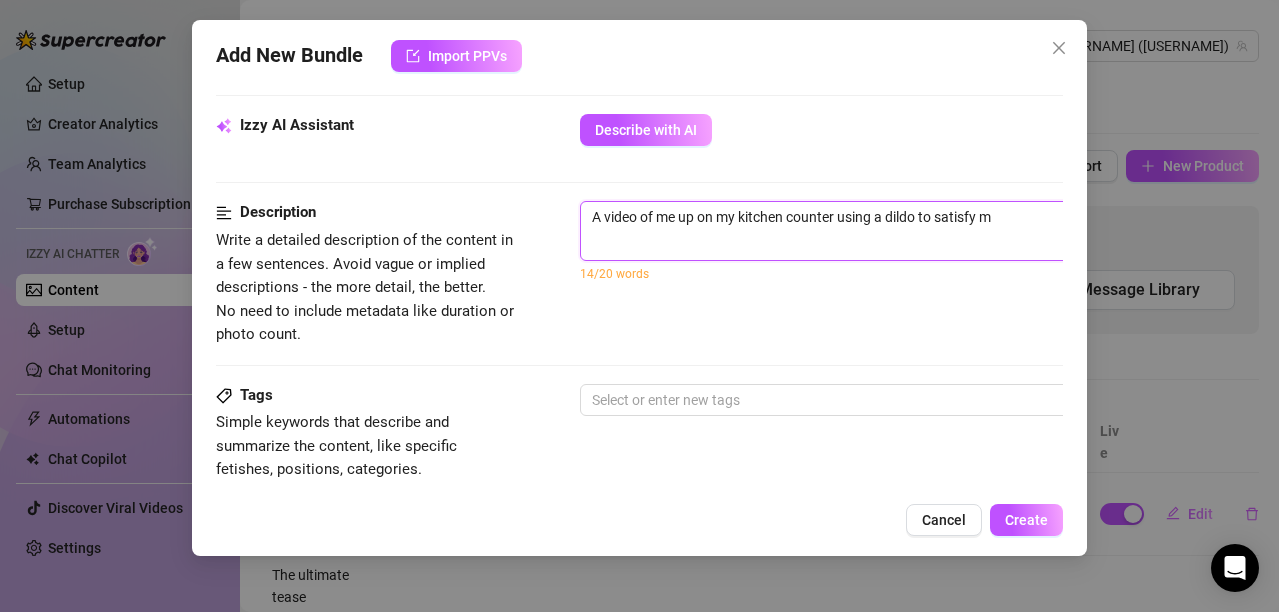 type on "A video of me up on my kitchen counter using a dildo to satisfy my" 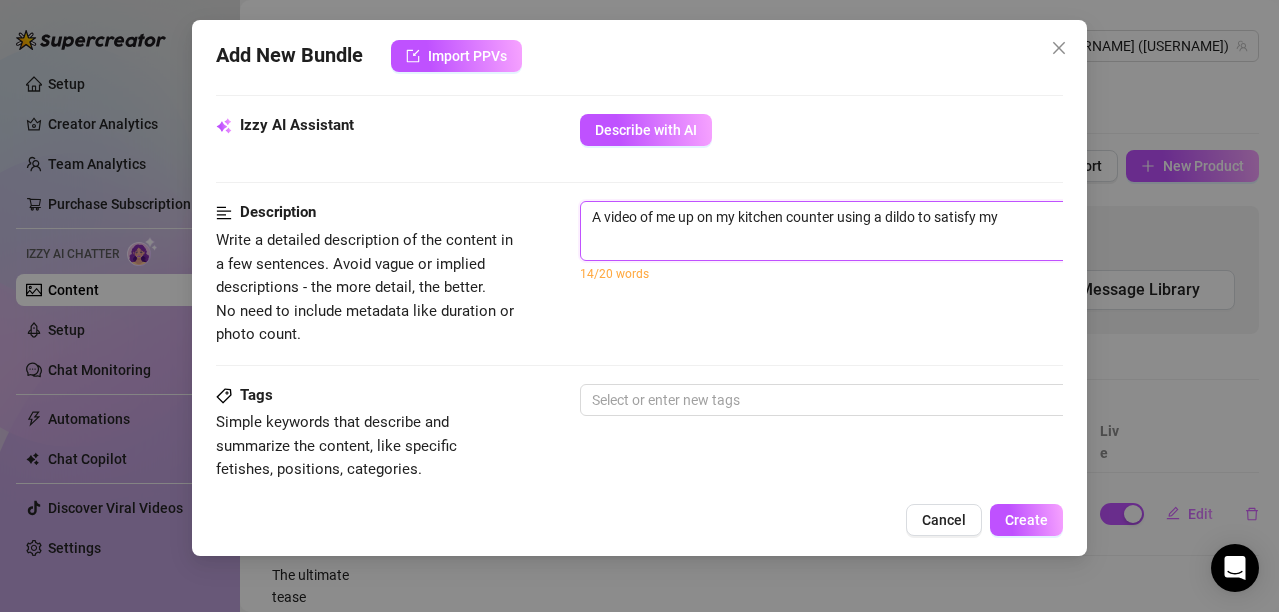 type on "A video of me up on my kitchen counter using a dildo to satisfy mys" 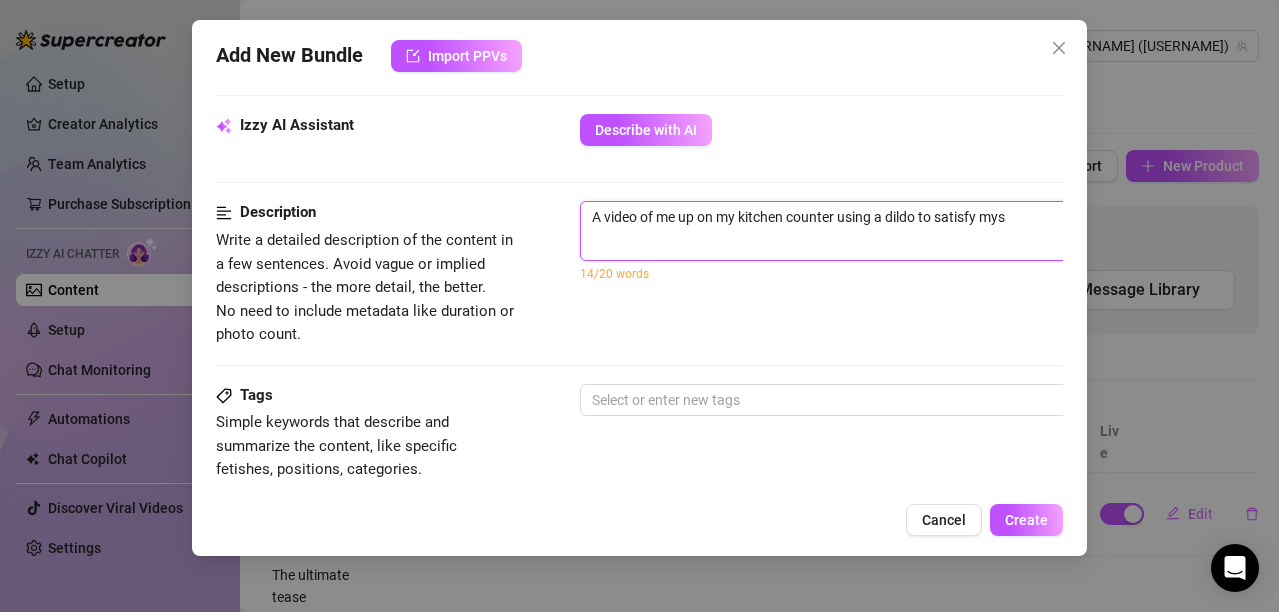 type on "A video of me up on my kitchen counter using a dildo to satisfy myse" 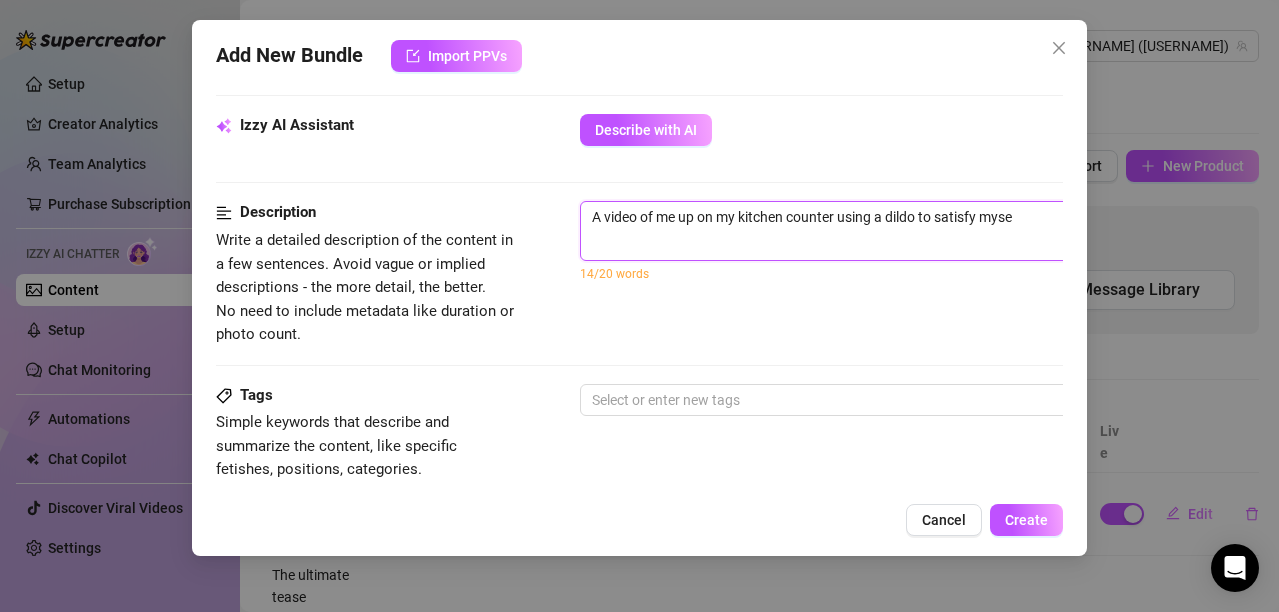 type on "A video of me up on my kitchen counter using a dildo to satisfy mysel" 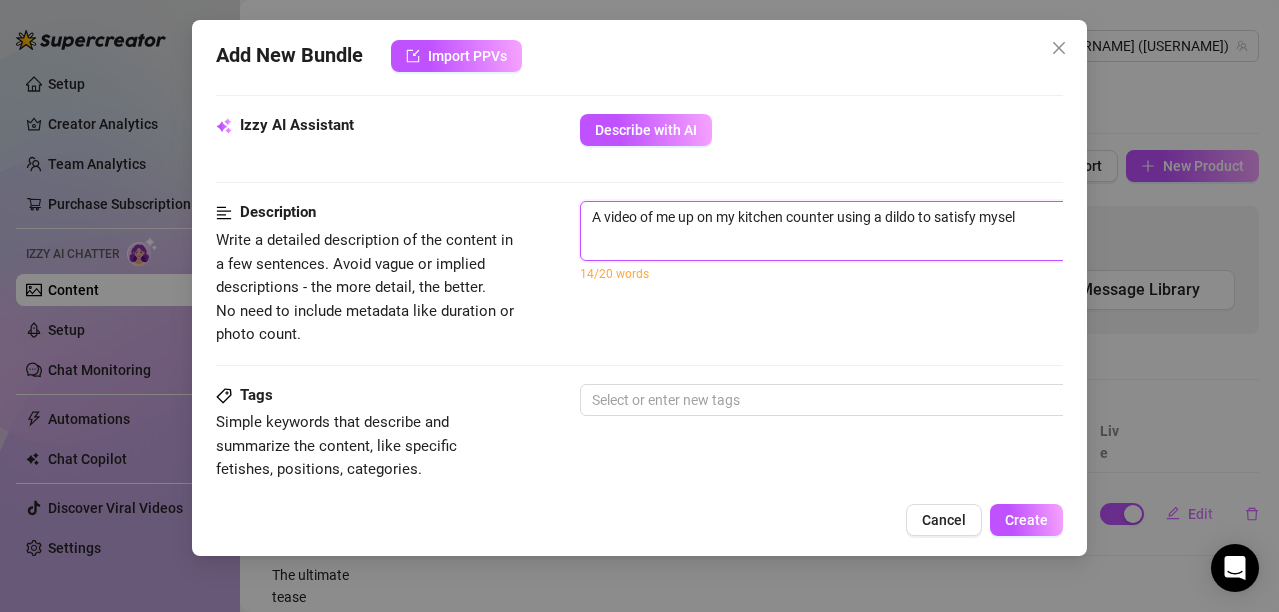 type on "A video of me up on my kitchen counter using a dildo to satisfy myself" 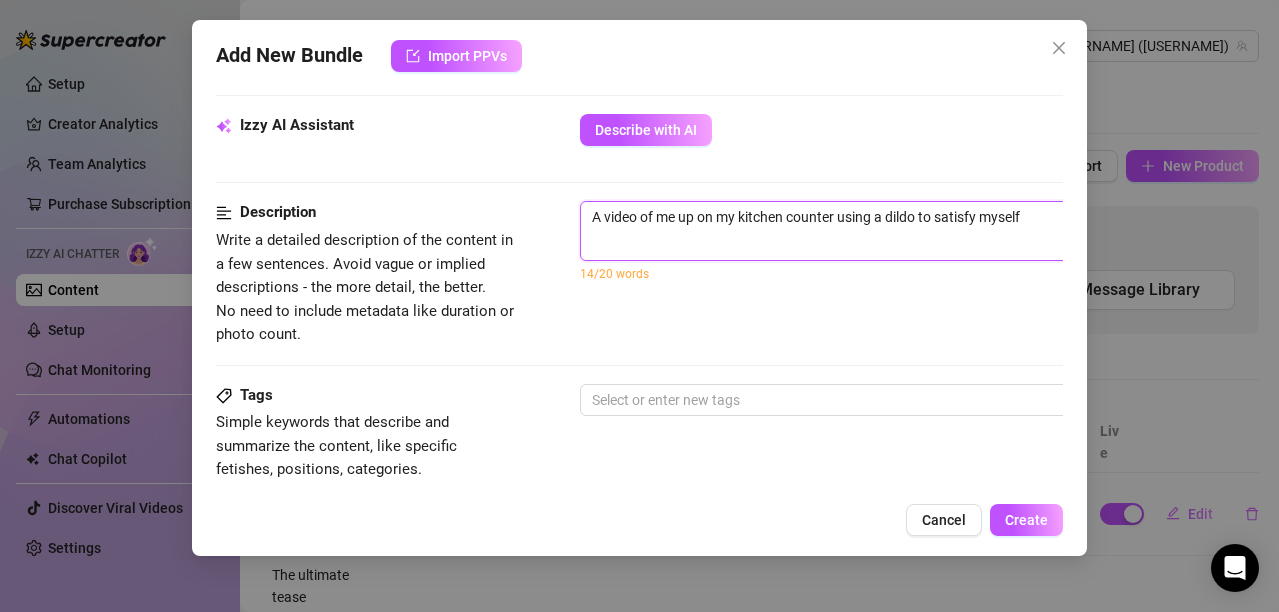type on "A video of me up on my kitchen counter using a dildo to satisfy myself" 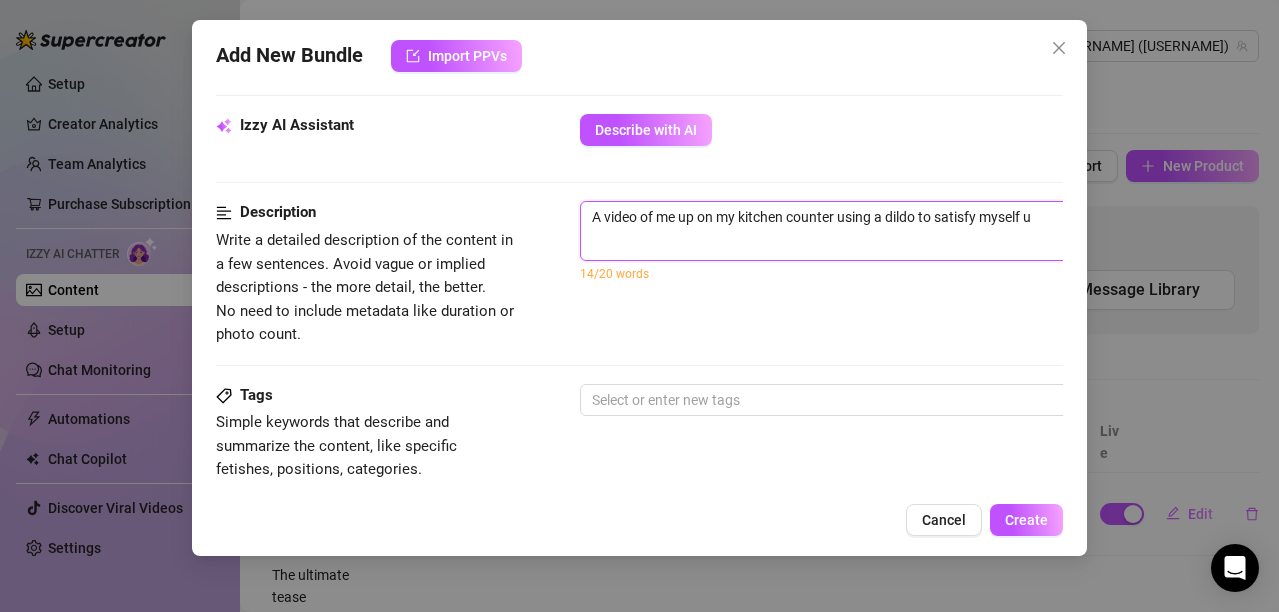 type on "A video of me up on my kitchen counter using a dildo to satisfy myself un" 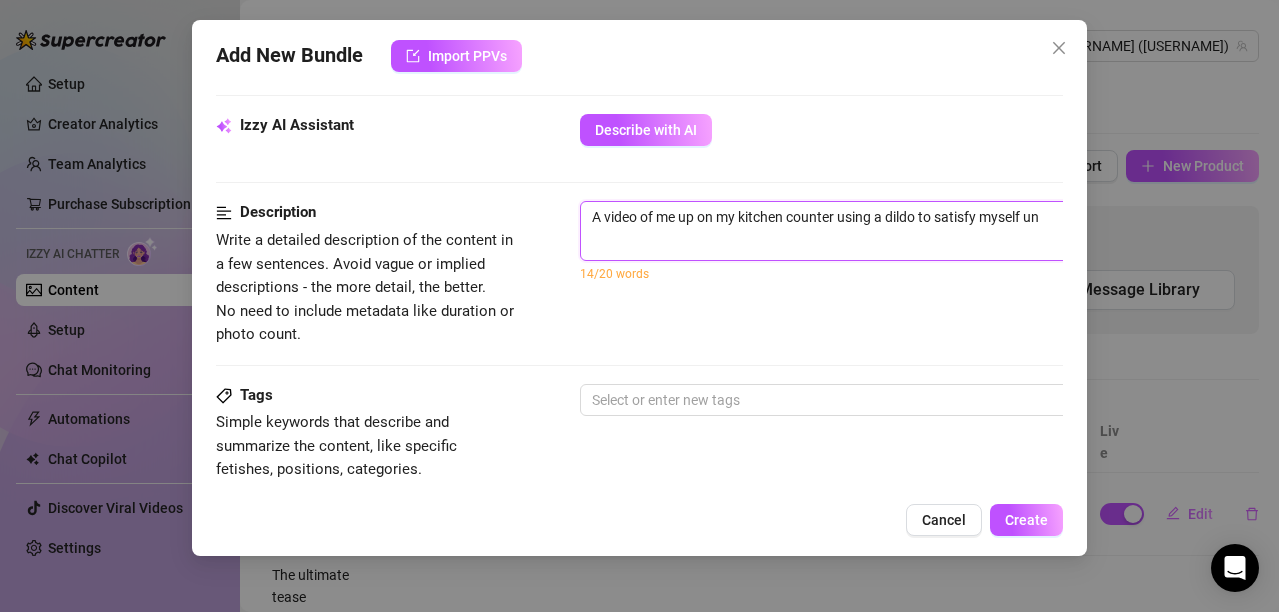 type on "A video of me up on my kitchen counter using a dildo to satisfy myself unt" 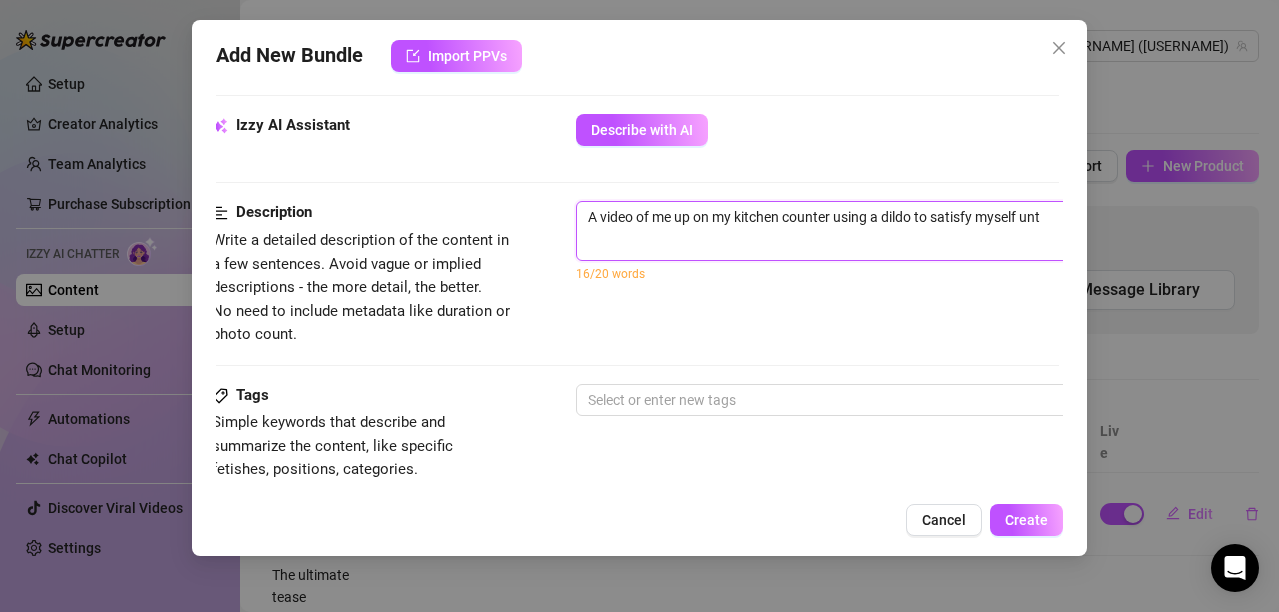 type on "A video of me up on my kitchen counter using a dildo to satisfy myself untl" 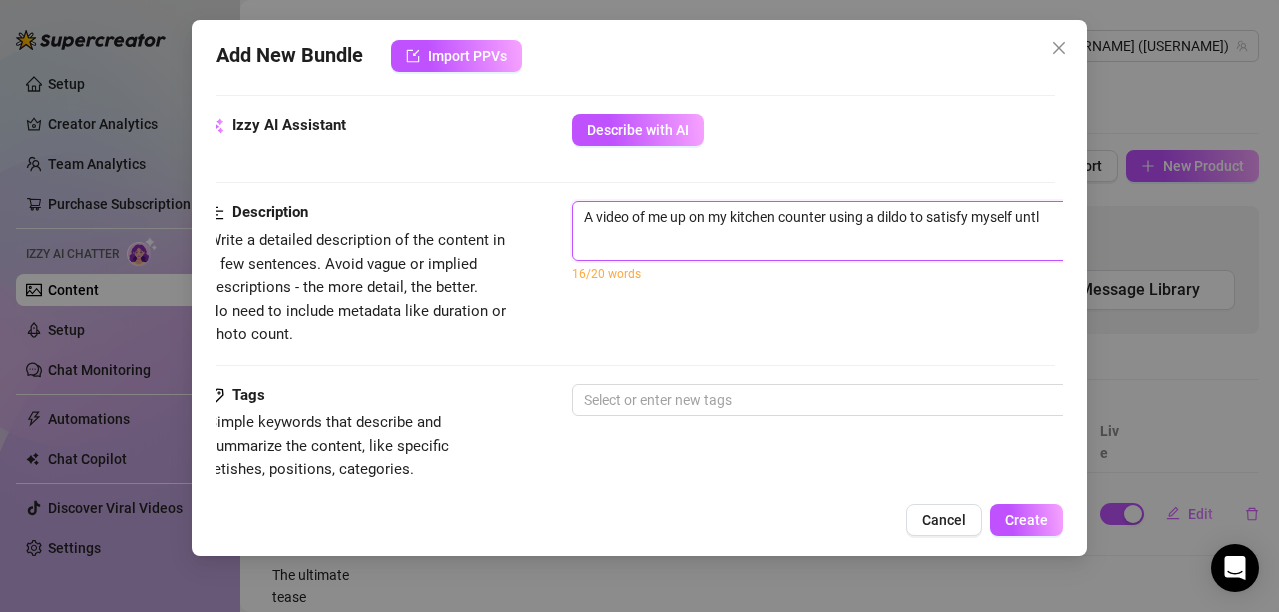 type on "A video of me up on my kitchen counter using a dildo to satisfy myself untl" 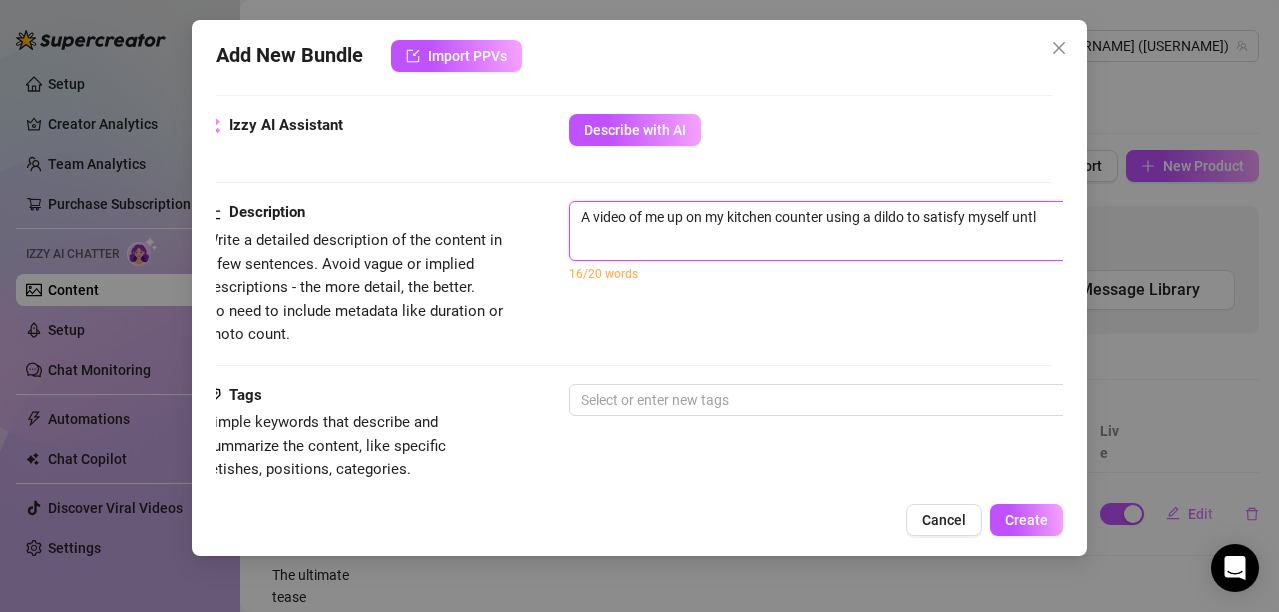 type on "A video of me up on my kitchen counter using a dildo to satisfy myself untl" 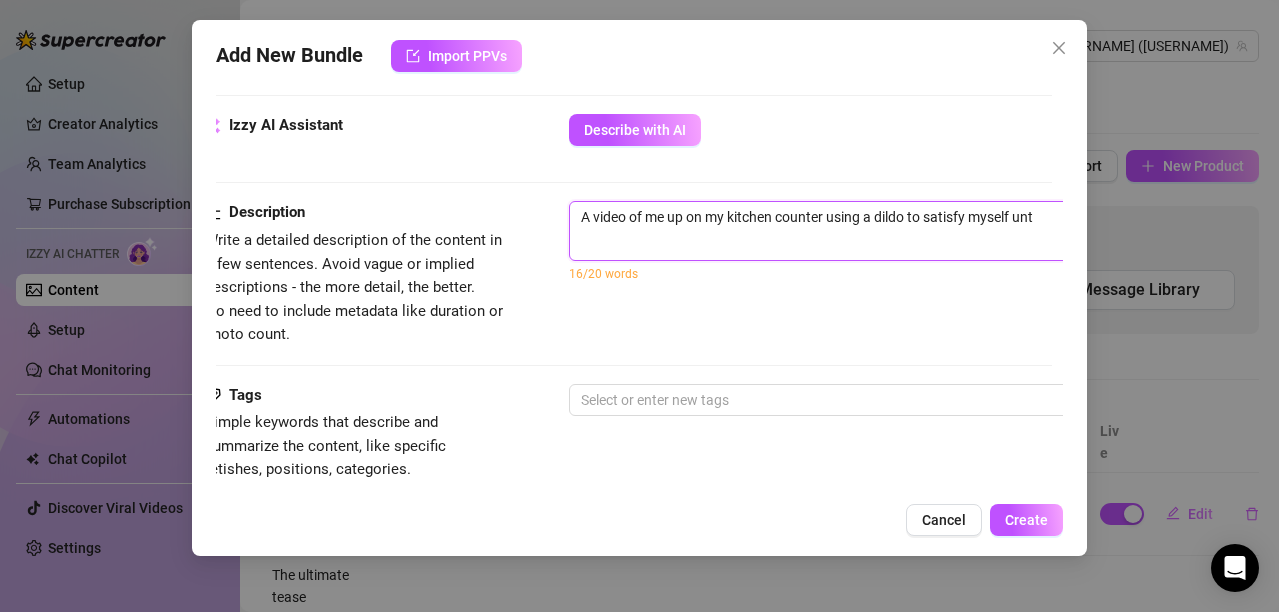 type on "A video of me up on my kitchen counter using a dildo to satisfy myself unti" 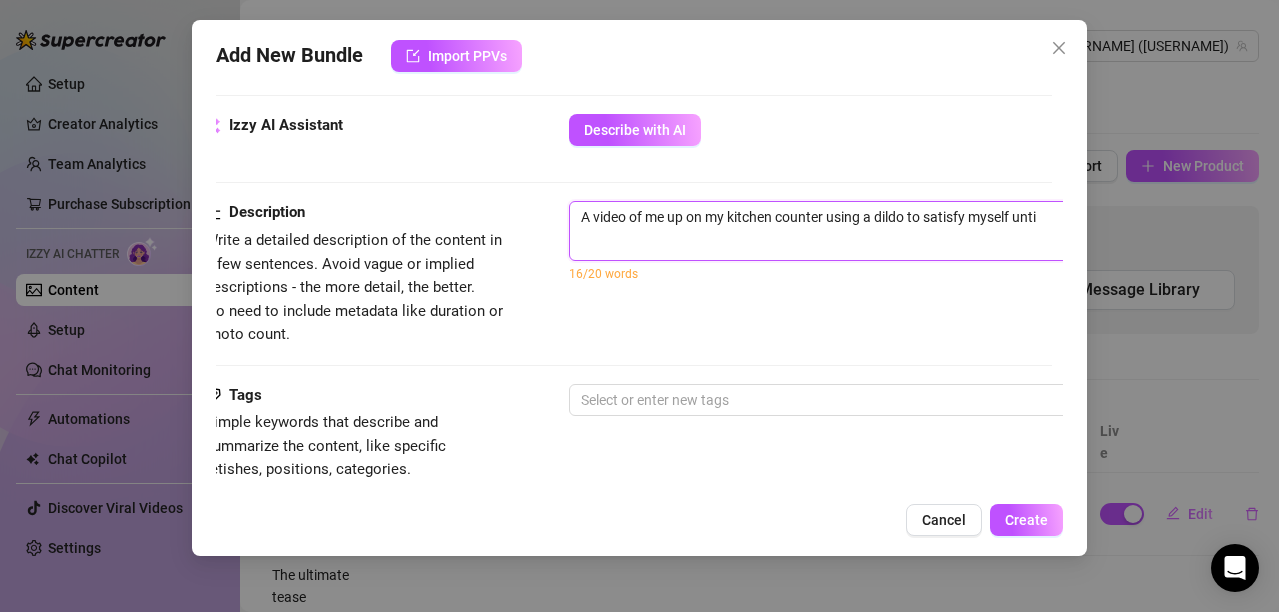 type on "A video of me up on my kitchen counter using a dildo to satisfy myself until" 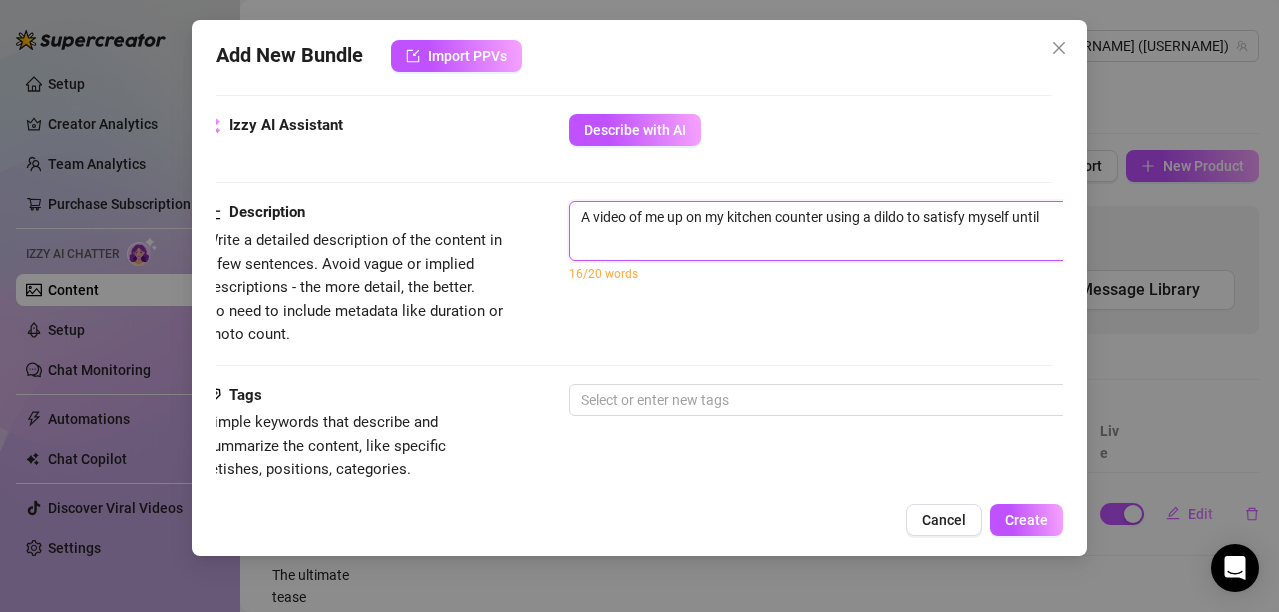type on "A video of me up on my kitchen counter using a dildo to satisfy myself until" 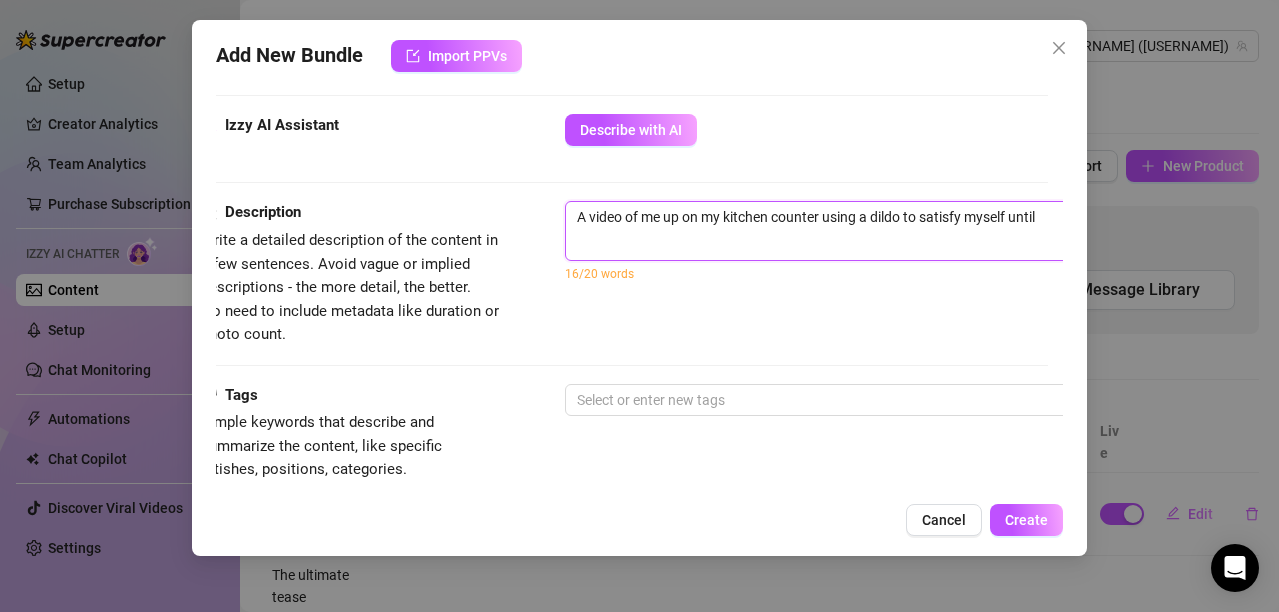 type on "A video of me up on my kitchen counter using a dildo to satisfy myself until" 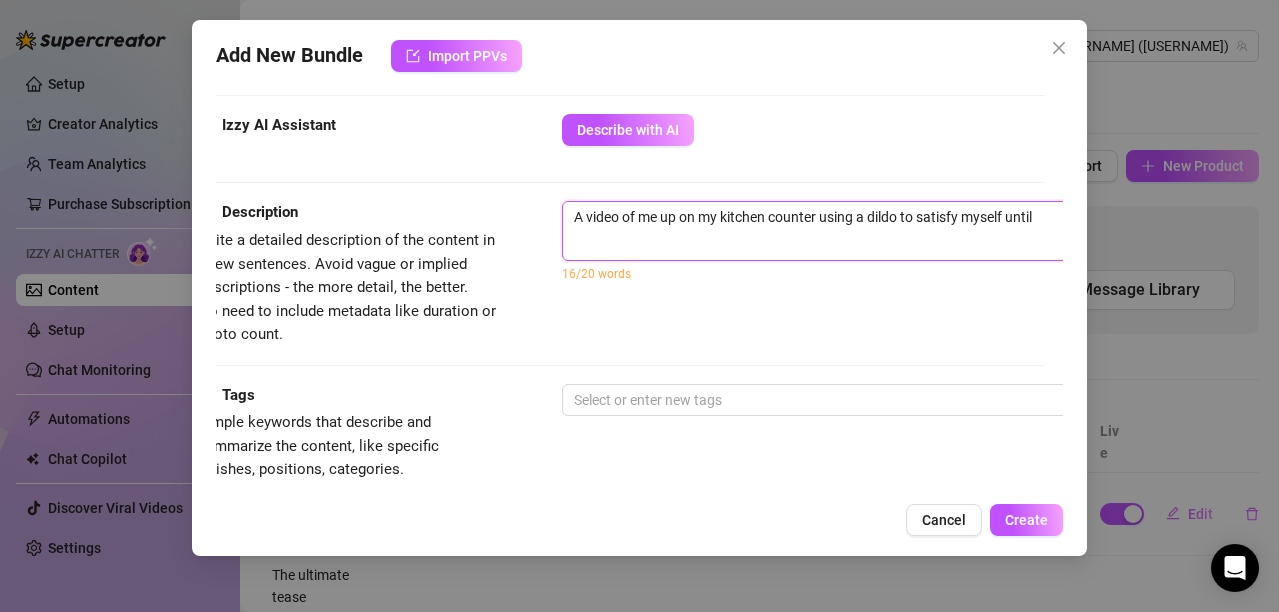 type on "A video of me up on my kitchen counter using a dildo to satisfy myself until  h" 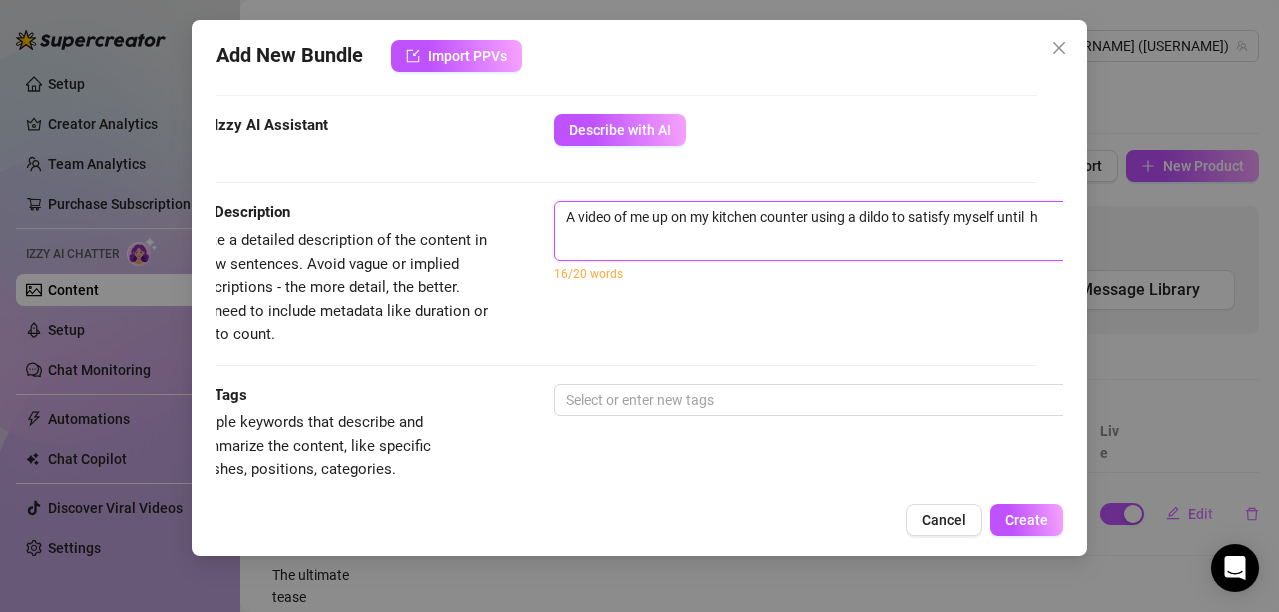 type on "A video of me up on my kitchen counter using a dildo to satisfy myself until  ha" 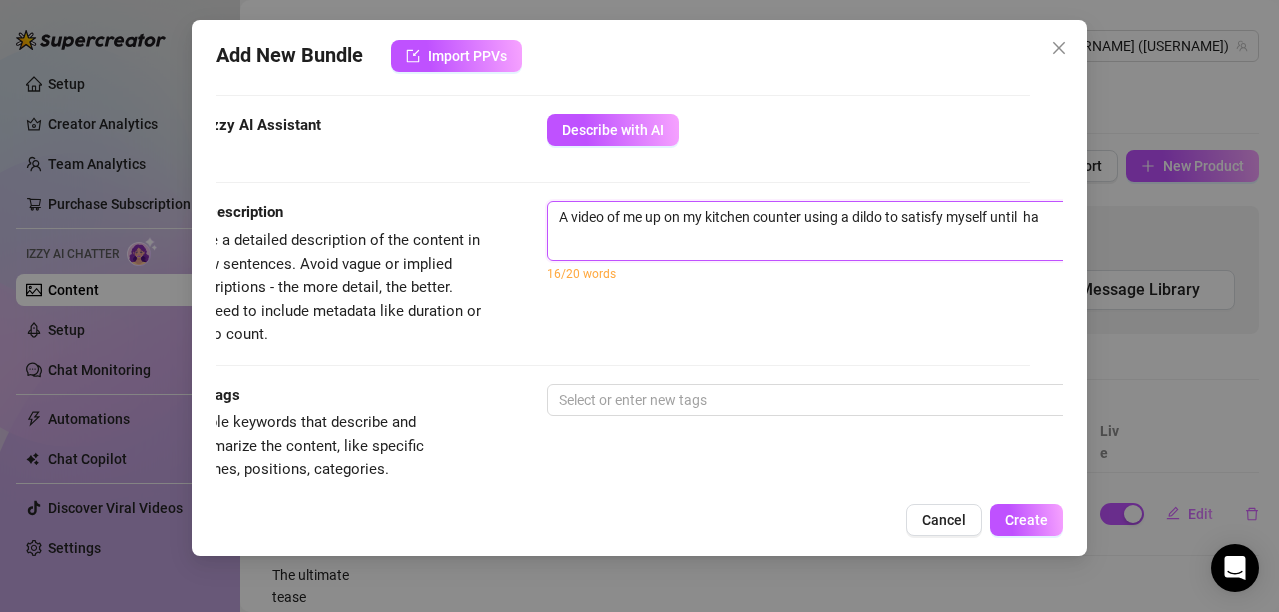 type on "A video of me up on my kitchen counter using a dildo to satisfy myself until  hav" 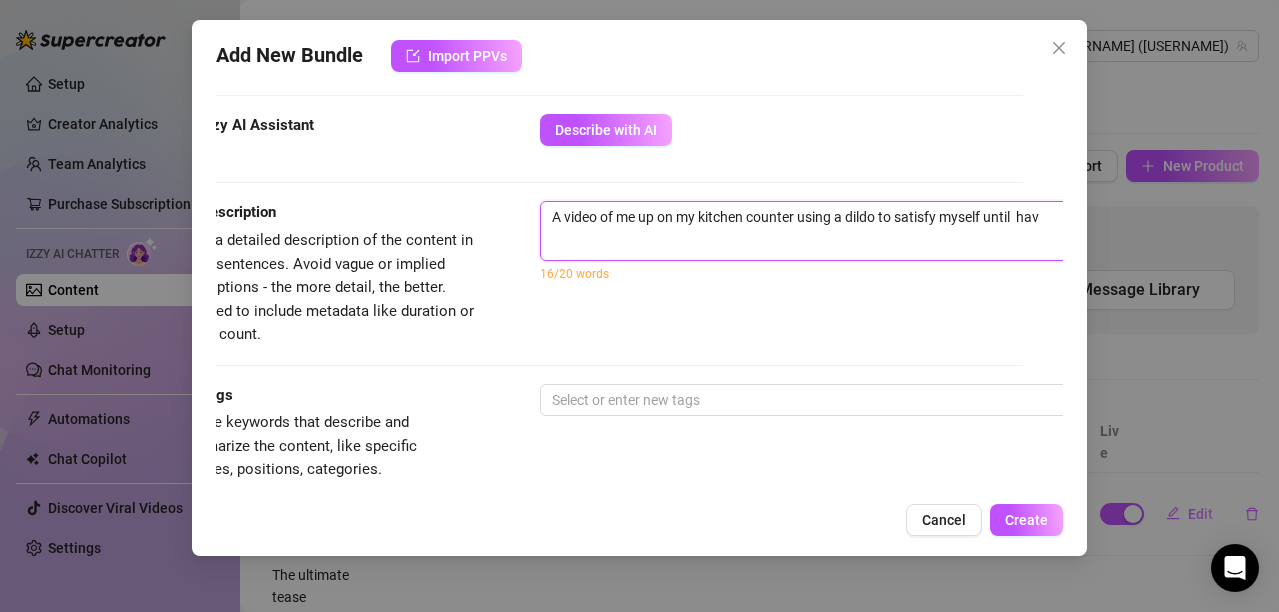 type on "A video of me up on my kitchen counter using a dildo to satisfy myself until  have" 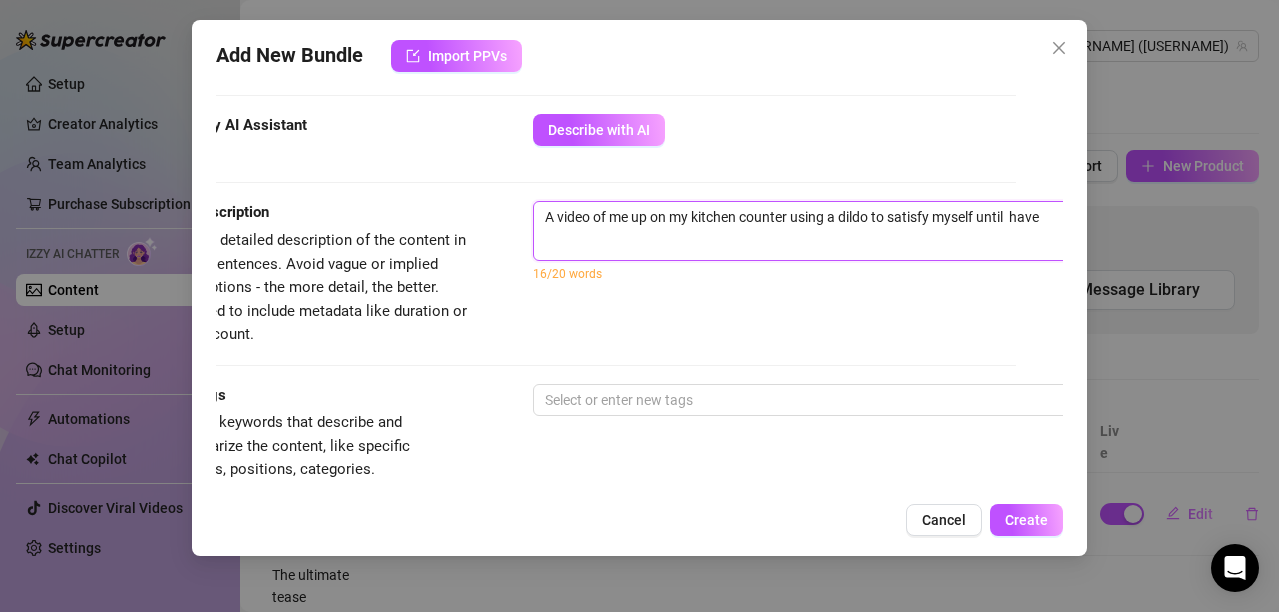 type on "A video of me up on my kitchen counter using a dildo to satisfy myself until  have" 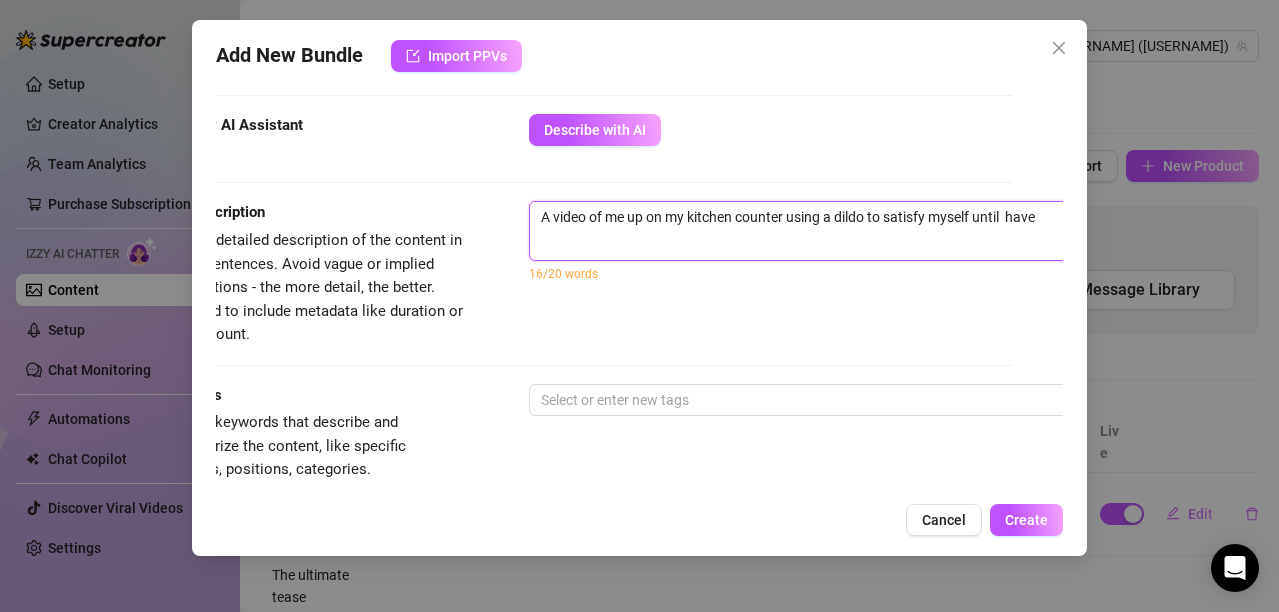 type on "A video of me up on my kitchen counter using a dildo to satisfy myself until  have" 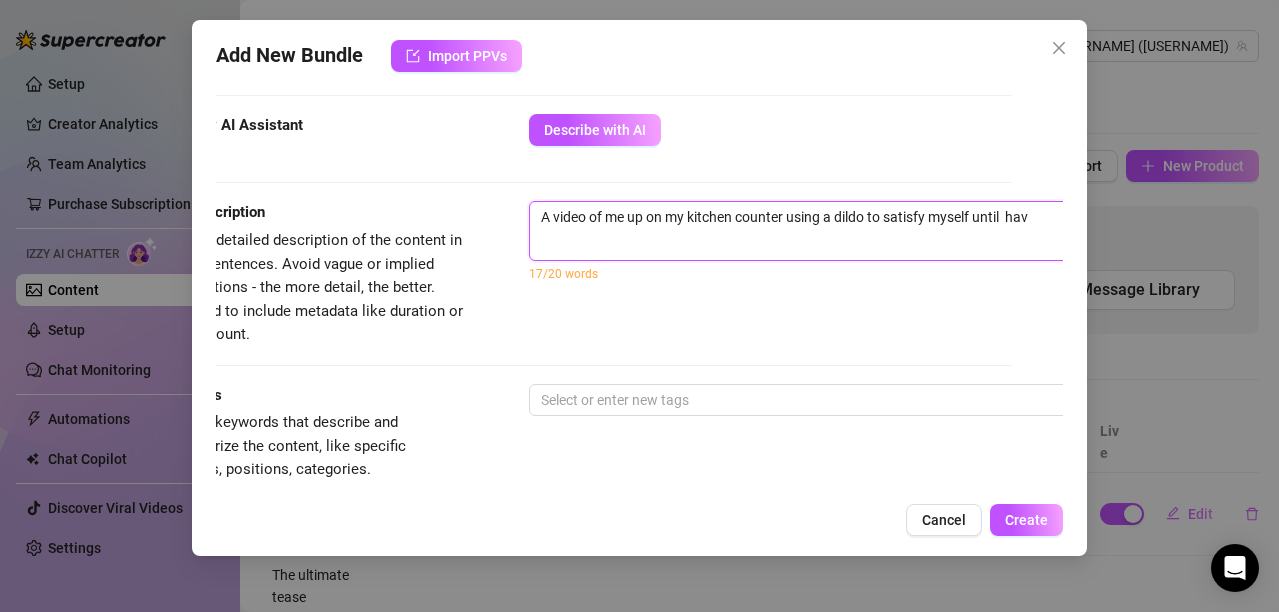 type on "A video of me up on my kitchen counter using a dildo to satisfy myself until  ha" 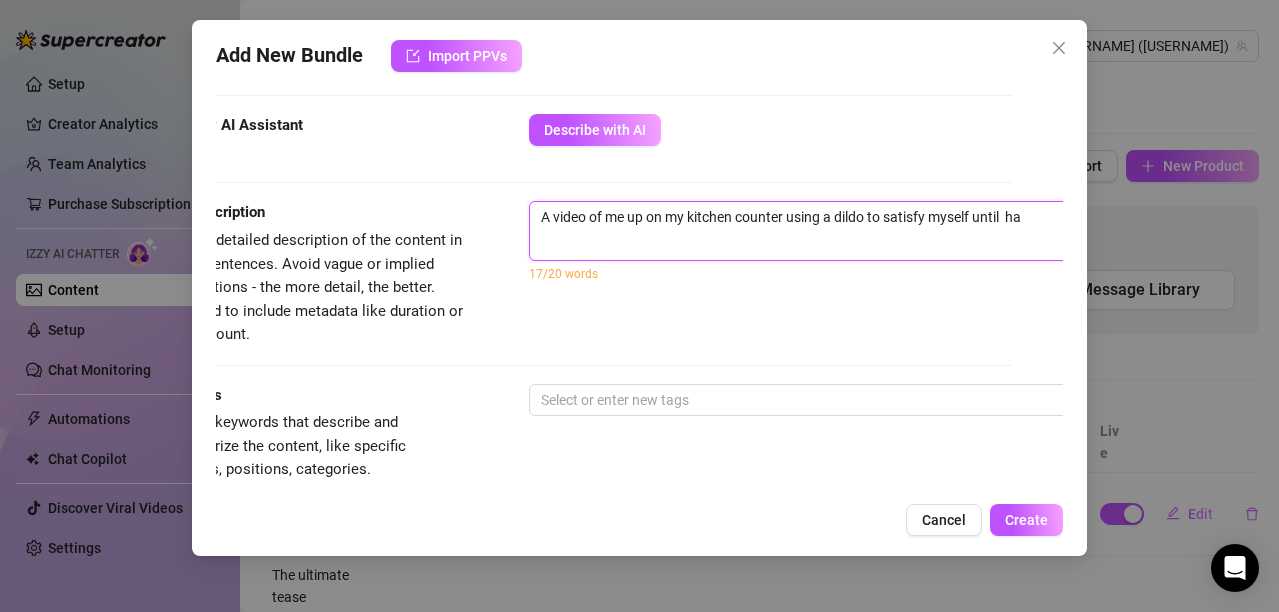 type on "A video of me up on my kitchen counter using a dildo to satisfy myself until  h" 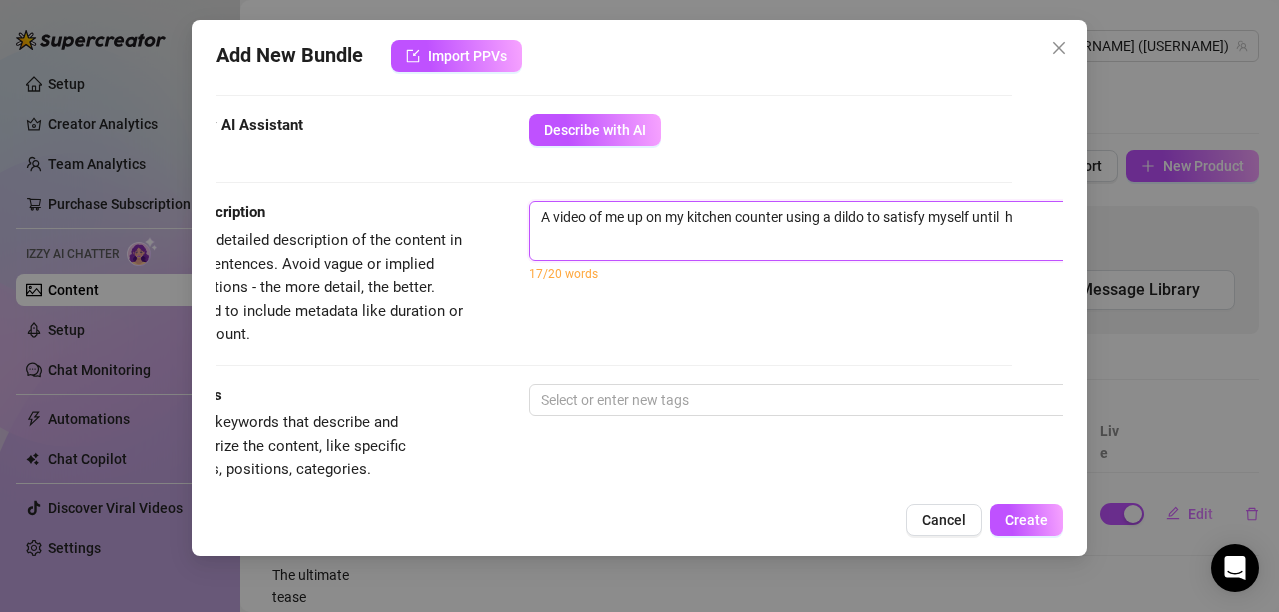 type on "A video of me up on my kitchen counter using a dildo to satisfy myself until" 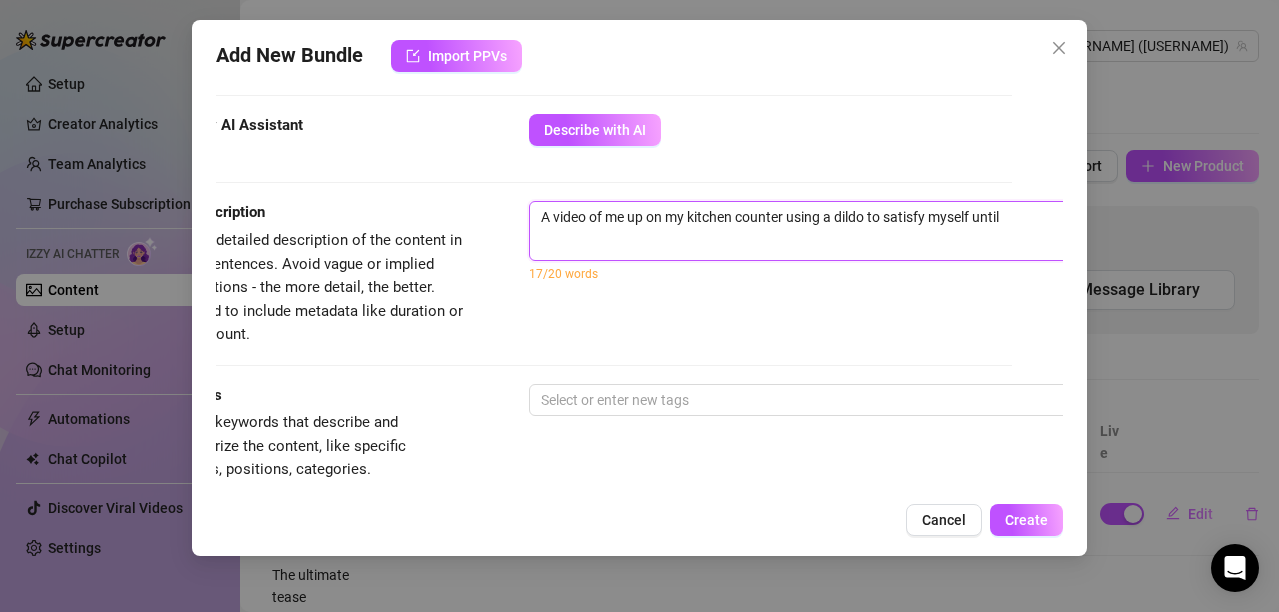 type on "A video of me up on my kitchen counter using a dildo to satisfy myself until" 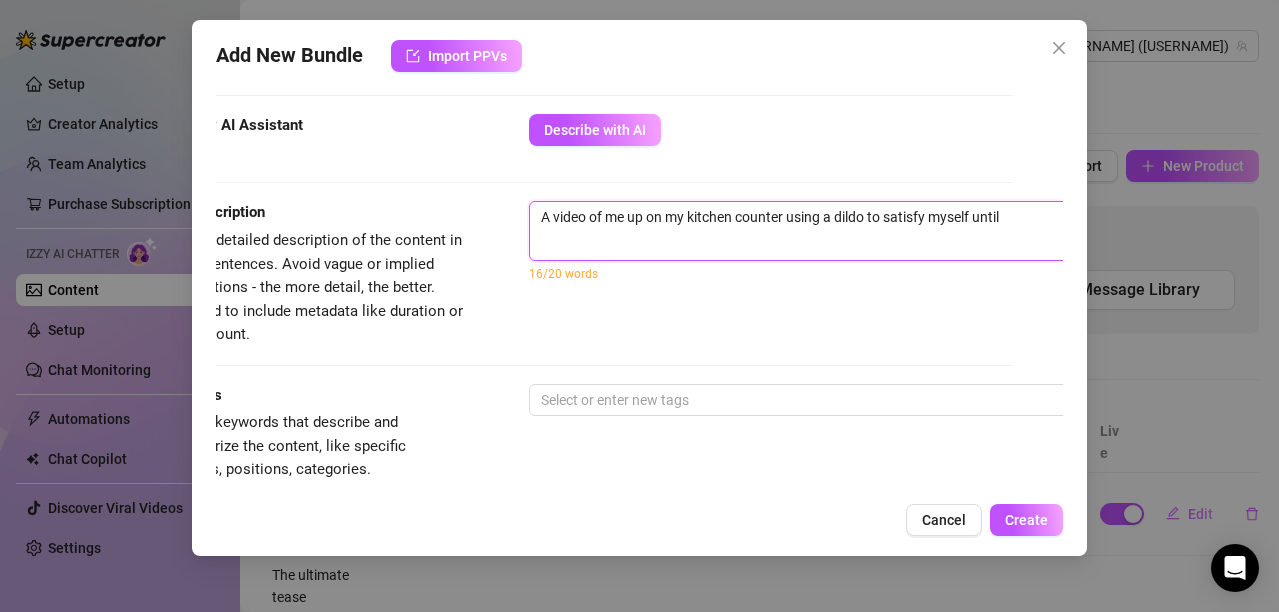 type on "A video of me up on my kitchen counter using a dildo to satisfy myself until I" 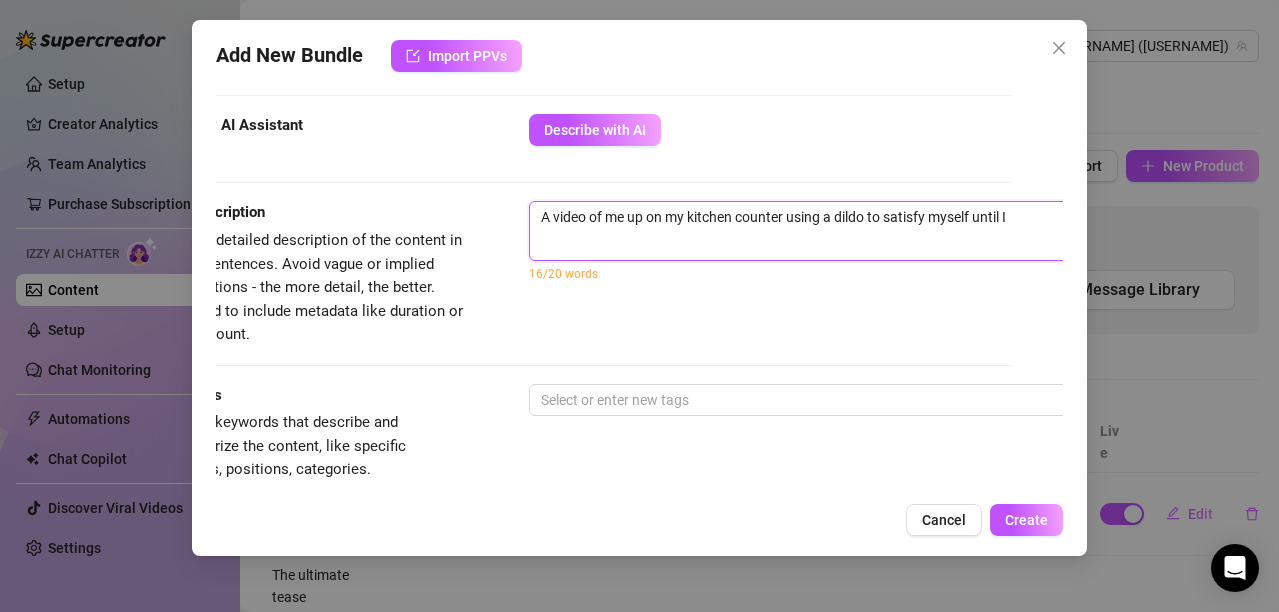 type on "A video of me up on my kitchen counter using a dildo to satisfy myself until I" 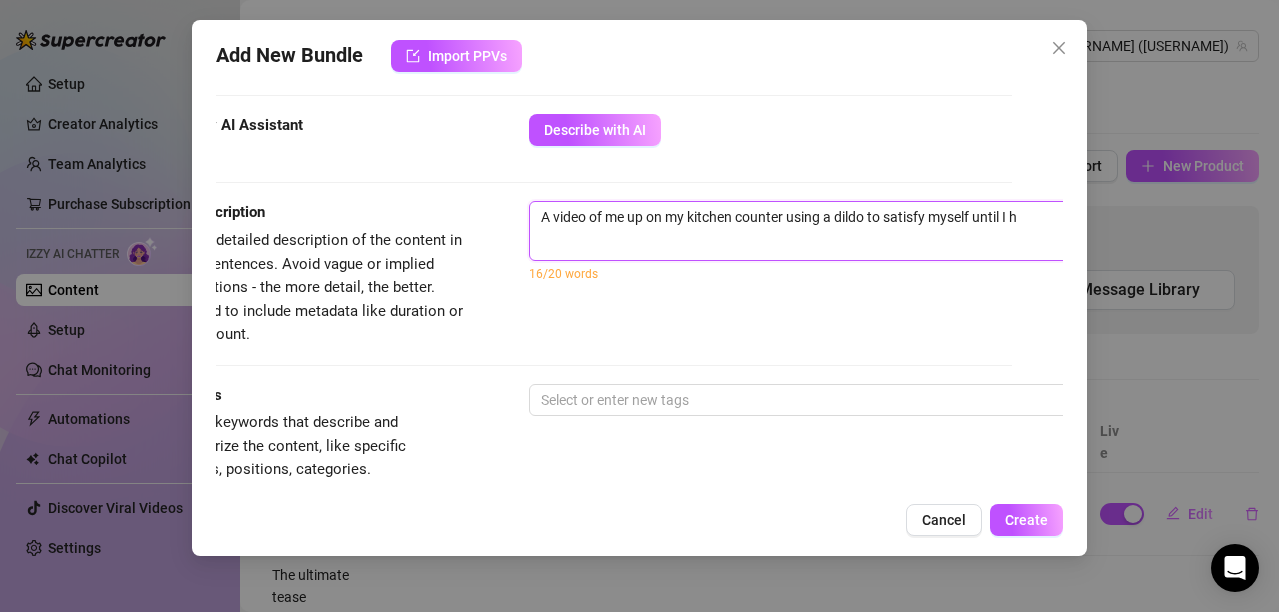 type 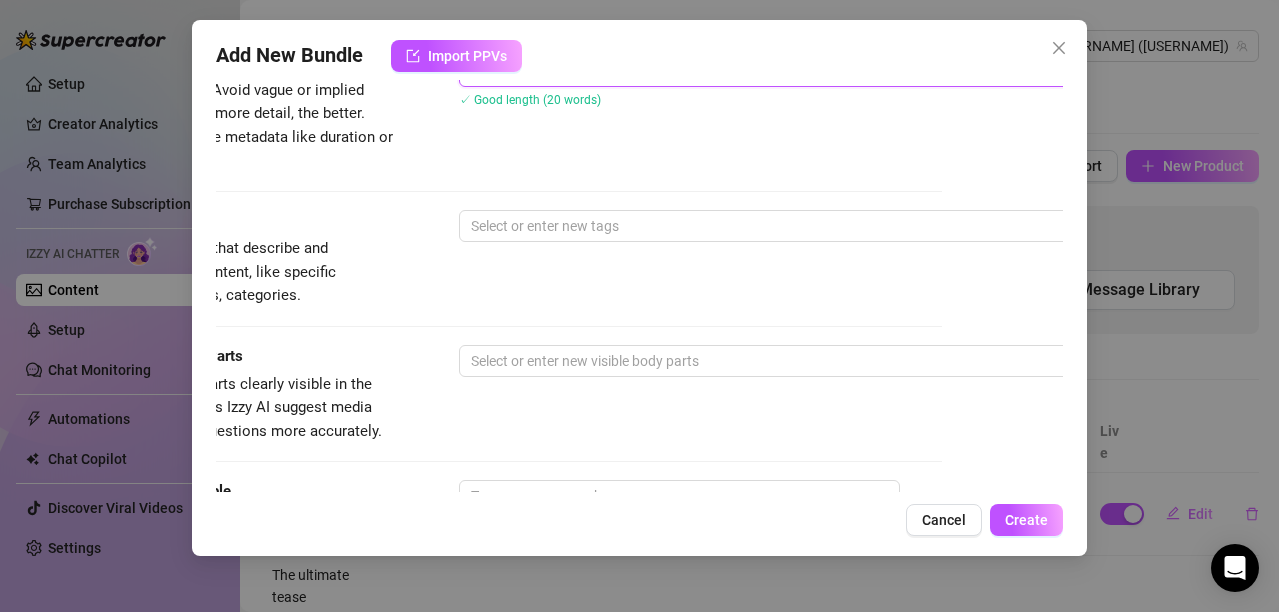 scroll, scrollTop: 900, scrollLeft: 121, axis: both 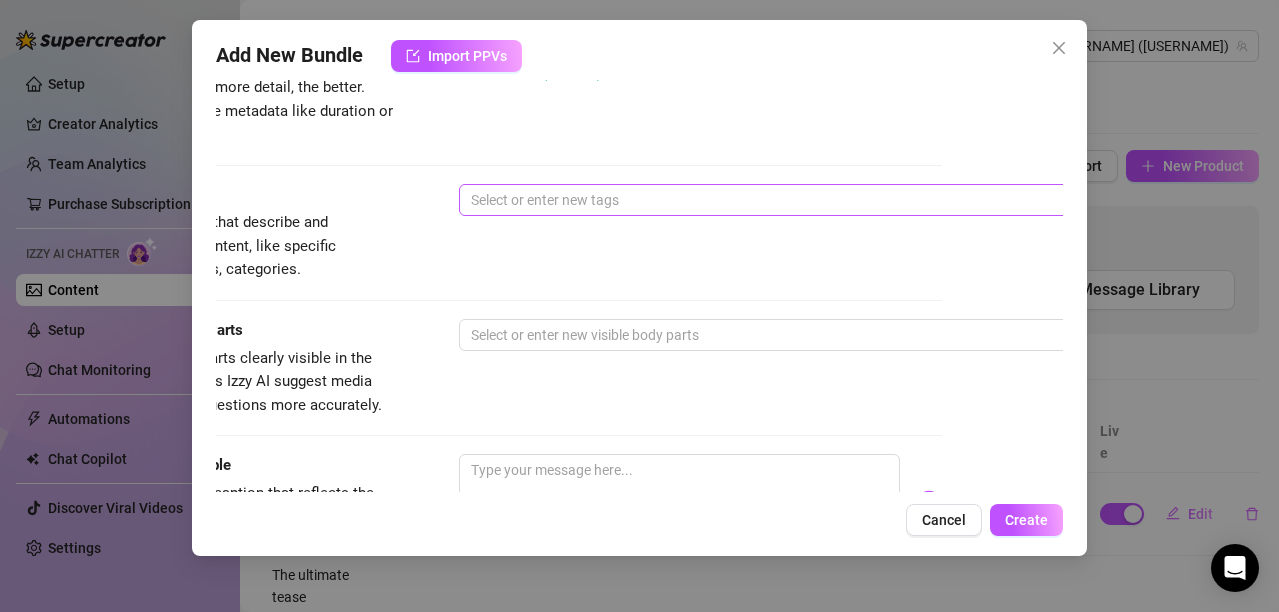click at bounding box center (798, 200) 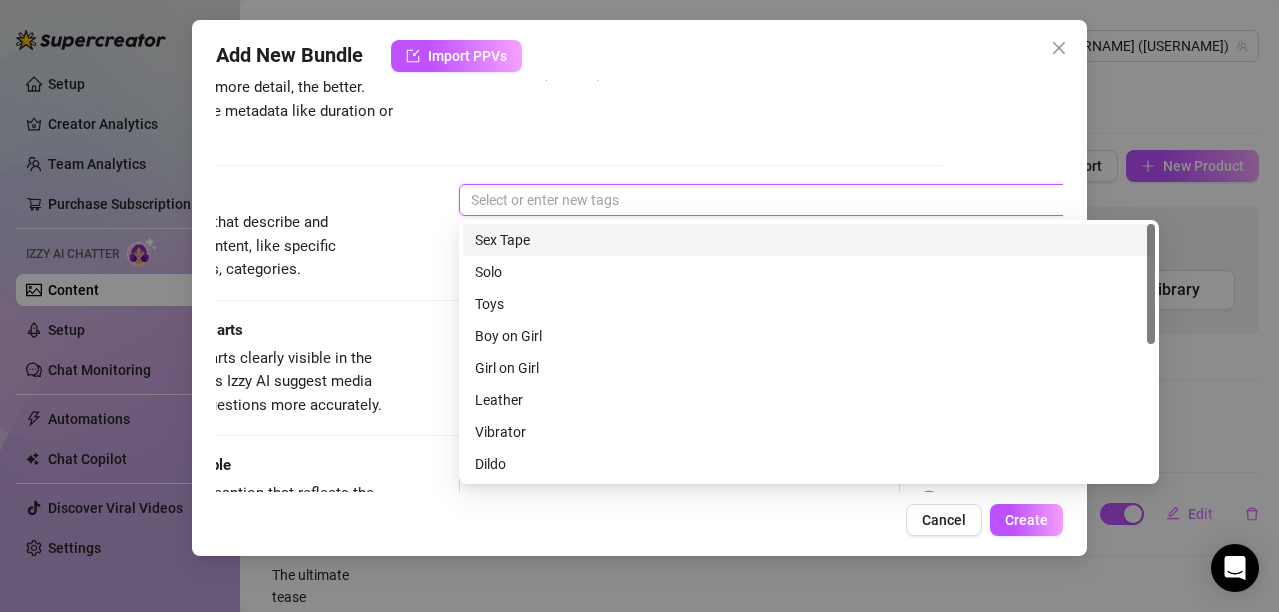 click on "Sex Tape" at bounding box center (809, 240) 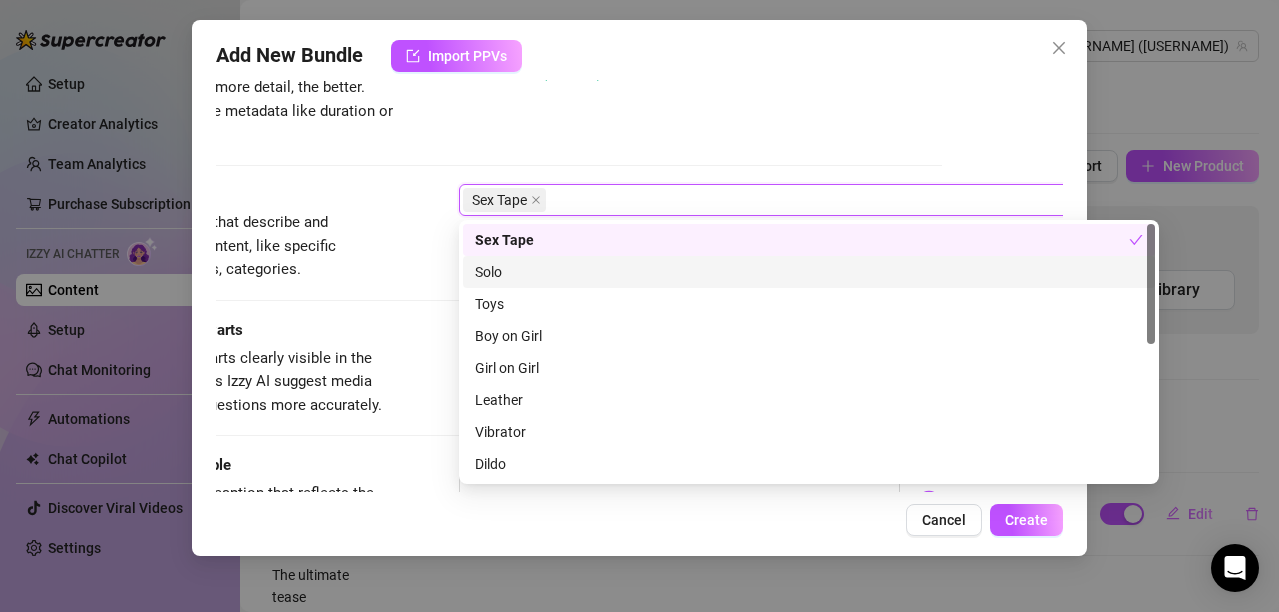 click on "Solo" at bounding box center [809, 272] 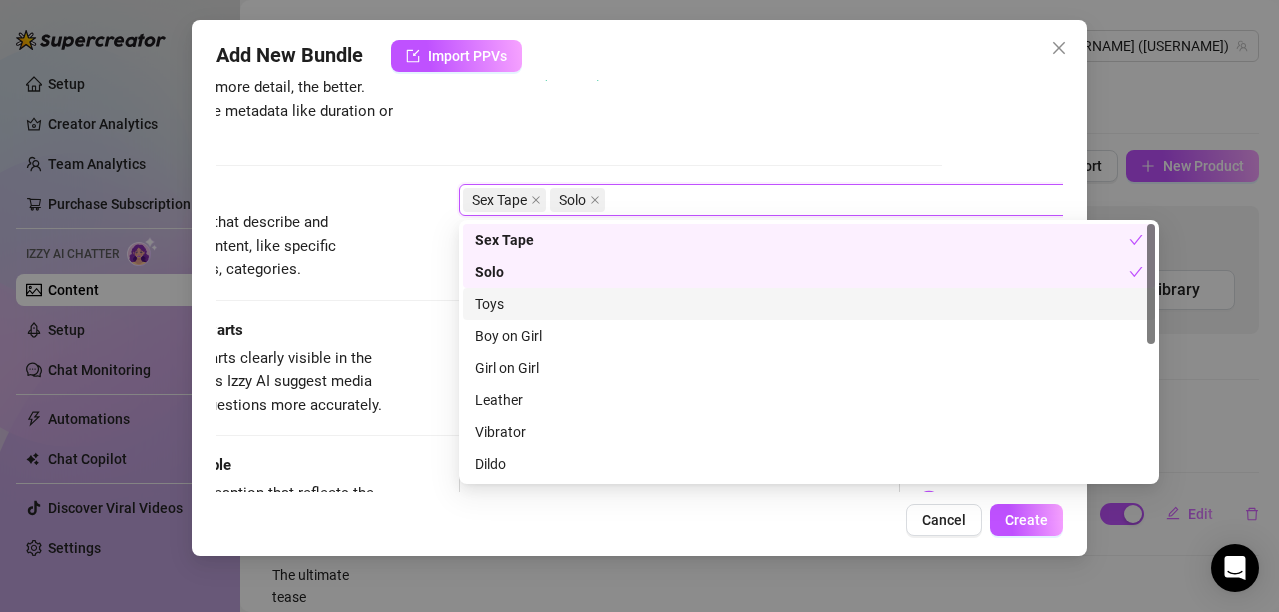 click on "Toys" at bounding box center (809, 304) 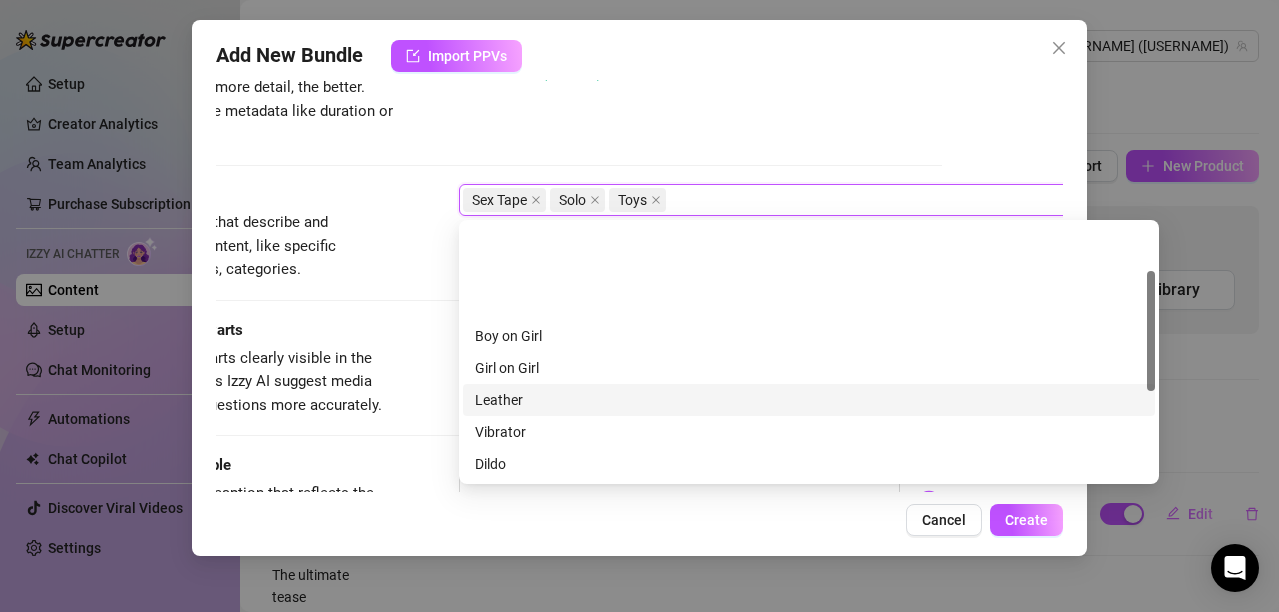 scroll, scrollTop: 100, scrollLeft: 0, axis: vertical 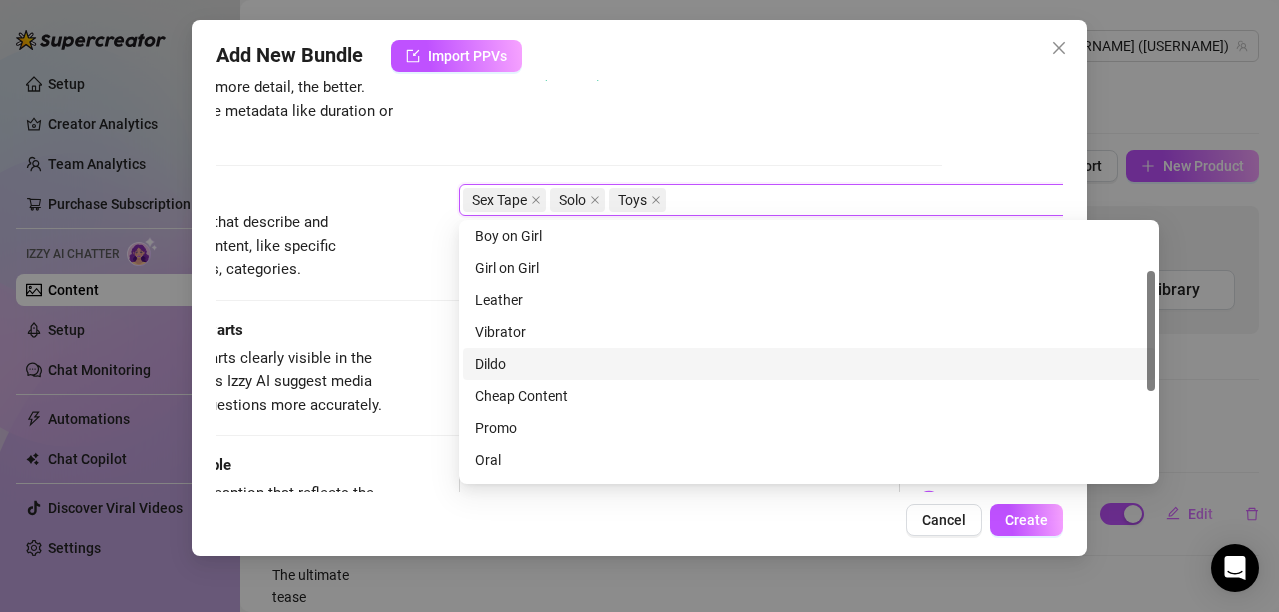 click on "Dildo" at bounding box center [809, 364] 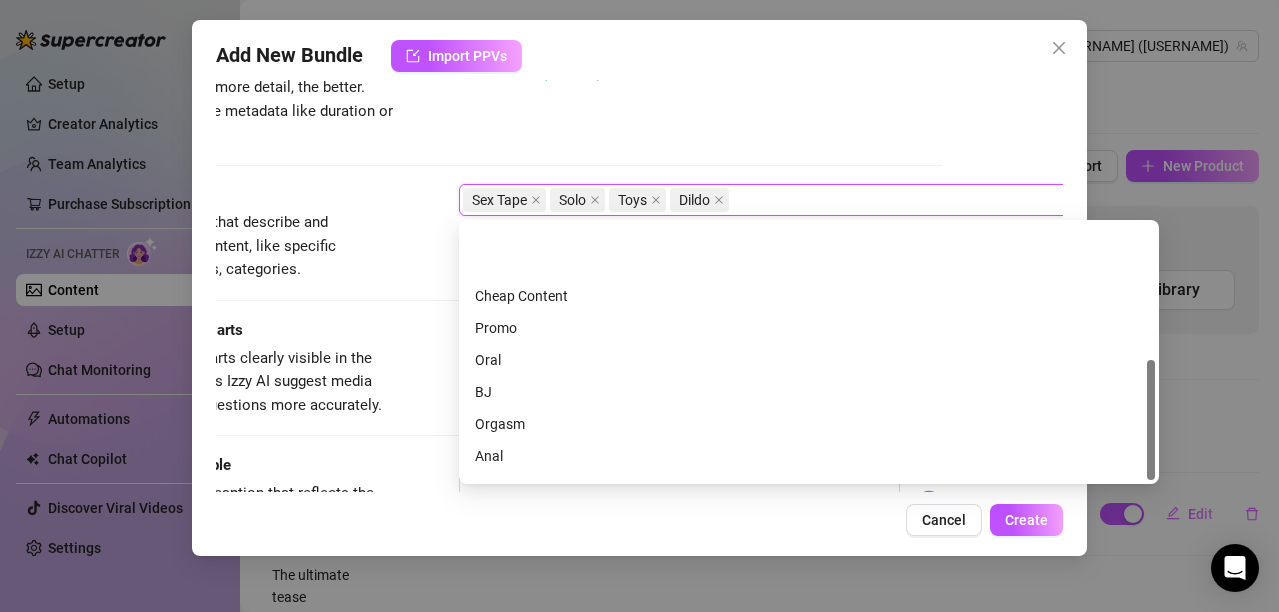 scroll, scrollTop: 288, scrollLeft: 0, axis: vertical 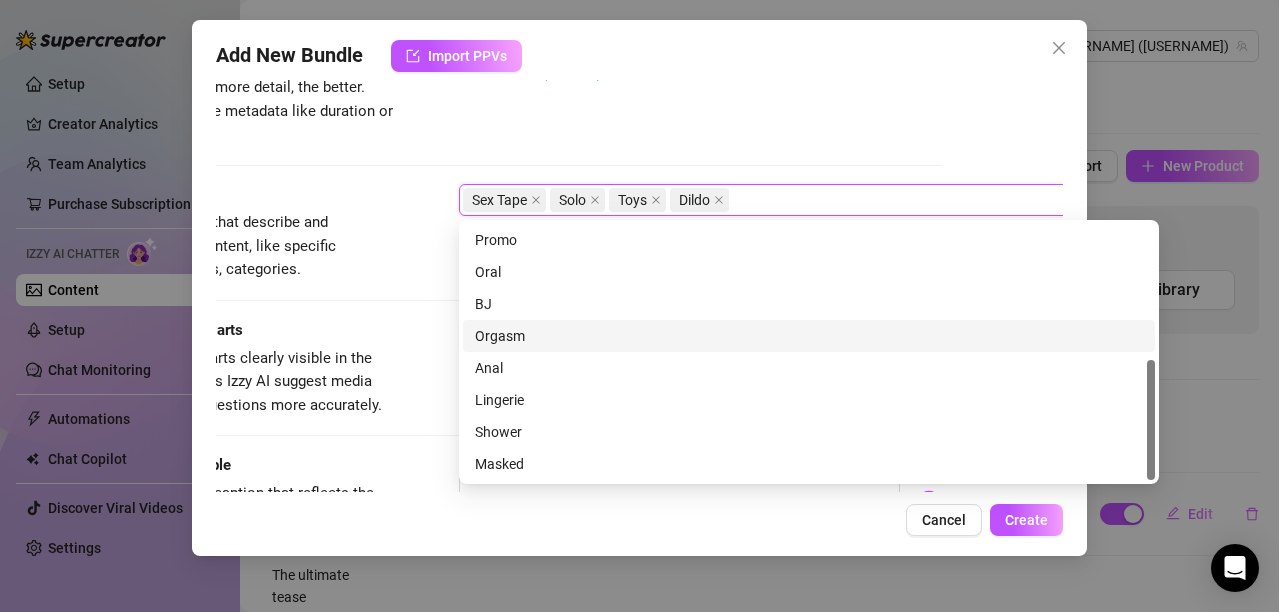 click on "Orgasm" at bounding box center [809, 336] 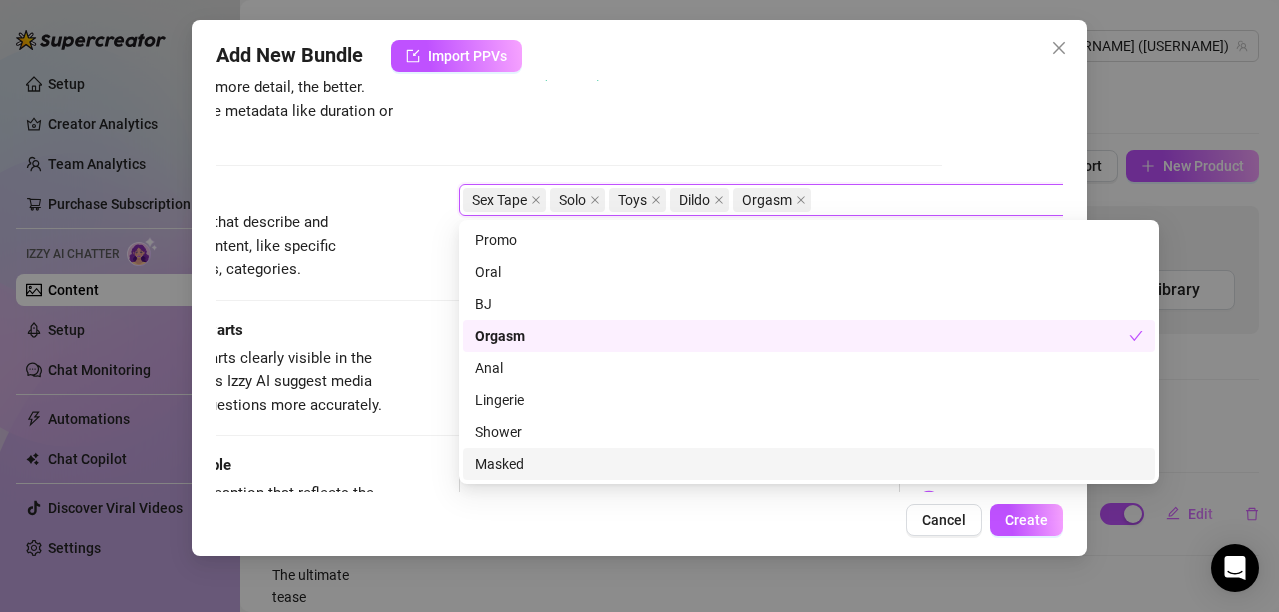 click on "Cancel Create" at bounding box center (639, 520) 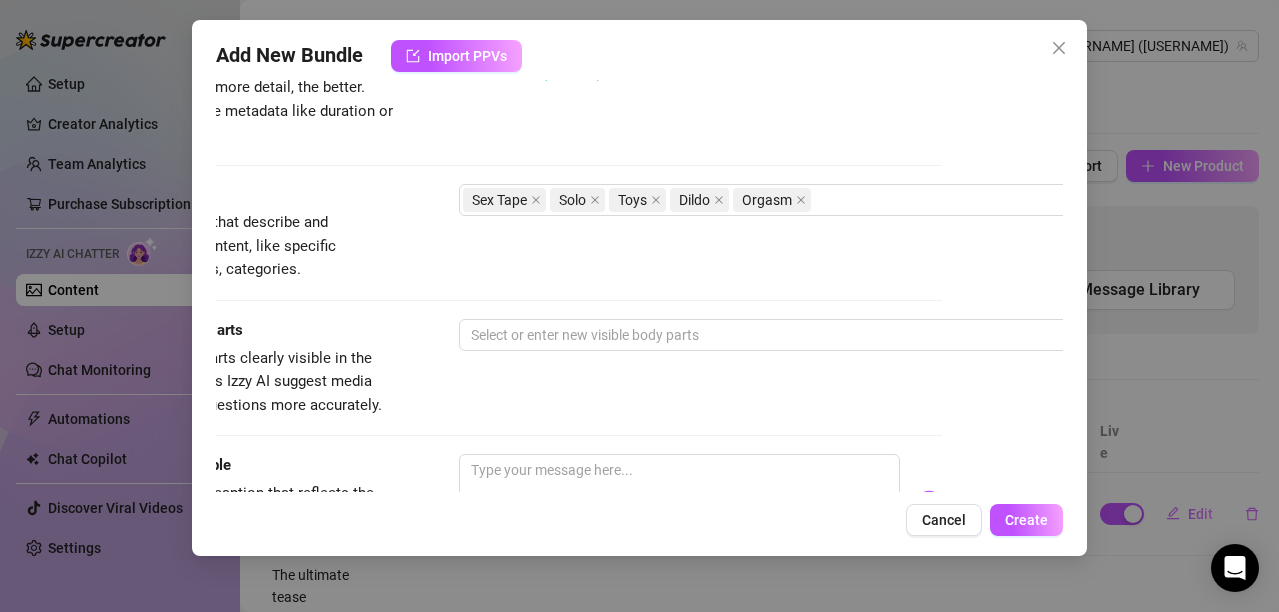 scroll, scrollTop: 1100, scrollLeft: 121, axis: both 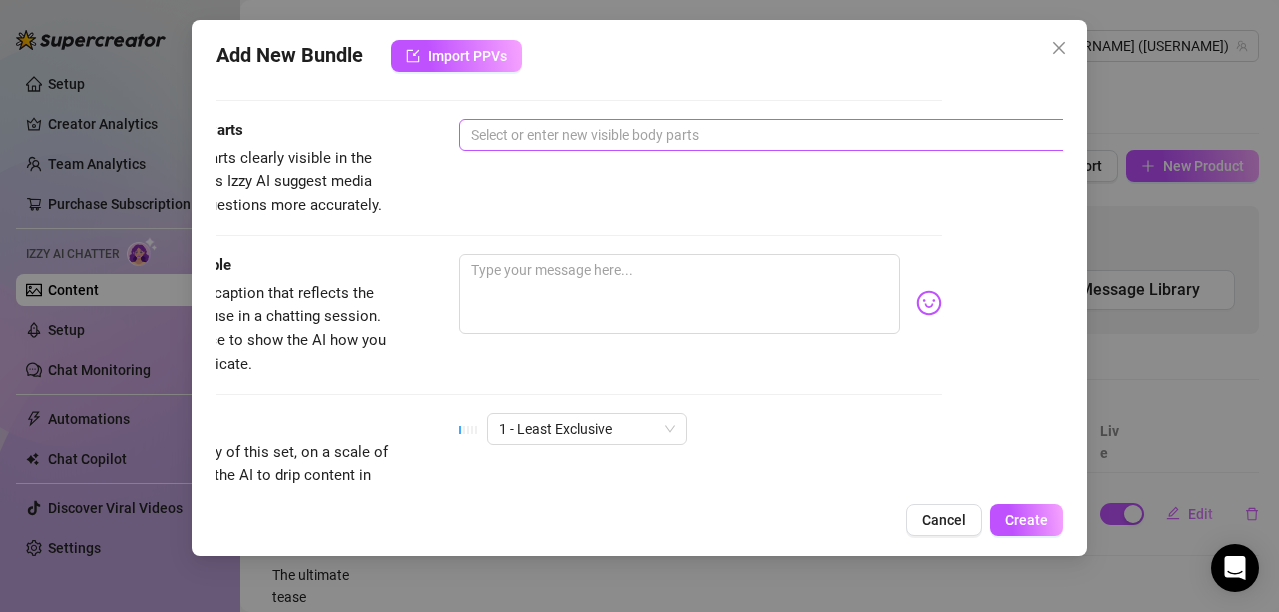 click at bounding box center [798, 135] 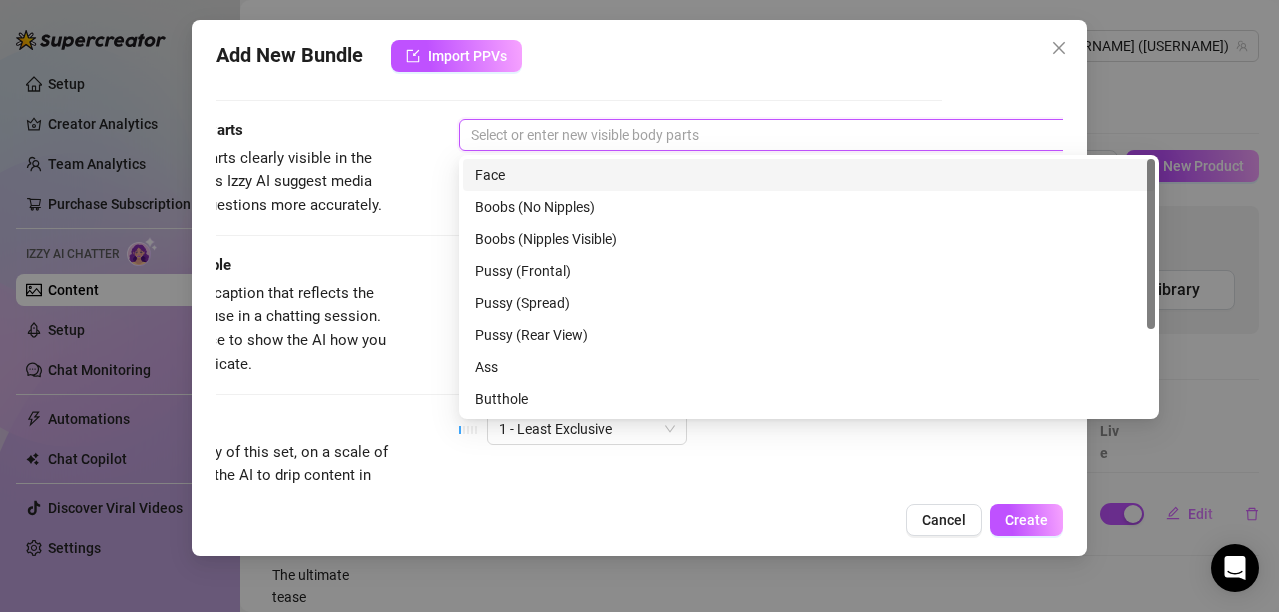 click on "Face" at bounding box center (809, 175) 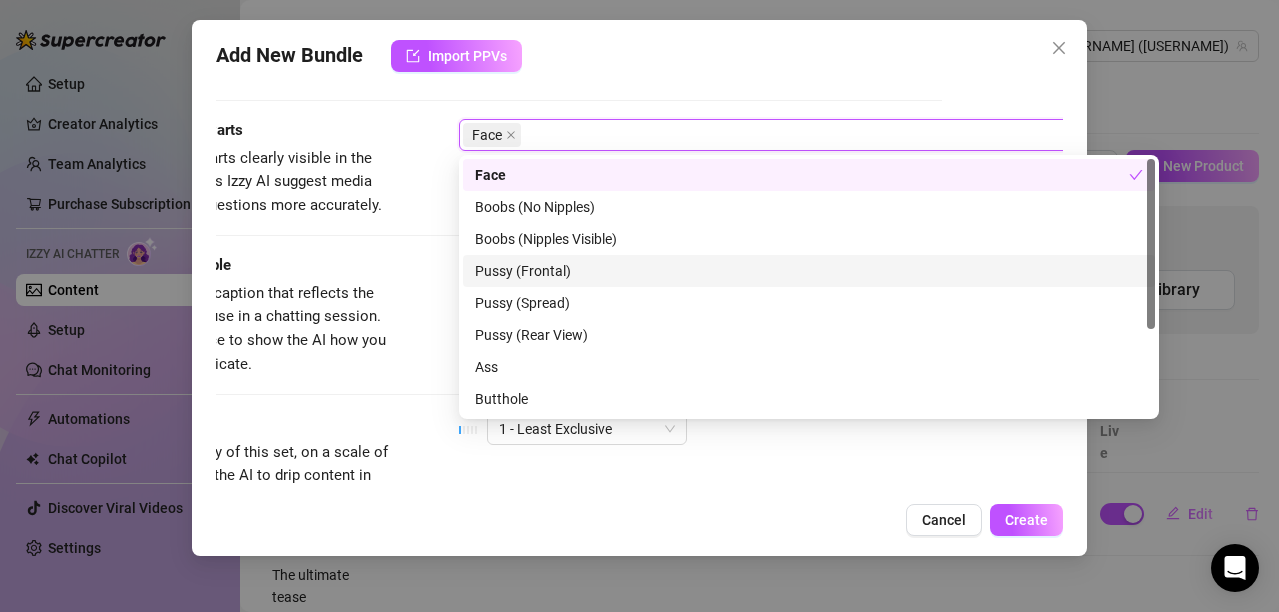 click on "Pussy (Frontal)" at bounding box center [809, 271] 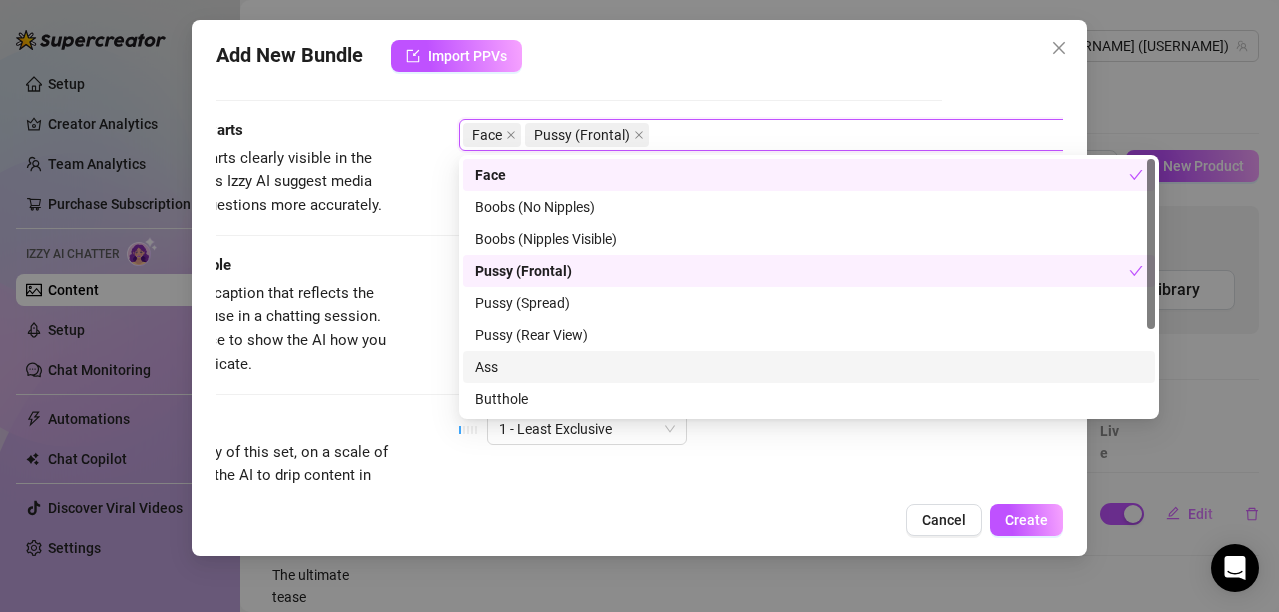 click on "Ass" at bounding box center (809, 367) 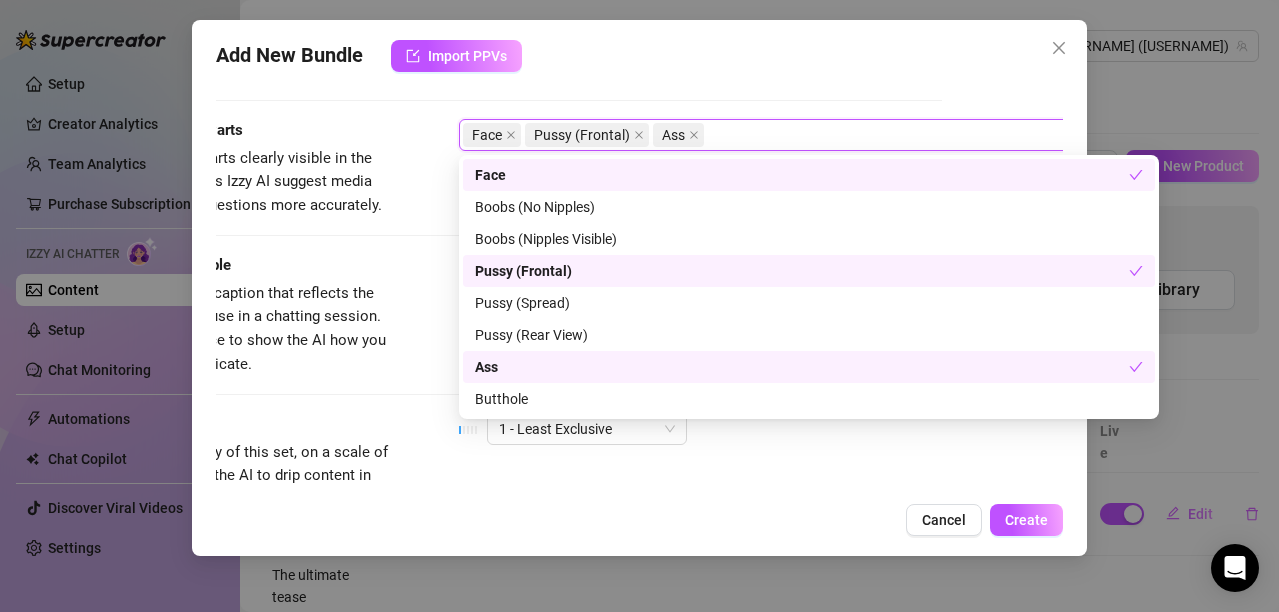 click on "Ass" at bounding box center [802, 367] 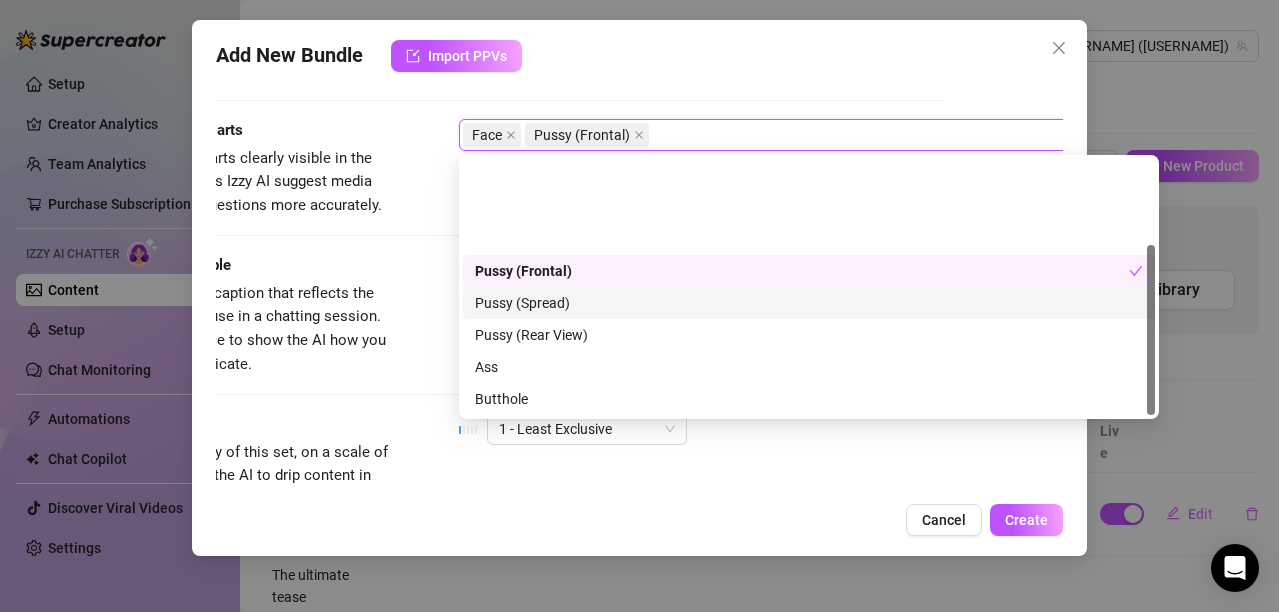 scroll, scrollTop: 128, scrollLeft: 0, axis: vertical 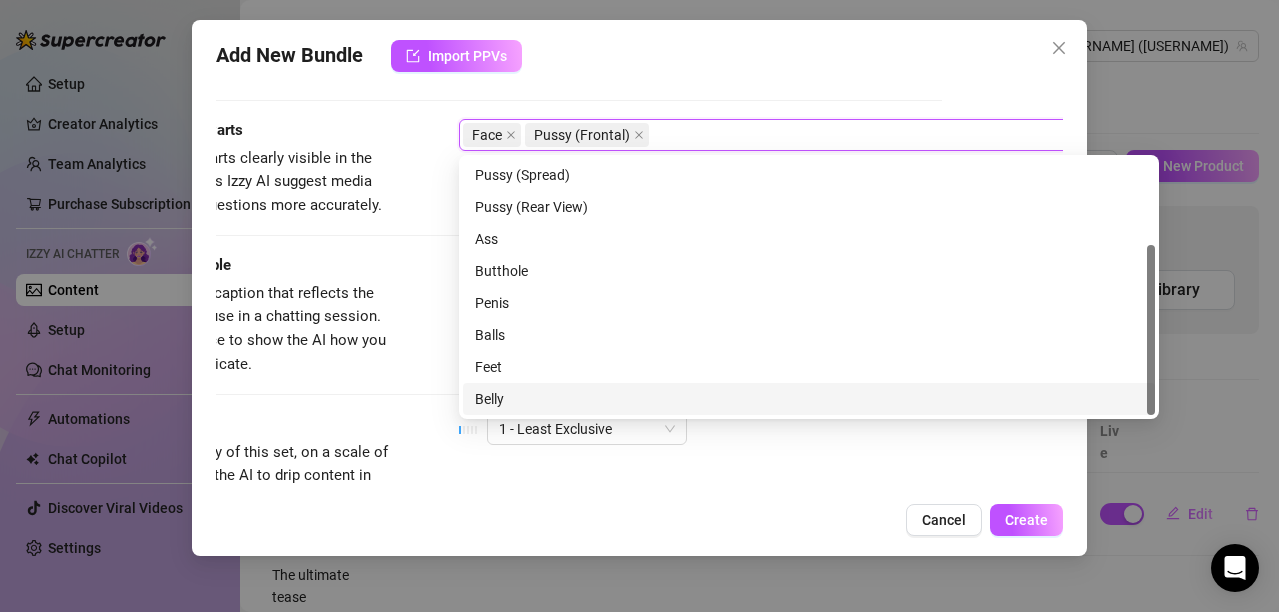 click on "Belly" at bounding box center (809, 399) 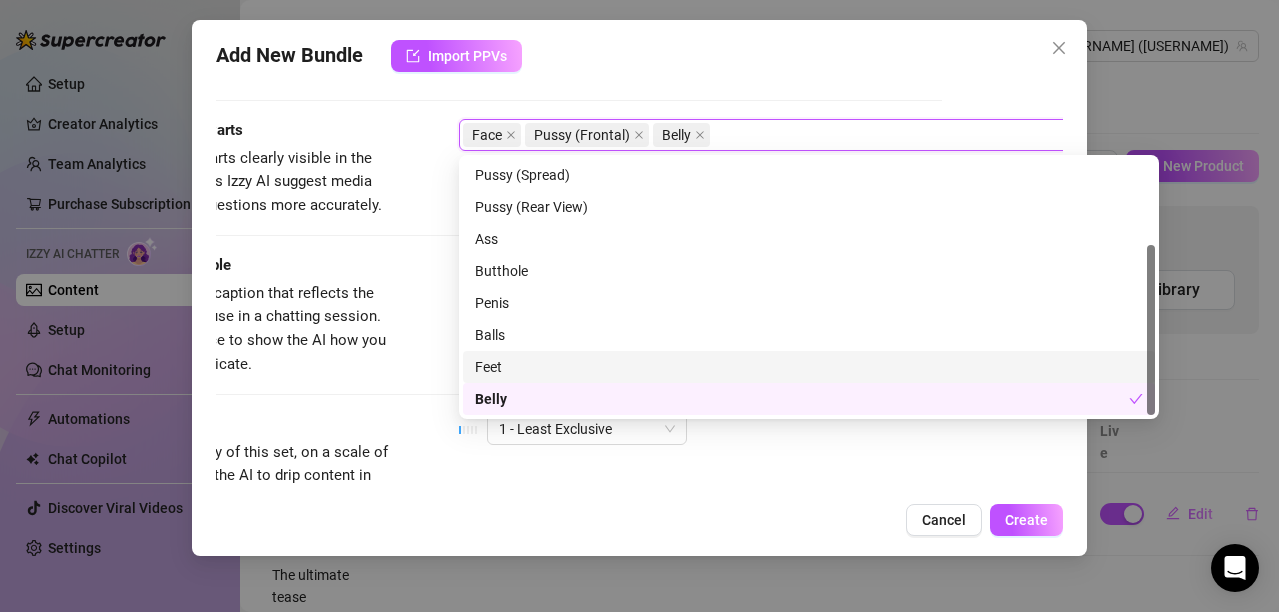 click on "Feet" at bounding box center (809, 367) 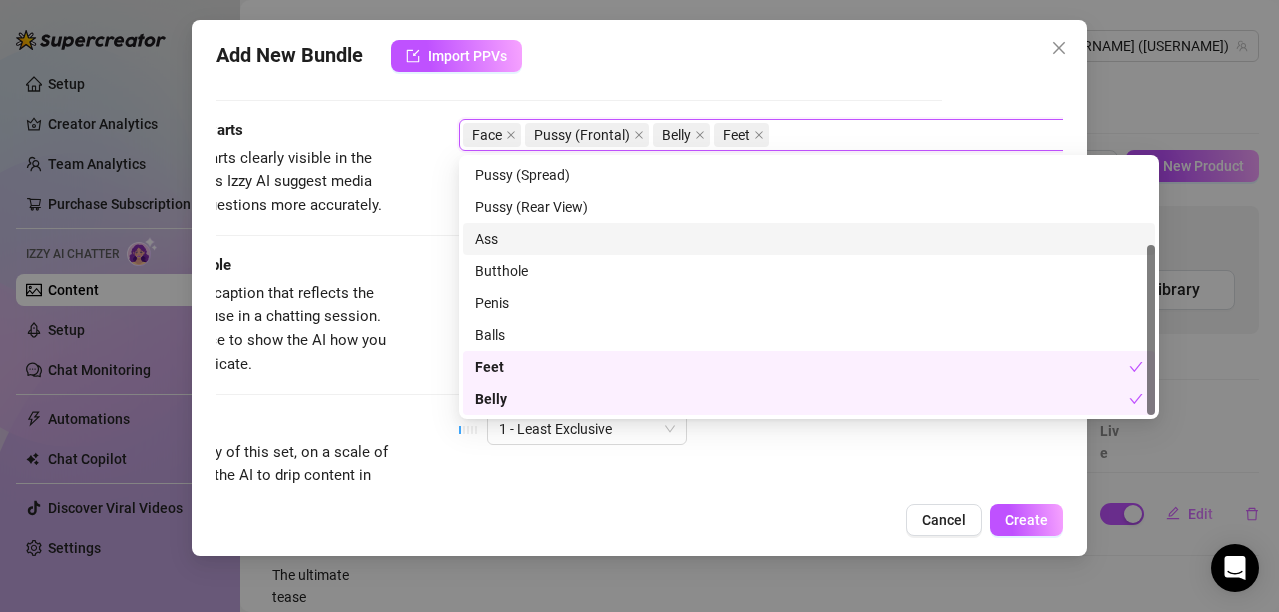 click on "Visible Body Parts Select the body parts clearly visible in the content. This helps Izzy AI suggest media and answer fan questions more accurately. Face Pussy (Frontal) Belly Feet" at bounding box center (518, 186) 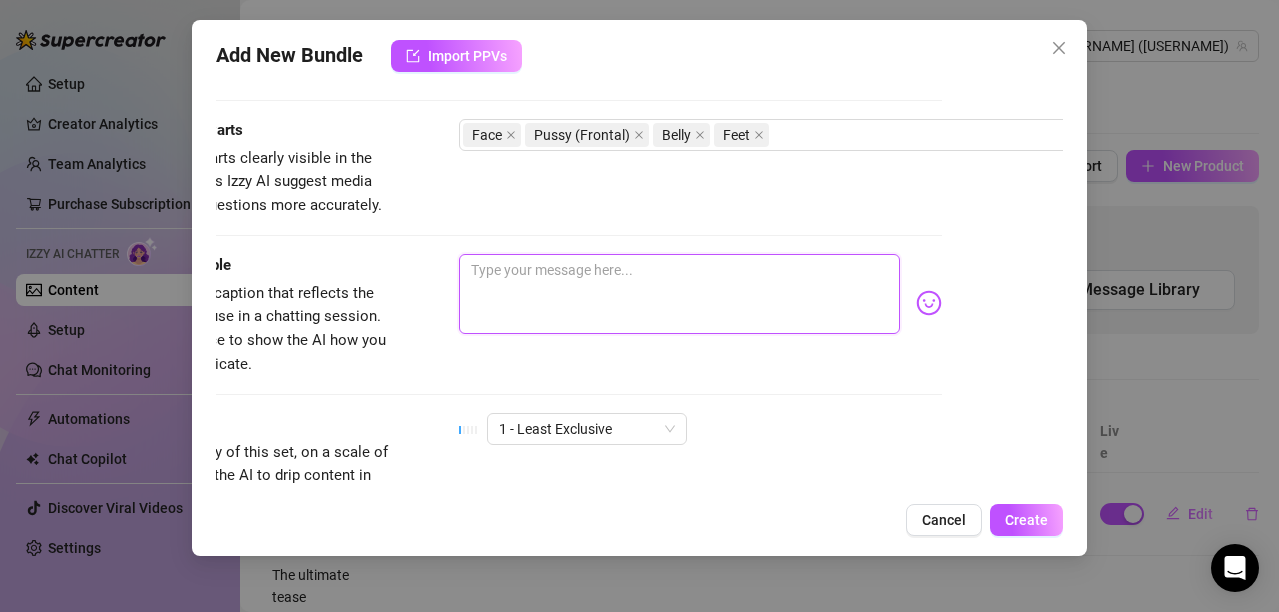 click at bounding box center (679, 294) 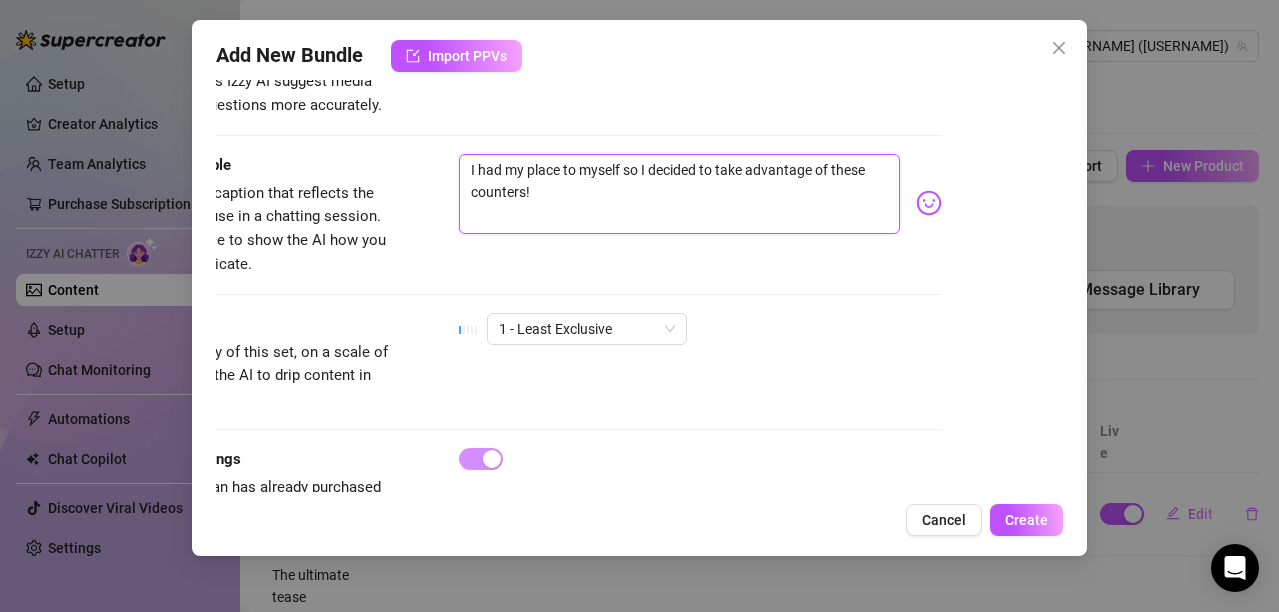 scroll, scrollTop: 1285, scrollLeft: 121, axis: both 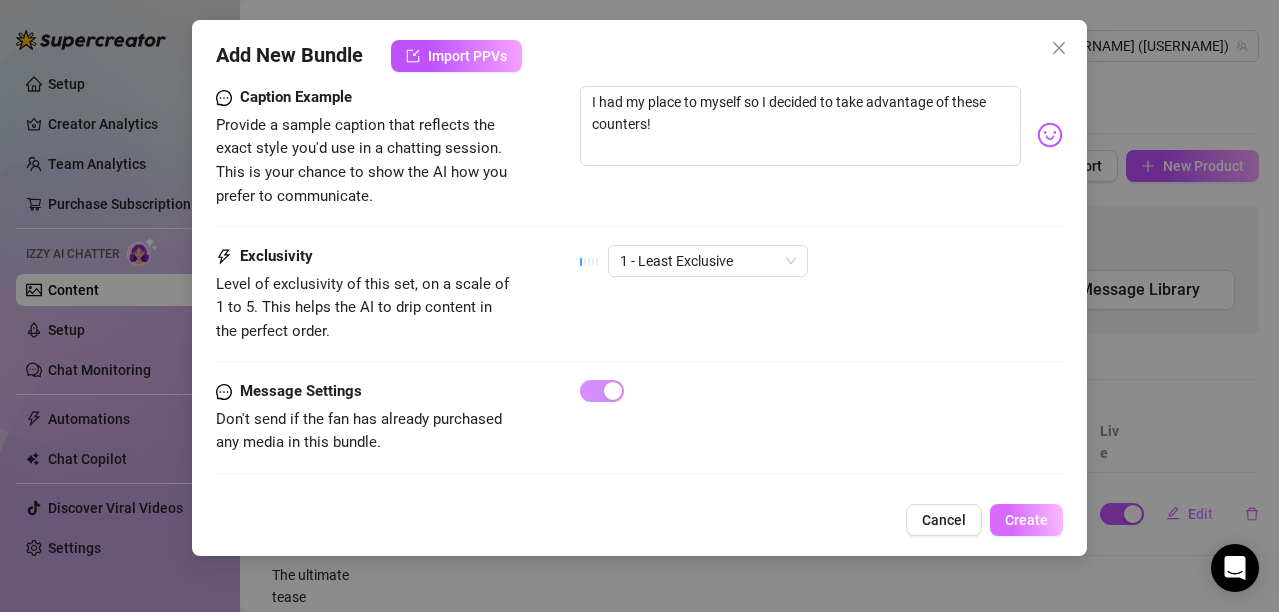 click on "Create" at bounding box center [1026, 520] 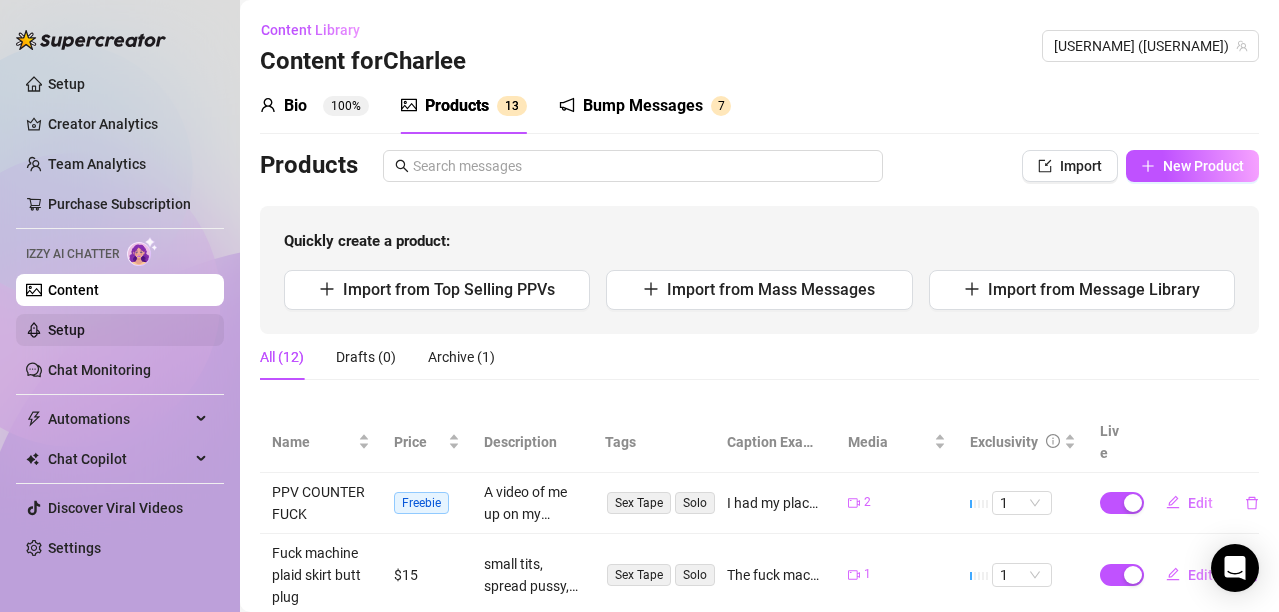 click on "Setup" at bounding box center [66, 330] 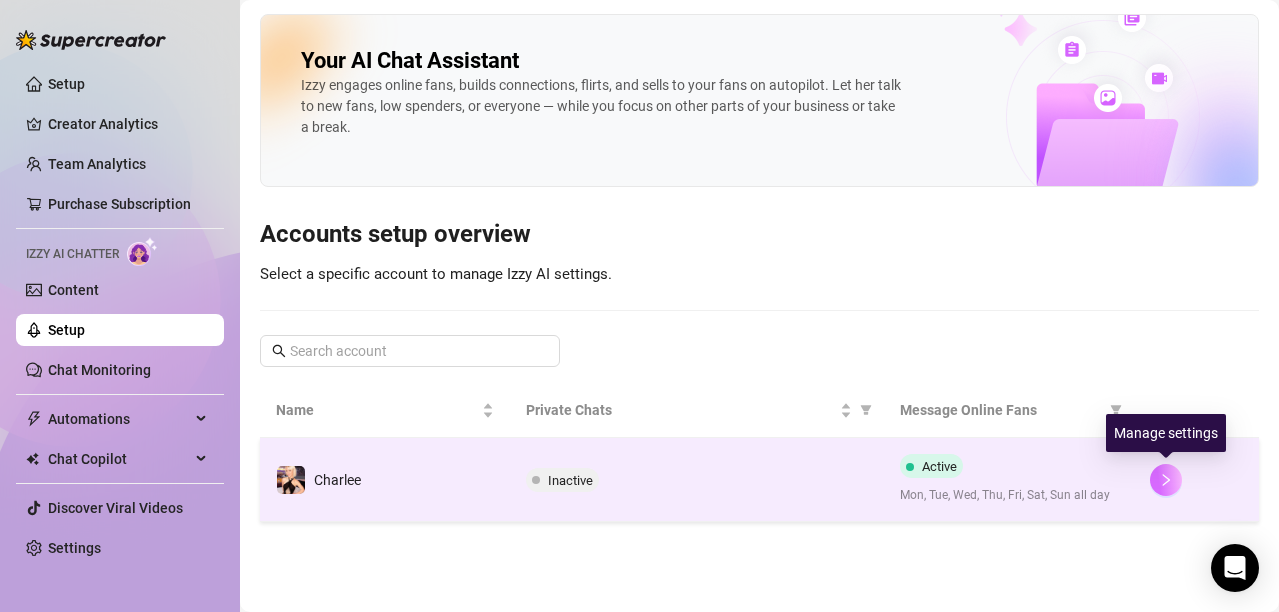 click 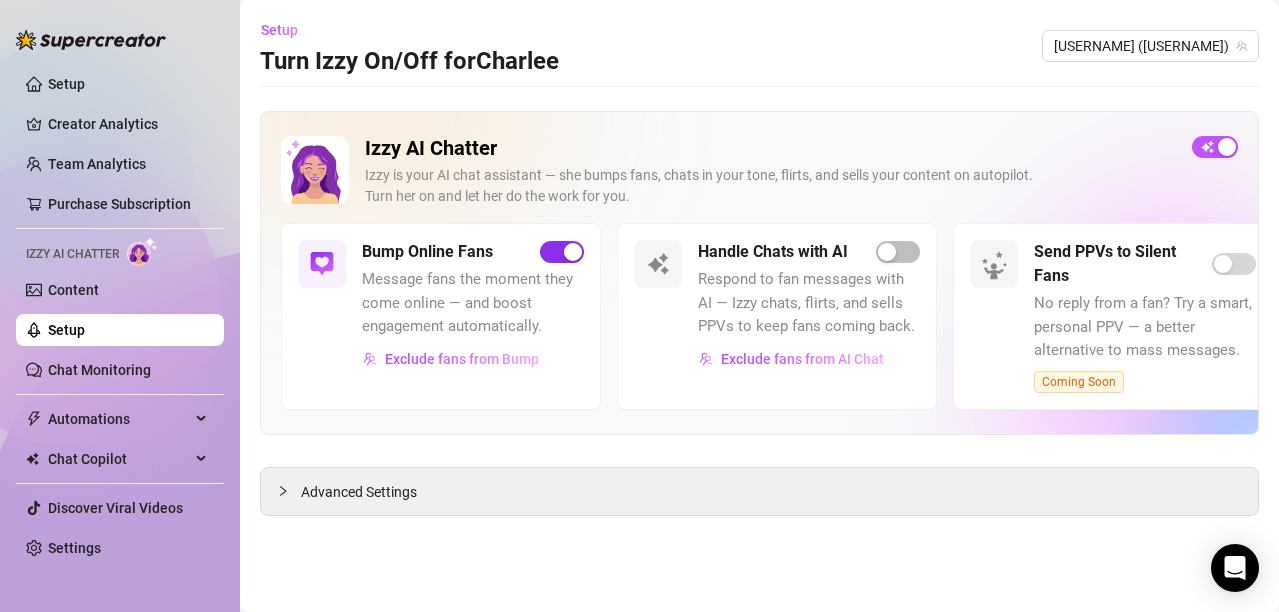 click at bounding box center (562, 252) 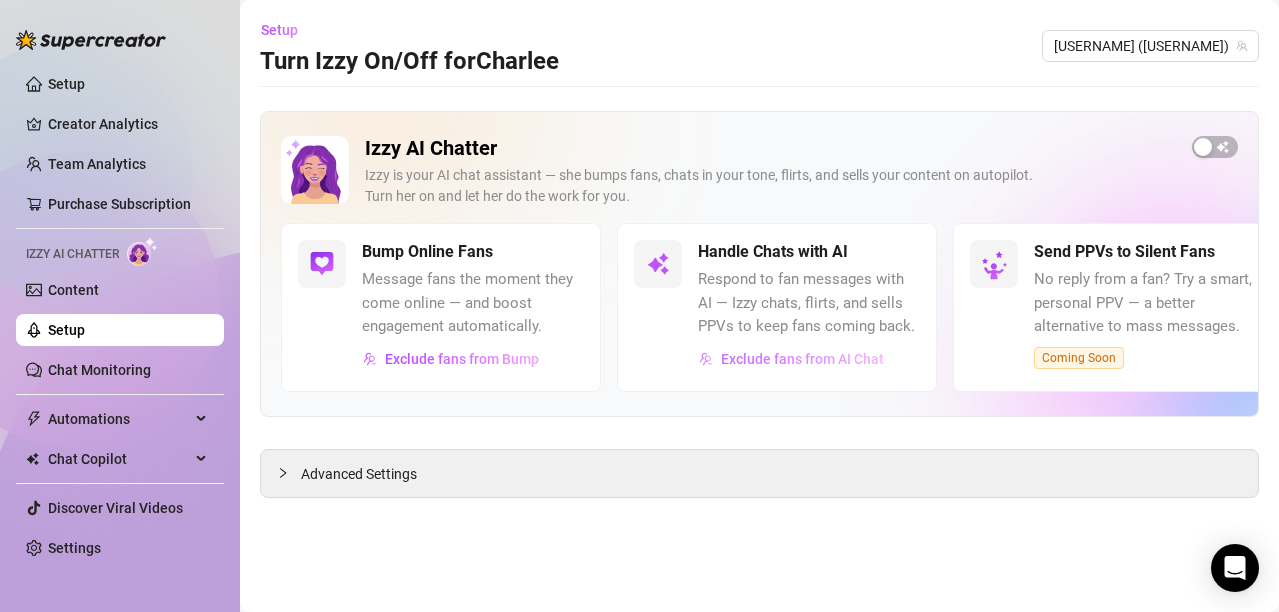 click on "Exclude fans from AI Chat" at bounding box center [802, 359] 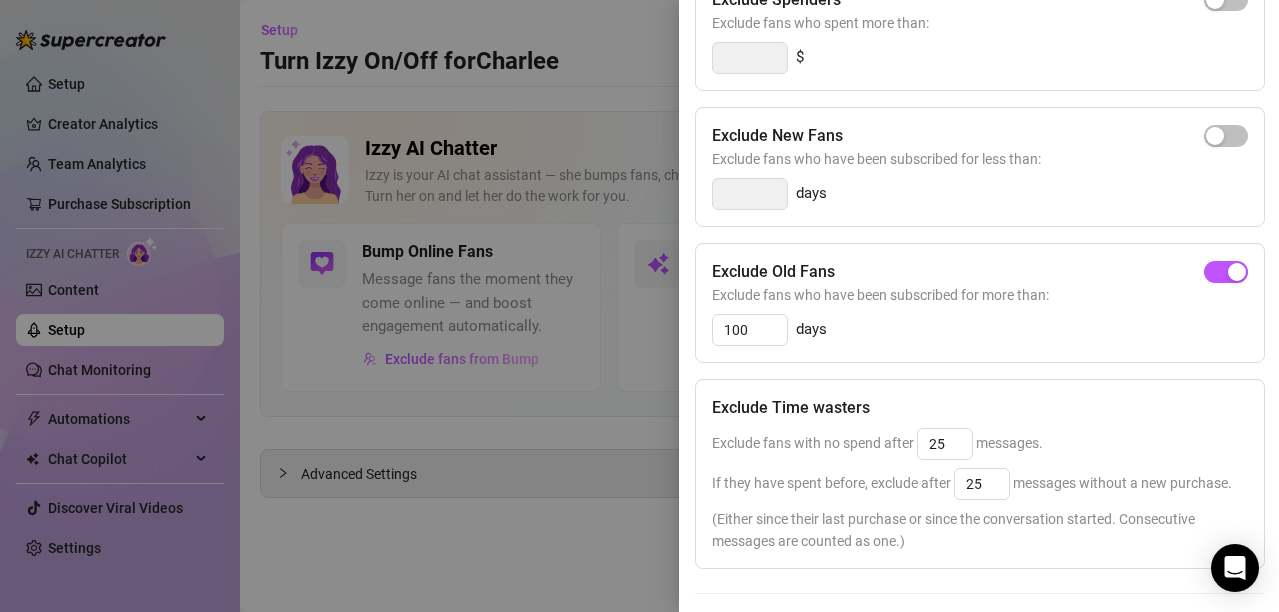 scroll, scrollTop: 300, scrollLeft: 0, axis: vertical 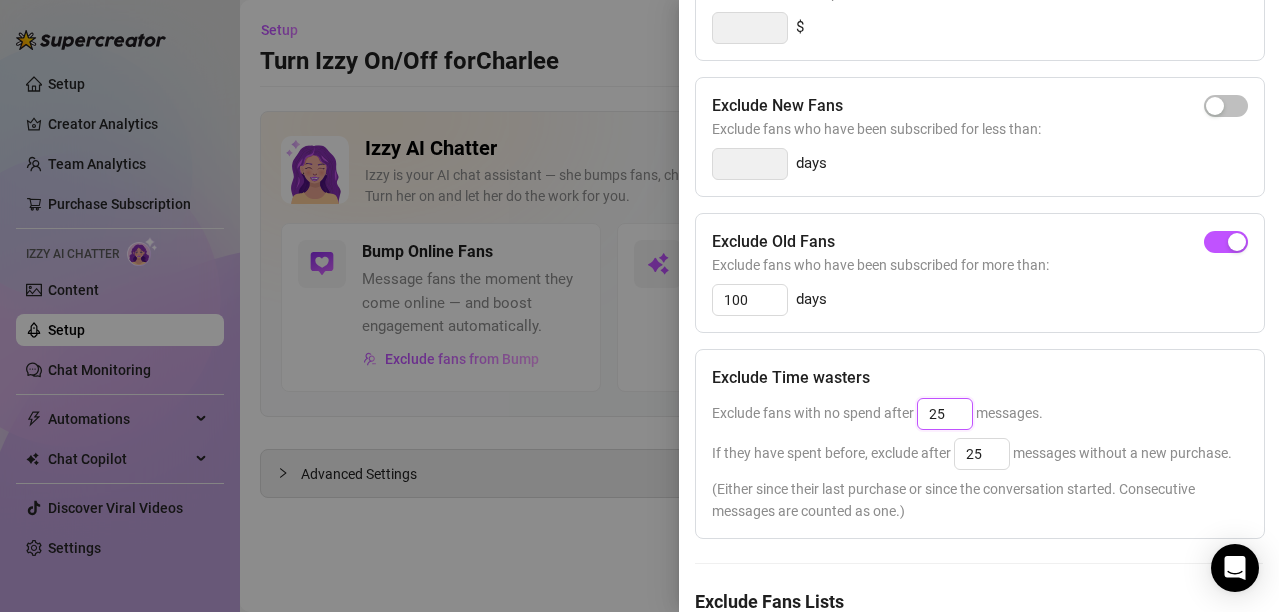 drag, startPoint x: 946, startPoint y: 416, endPoint x: 858, endPoint y: 399, distance: 89.62701 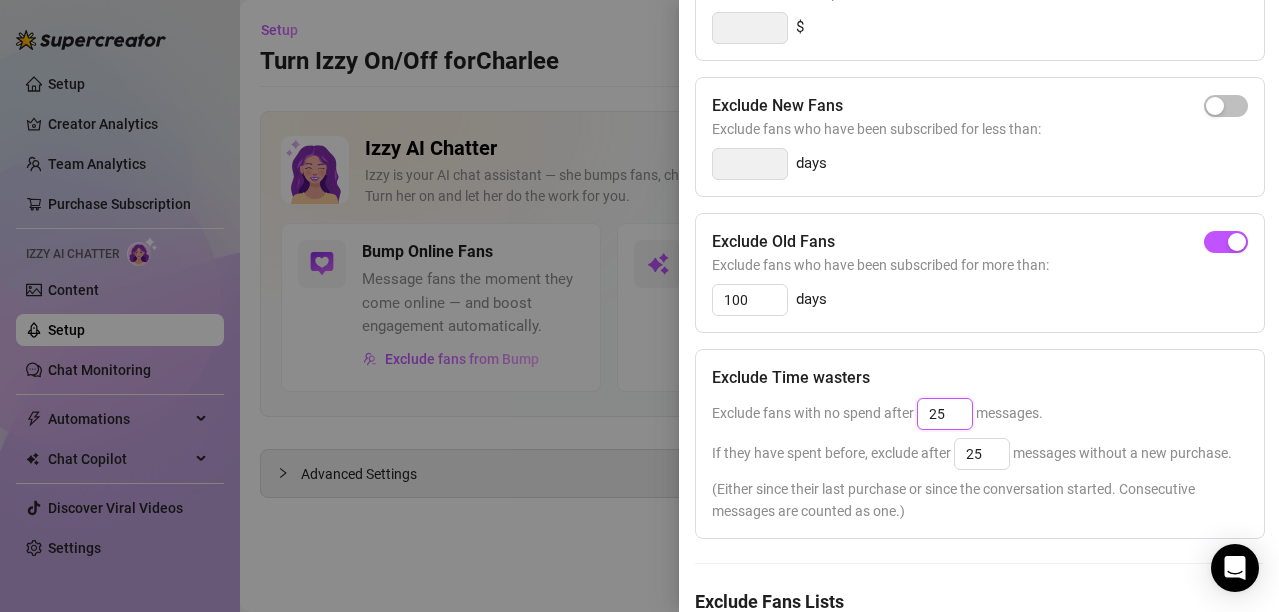 click on "Exclude fans with no spend after   25   messages." at bounding box center [980, 414] 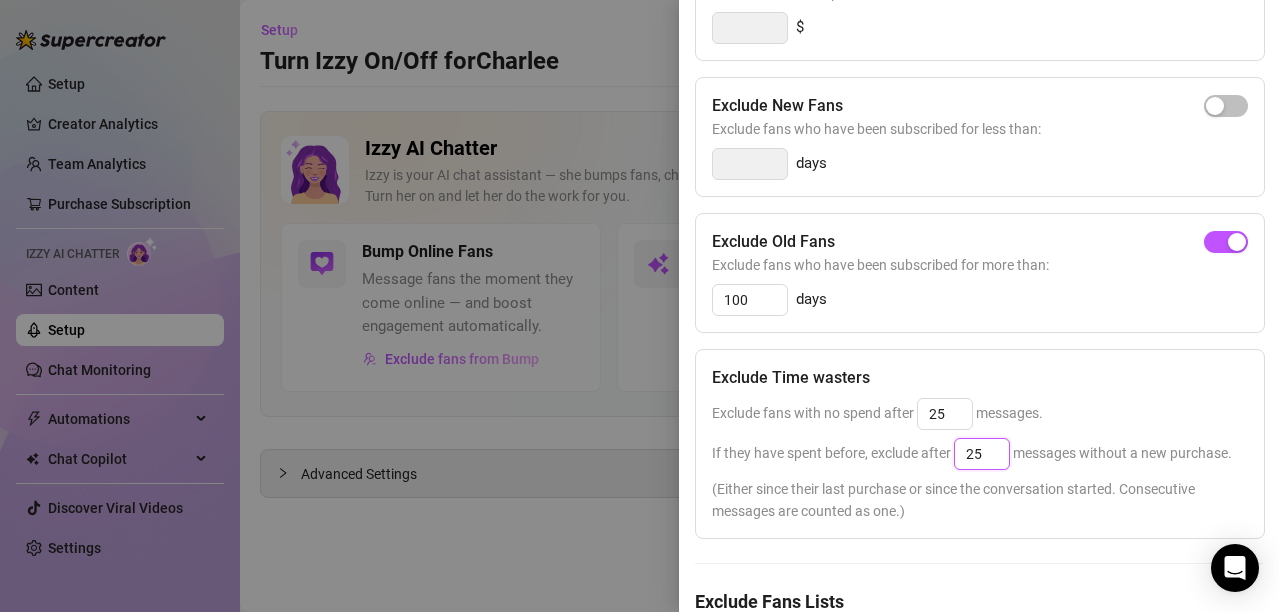 click on "25" at bounding box center [982, 454] 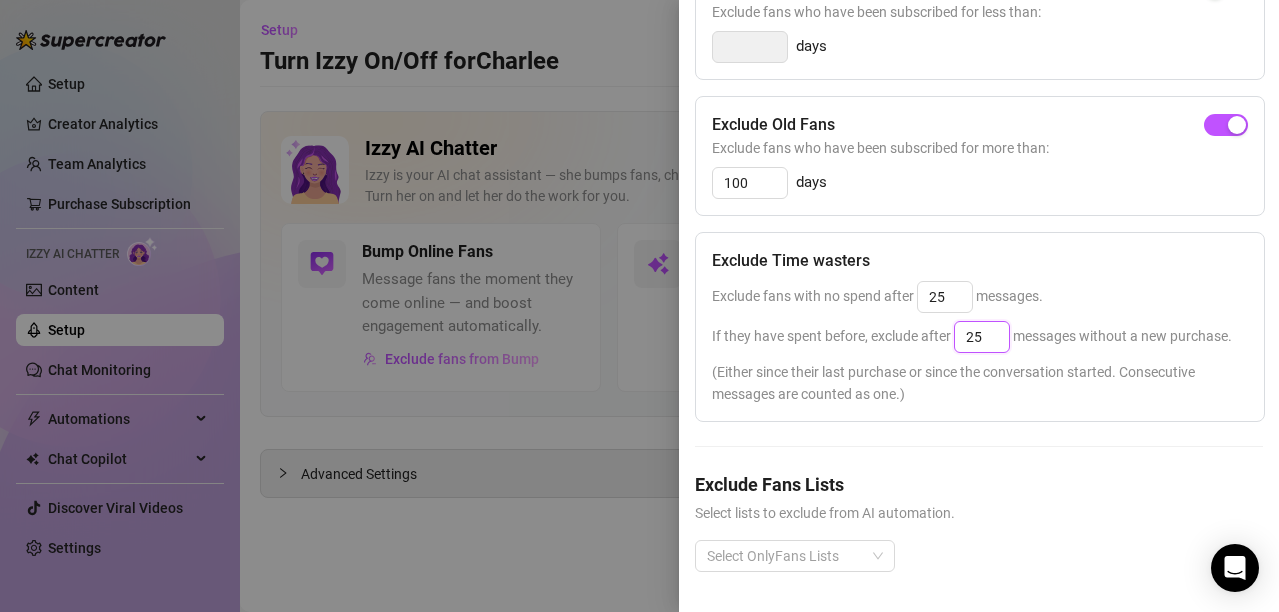 scroll, scrollTop: 456, scrollLeft: 0, axis: vertical 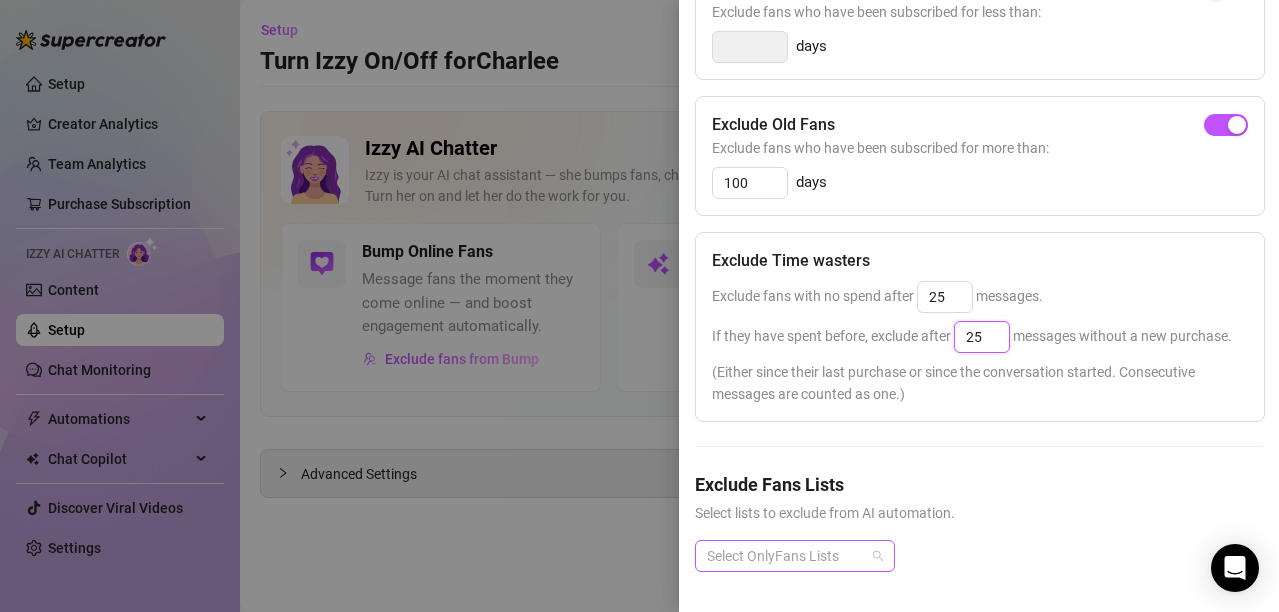 click at bounding box center (784, 556) 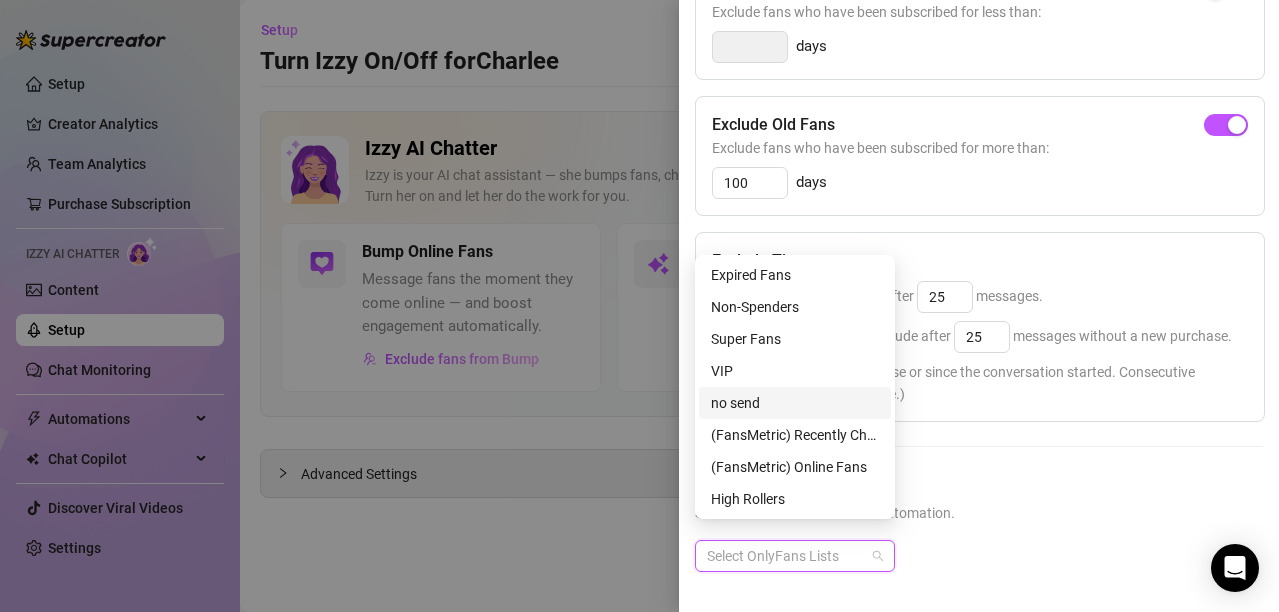 click on "no send" at bounding box center [795, 403] 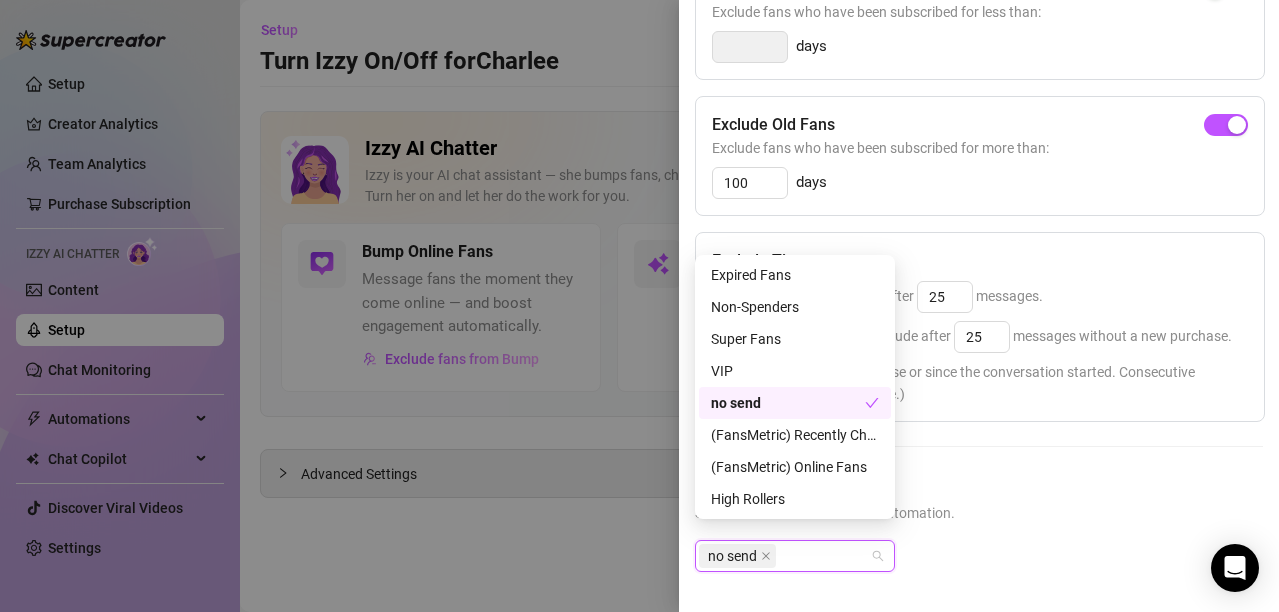 click on "no send" at bounding box center [788, 403] 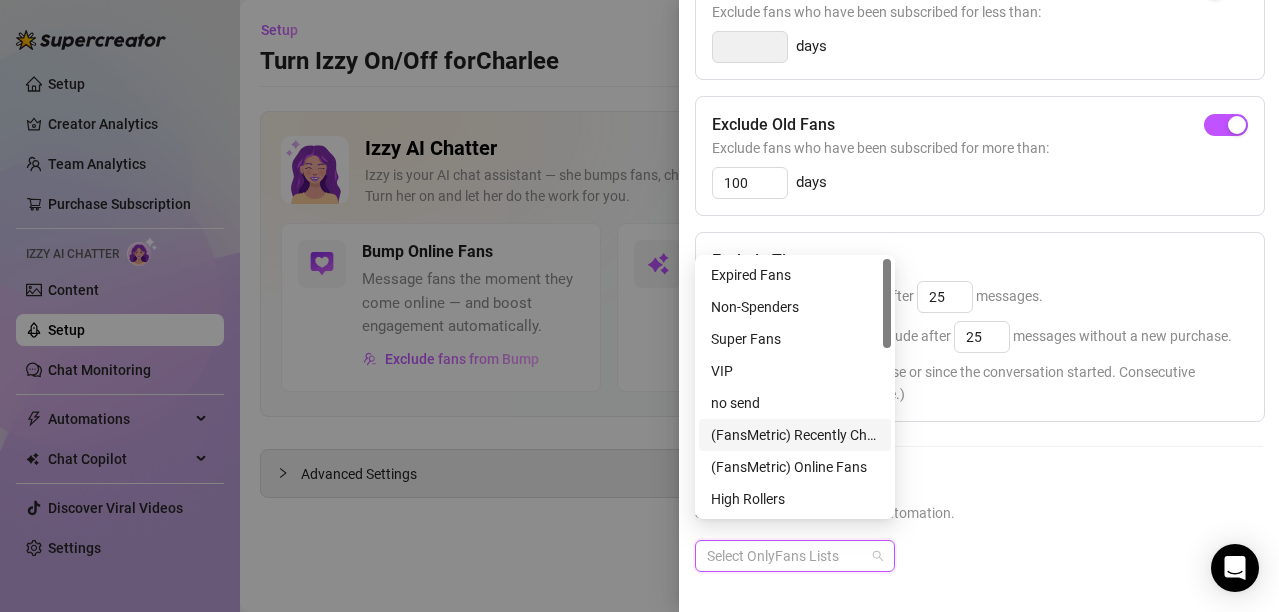 click on "Exclude Fans Lists" at bounding box center (979, 484) 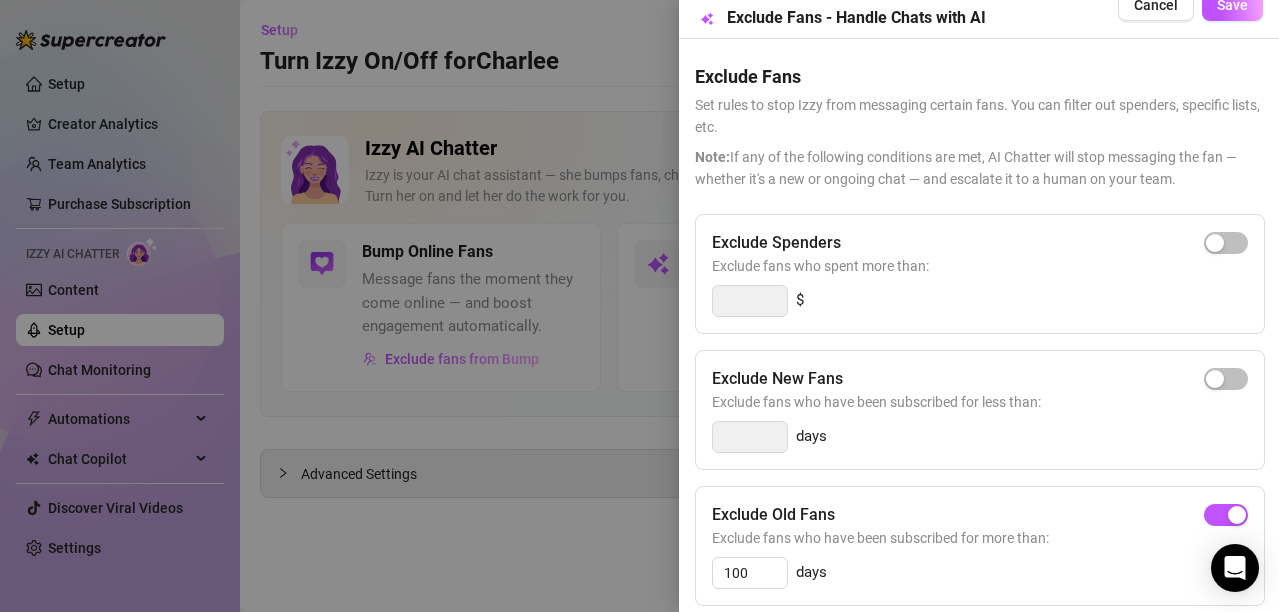 scroll, scrollTop: 0, scrollLeft: 0, axis: both 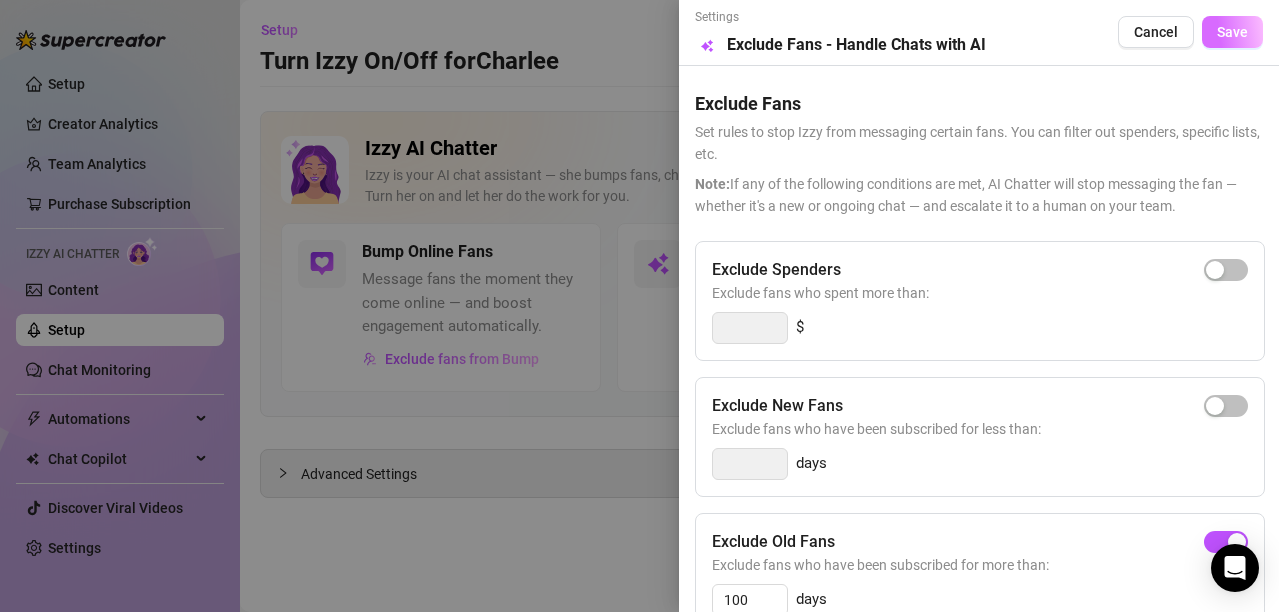 click on "Save" at bounding box center (1232, 32) 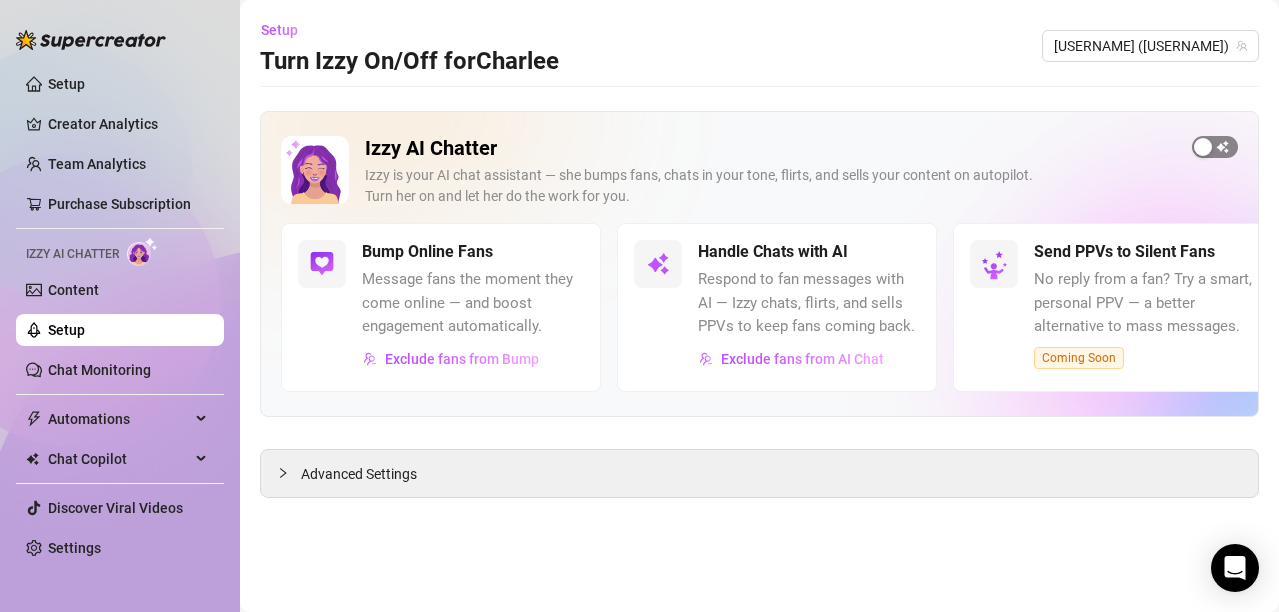 click at bounding box center [1215, 147] 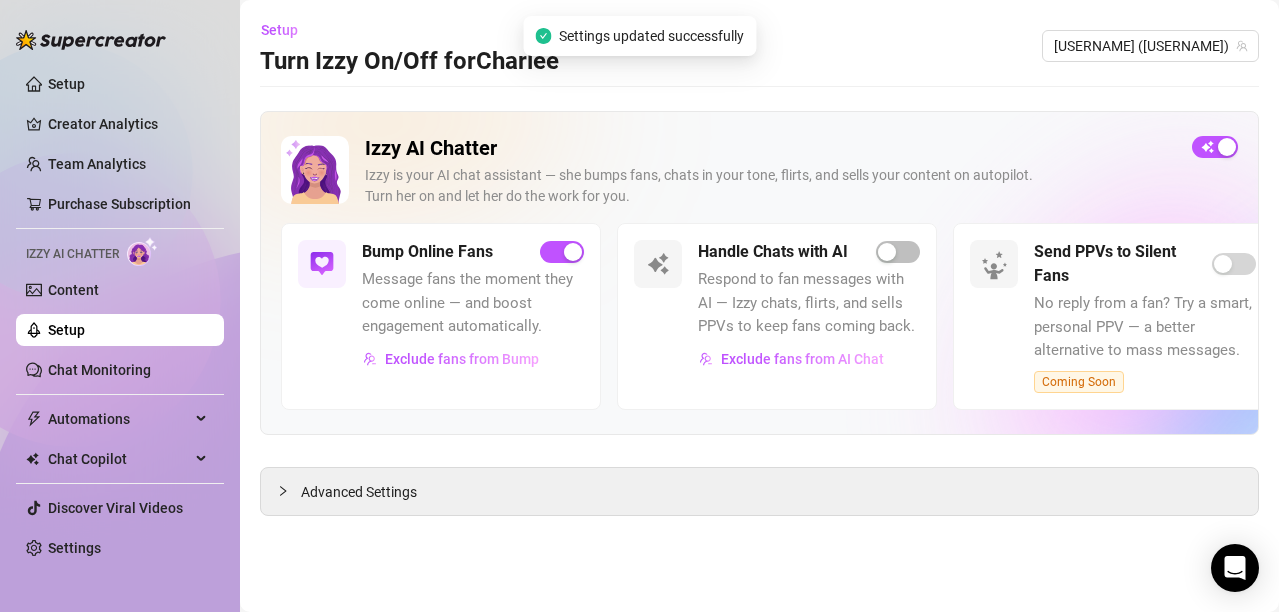 click on "Handle Chats with AI Respond to fan messages with AI — Izzy chats, flirts, and sells PPVs to keep fans coming back. Exclude fans from AI Chat" at bounding box center [777, 316] 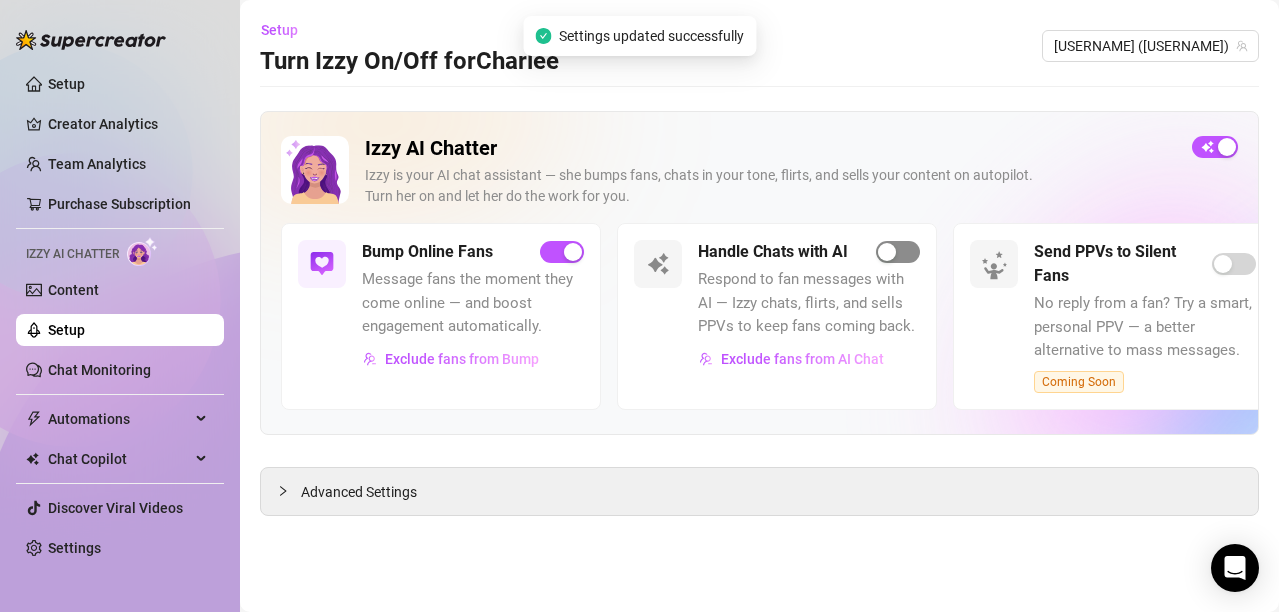 click at bounding box center [898, 252] 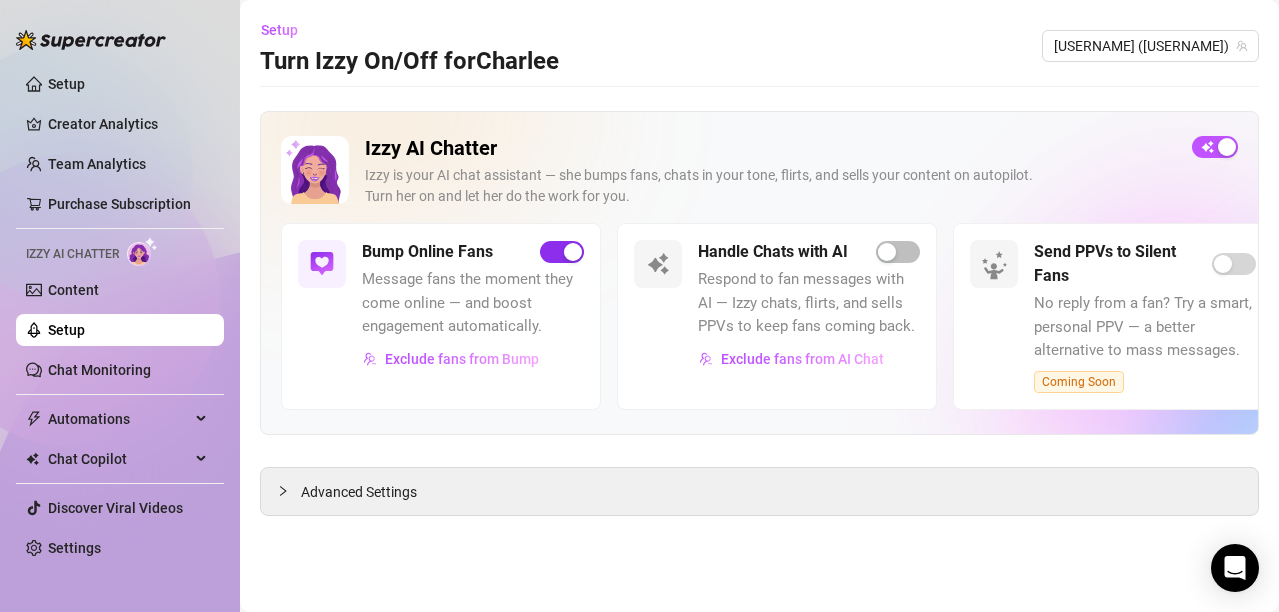 click at bounding box center [562, 252] 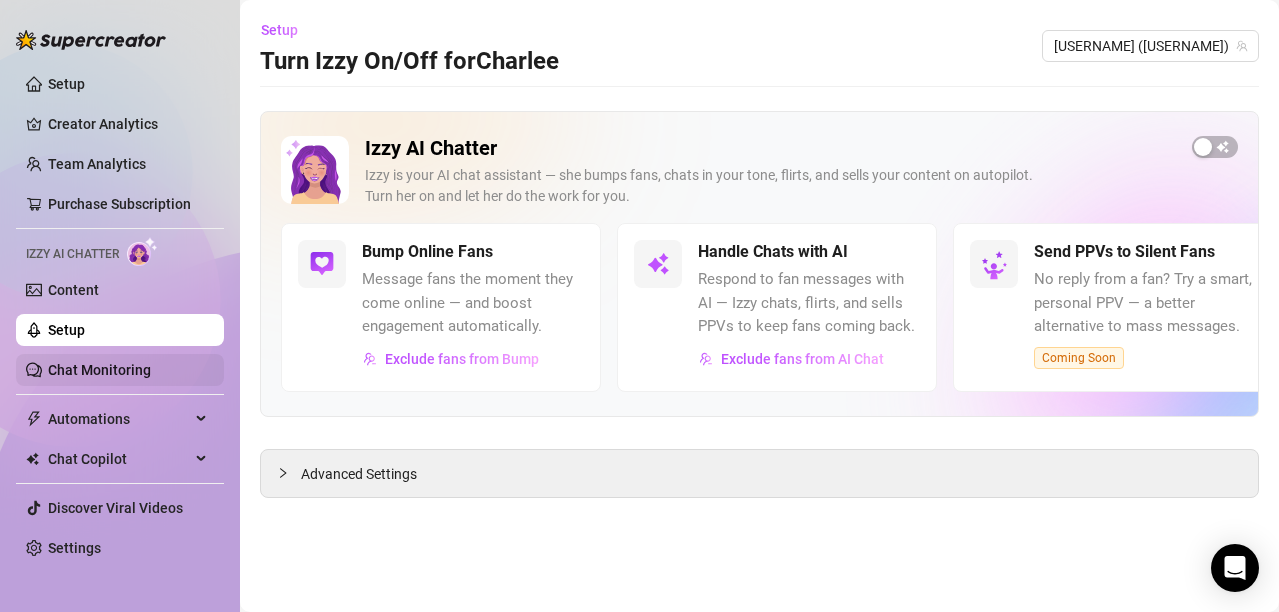 click on "Chat Monitoring" at bounding box center (99, 370) 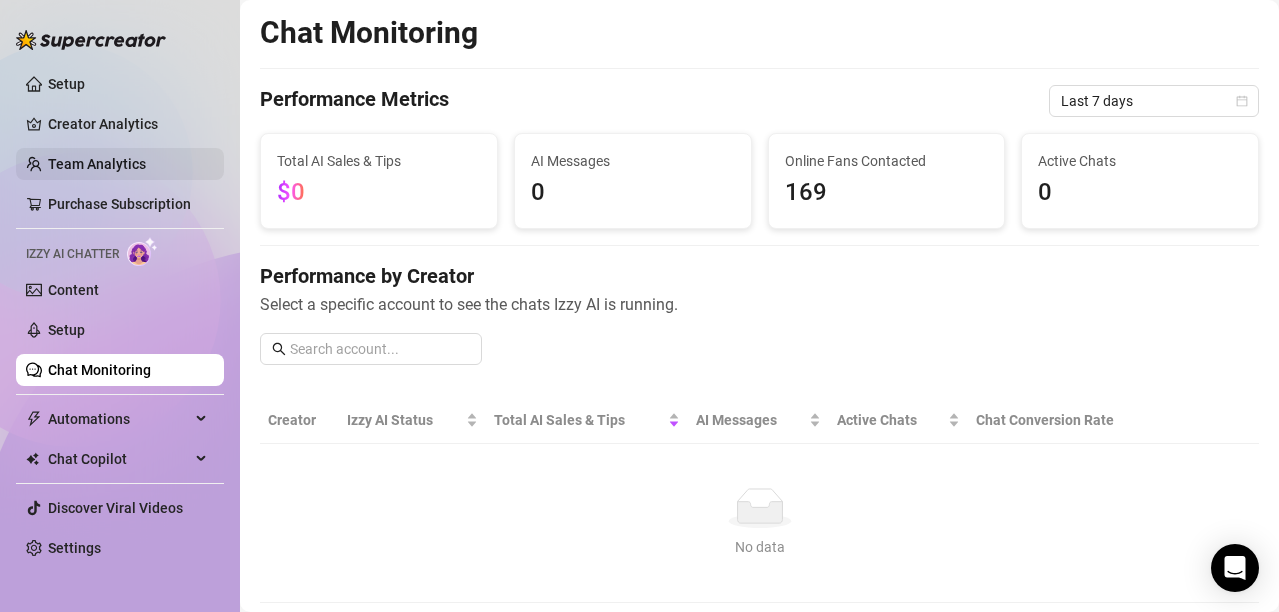 click on "Team Analytics" at bounding box center [97, 164] 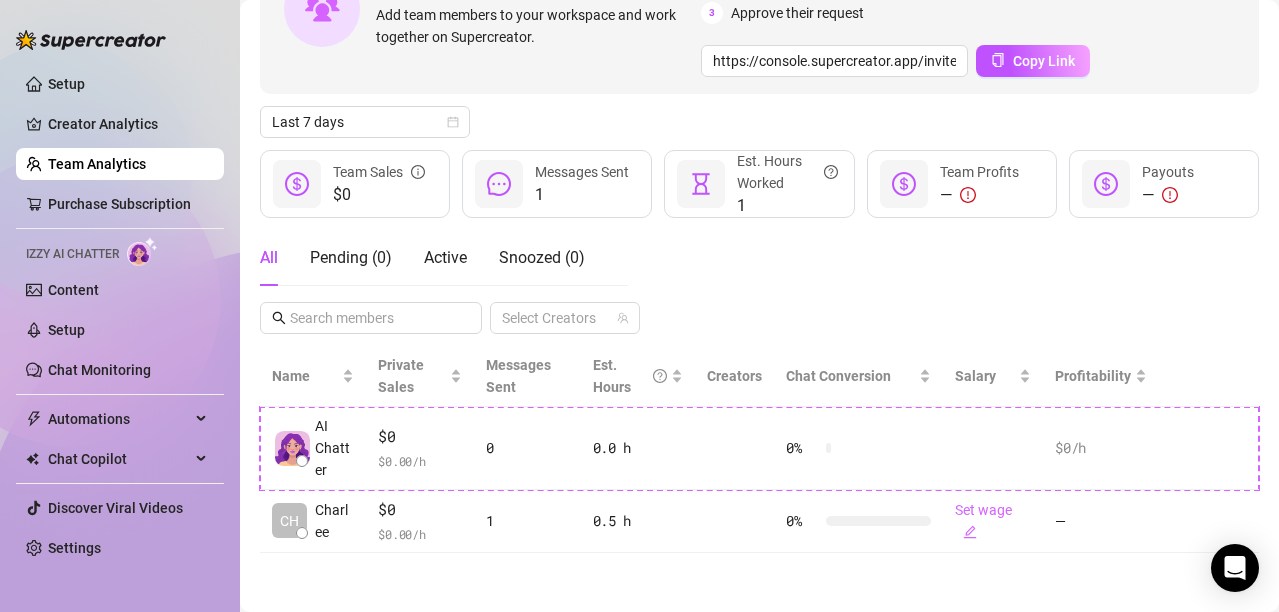 scroll, scrollTop: 170, scrollLeft: 0, axis: vertical 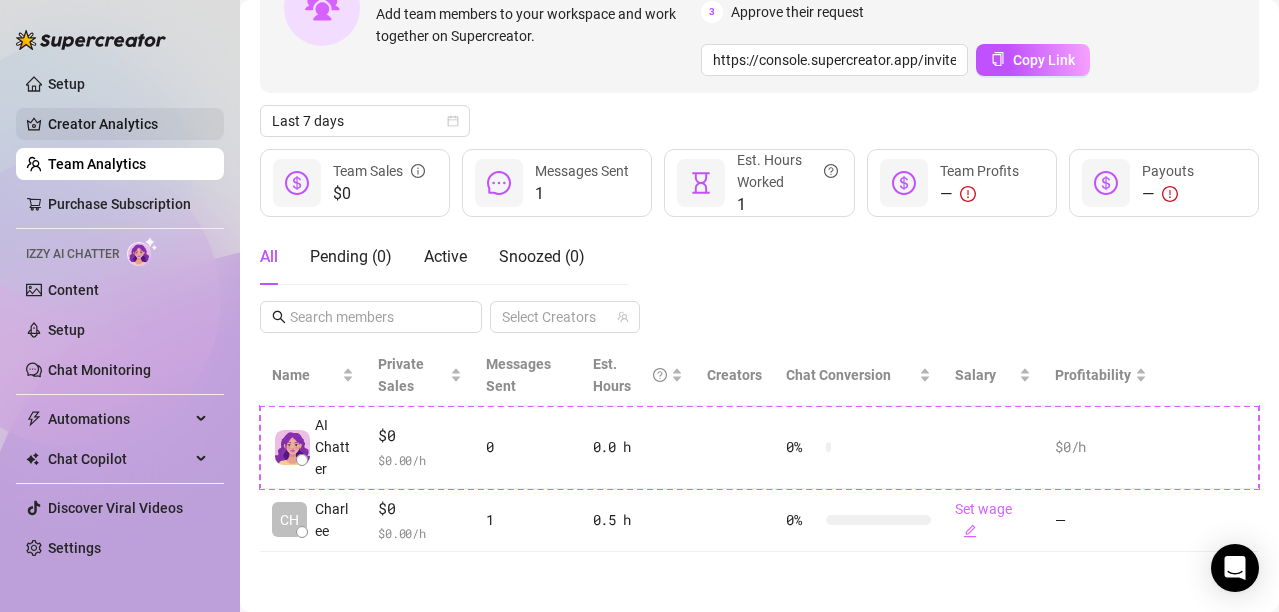 click on "Creator Analytics" at bounding box center (128, 124) 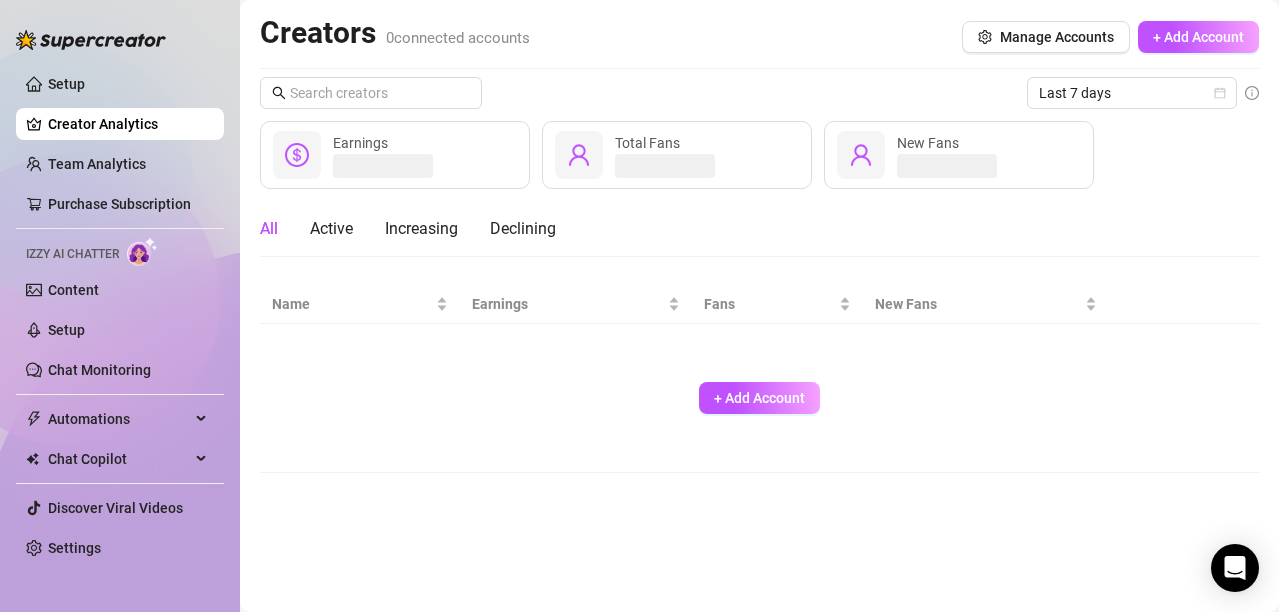 scroll, scrollTop: 0, scrollLeft: 0, axis: both 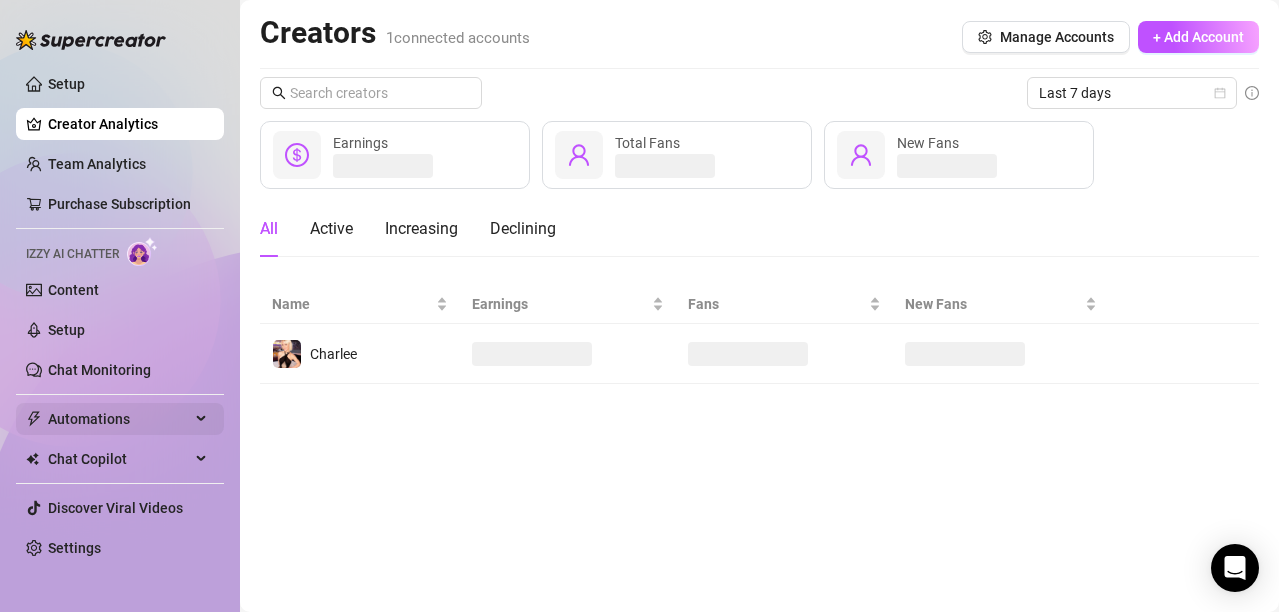click on "Automations" at bounding box center [119, 419] 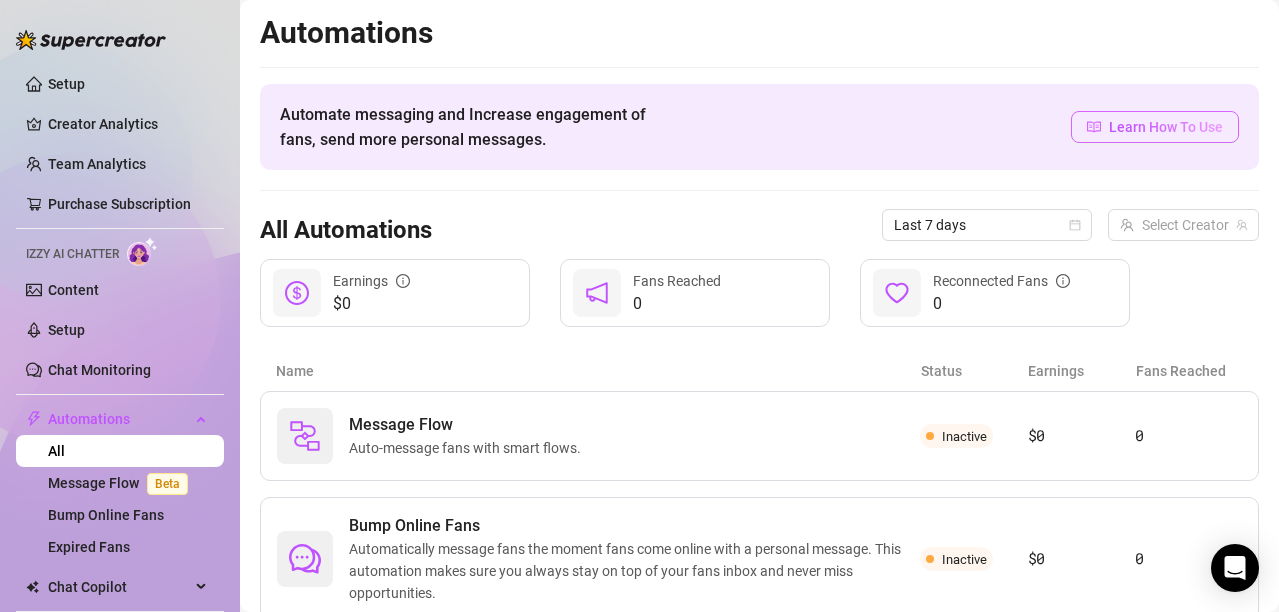 click on "Learn How To Use" at bounding box center (1166, 127) 